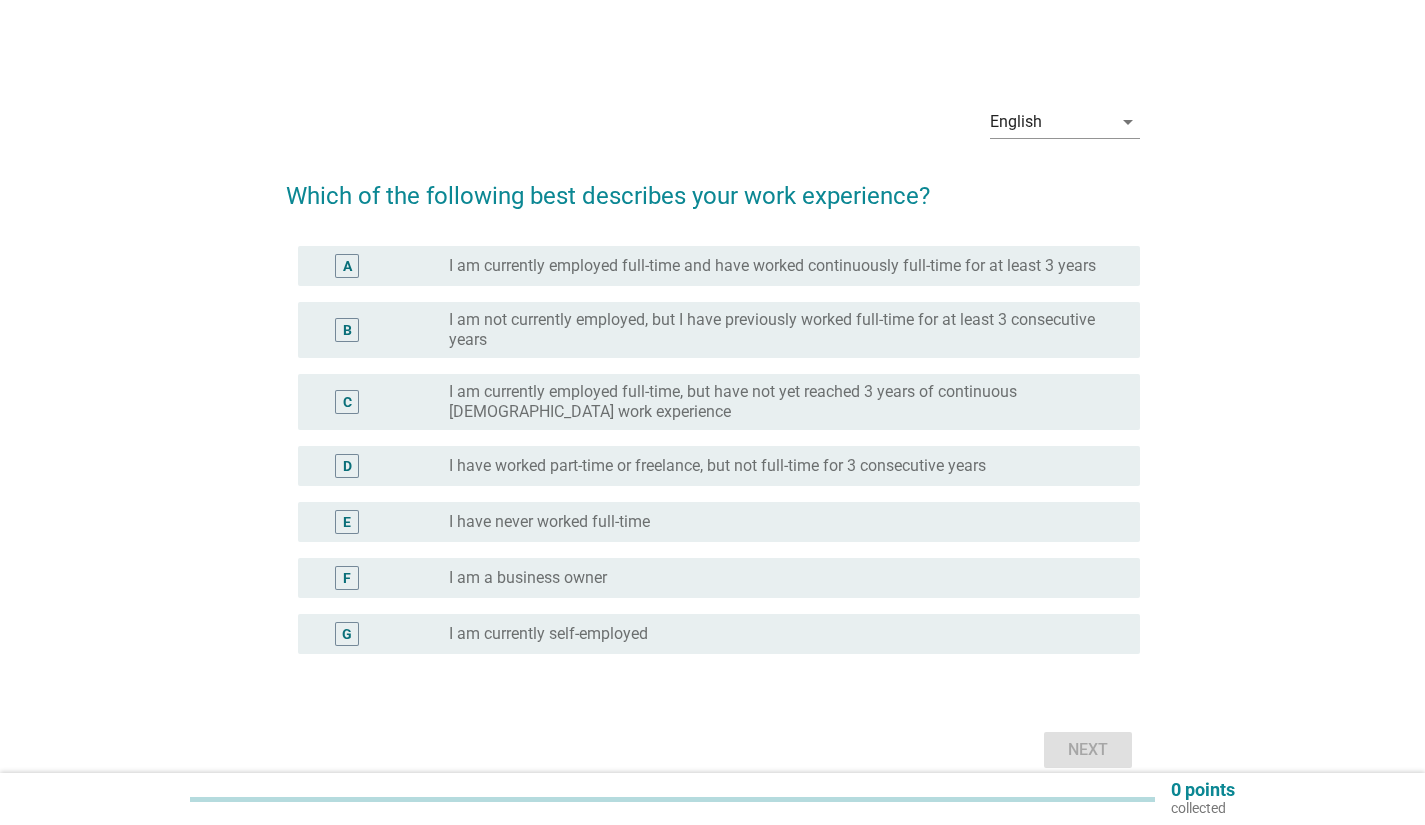 scroll, scrollTop: 0, scrollLeft: 0, axis: both 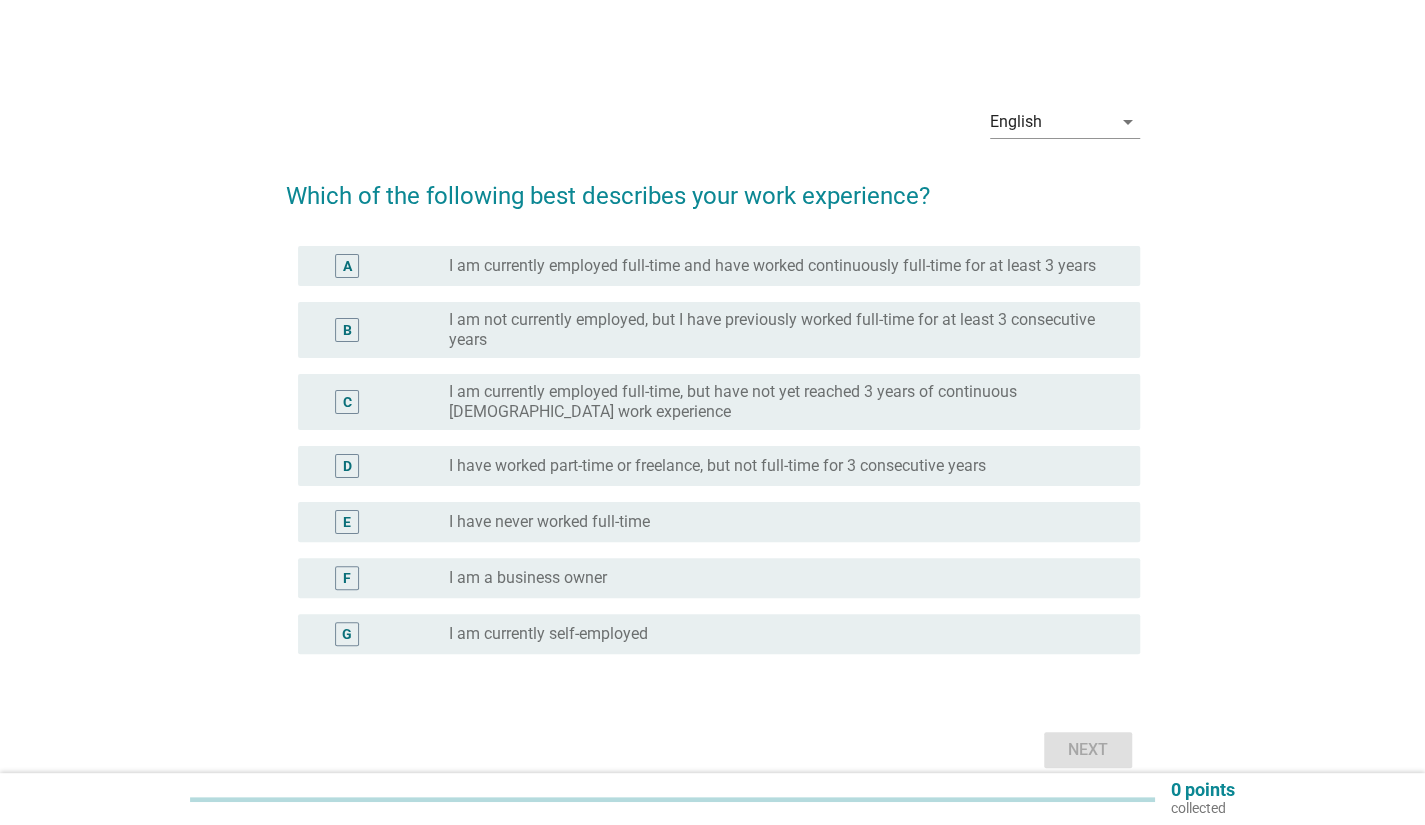click on "I am currently employed full-time and have worked continuously full-time for at least 3 years" at bounding box center [772, 266] 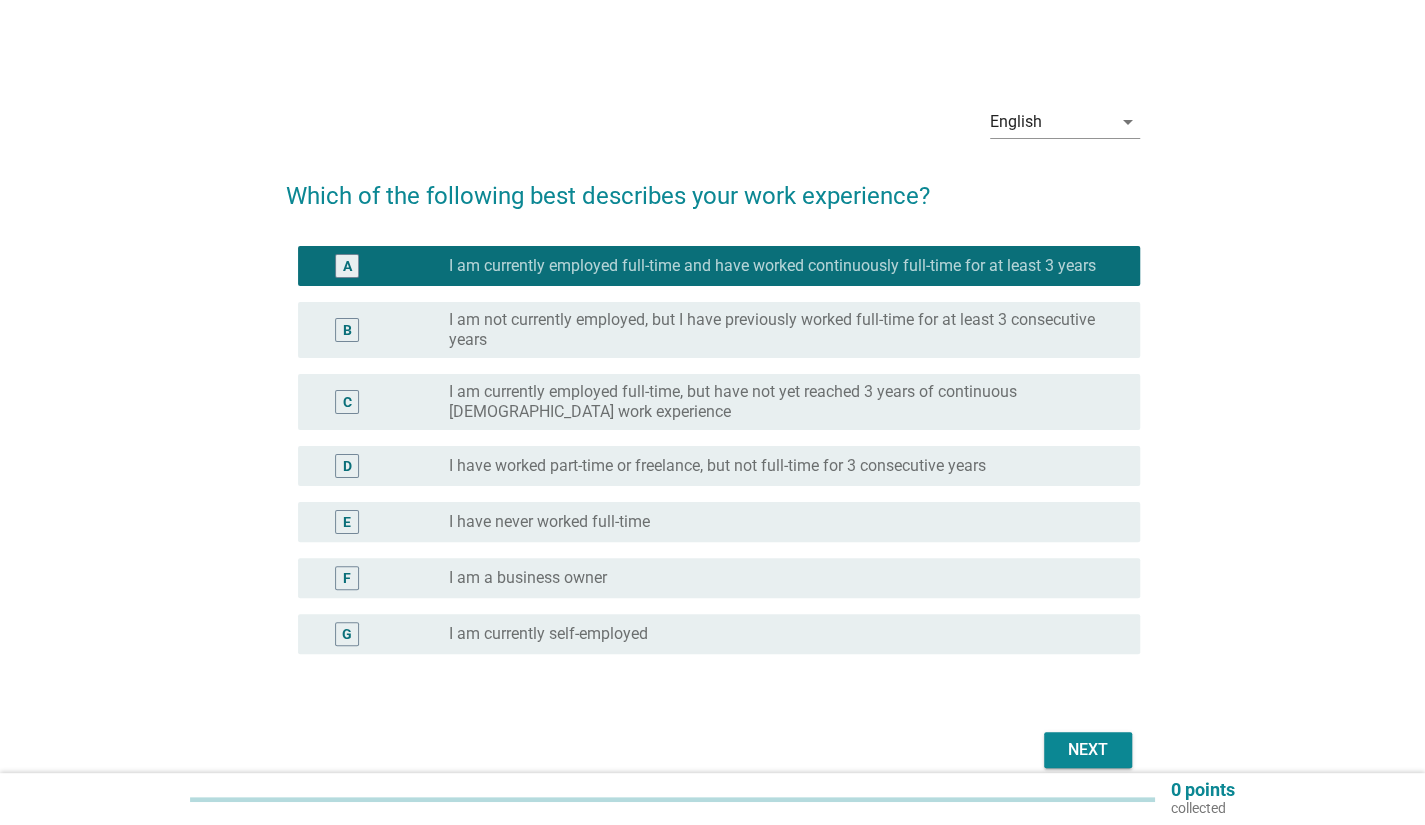 click on "Next" at bounding box center (1088, 750) 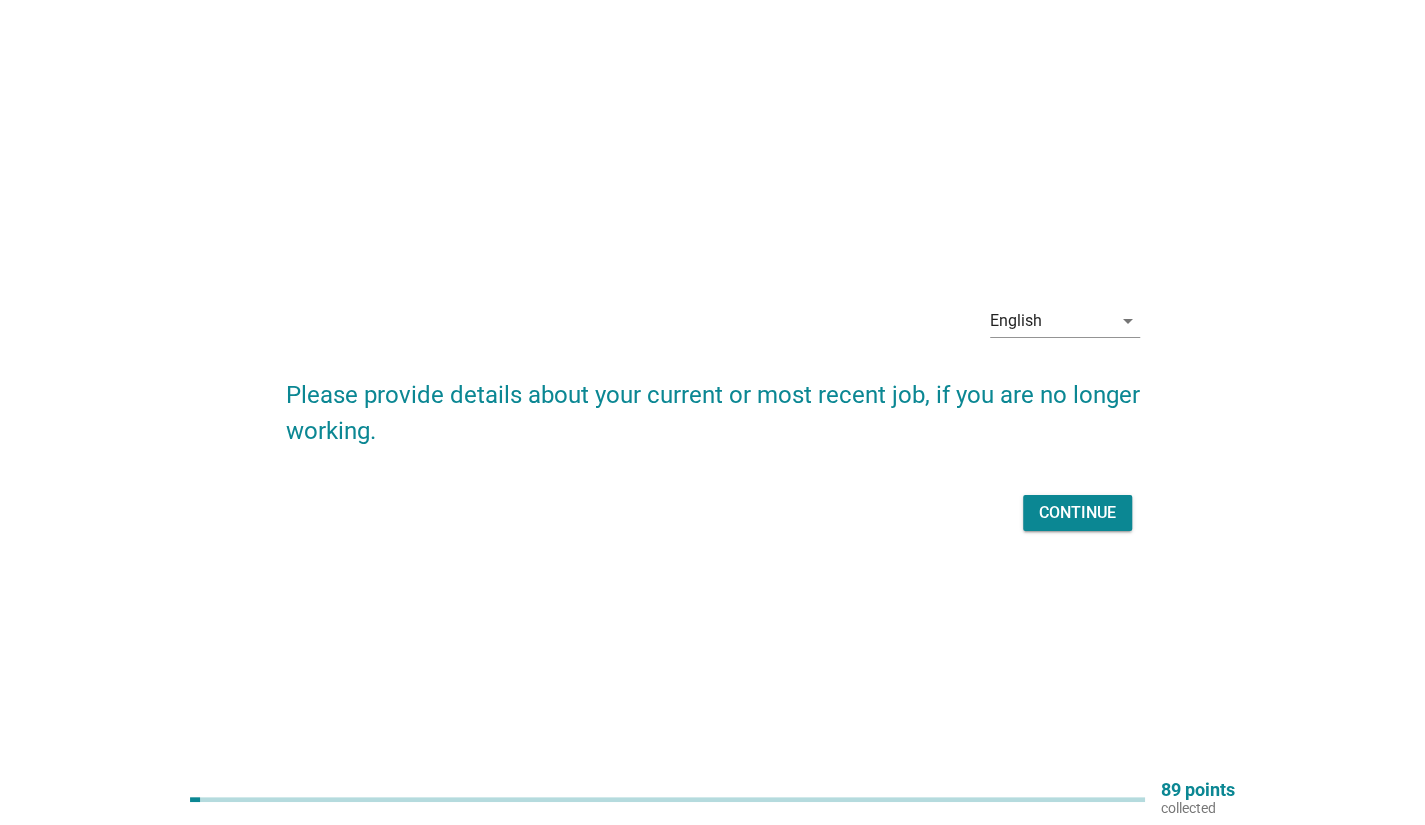 scroll, scrollTop: 52, scrollLeft: 0, axis: vertical 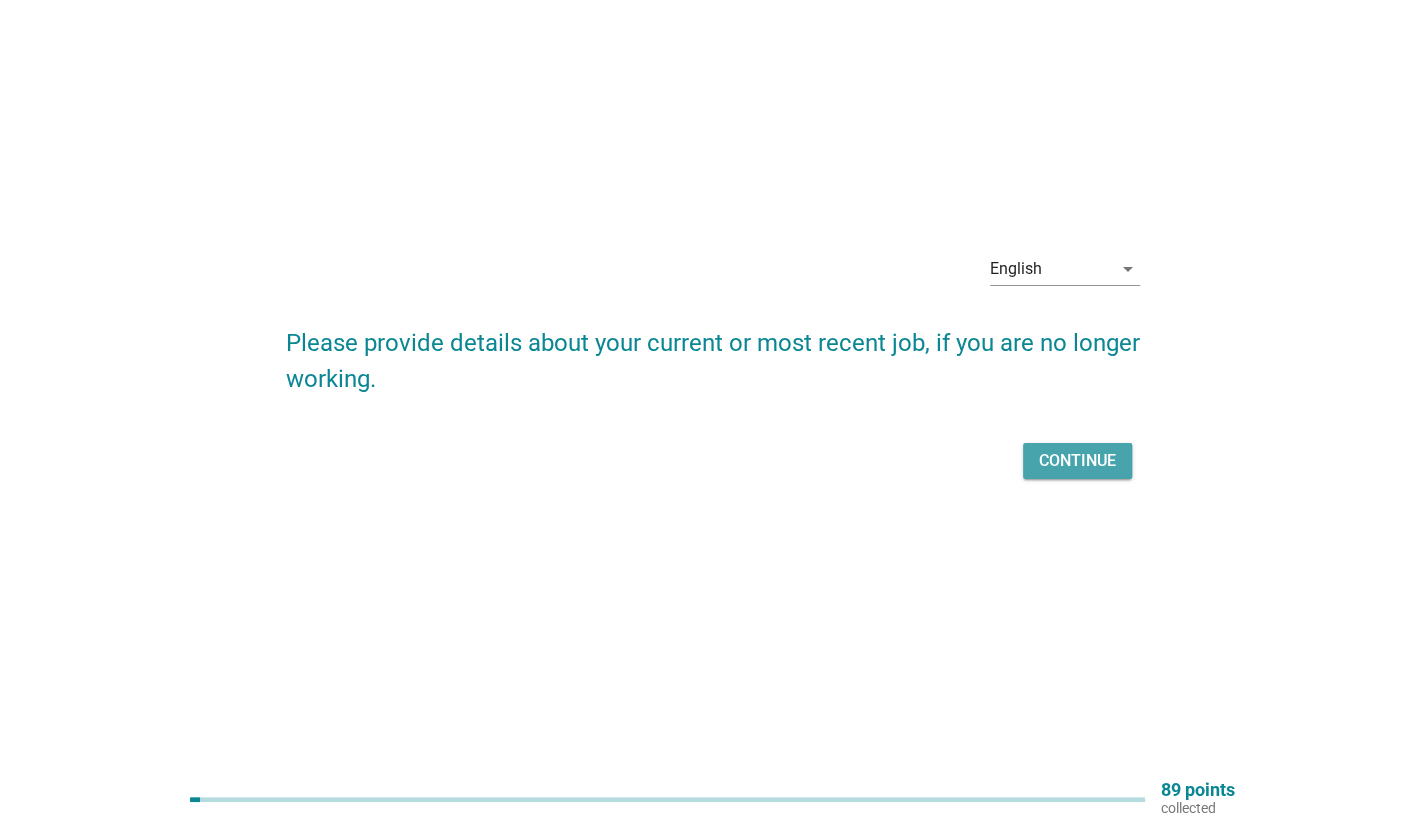 click on "Continue" at bounding box center [1077, 461] 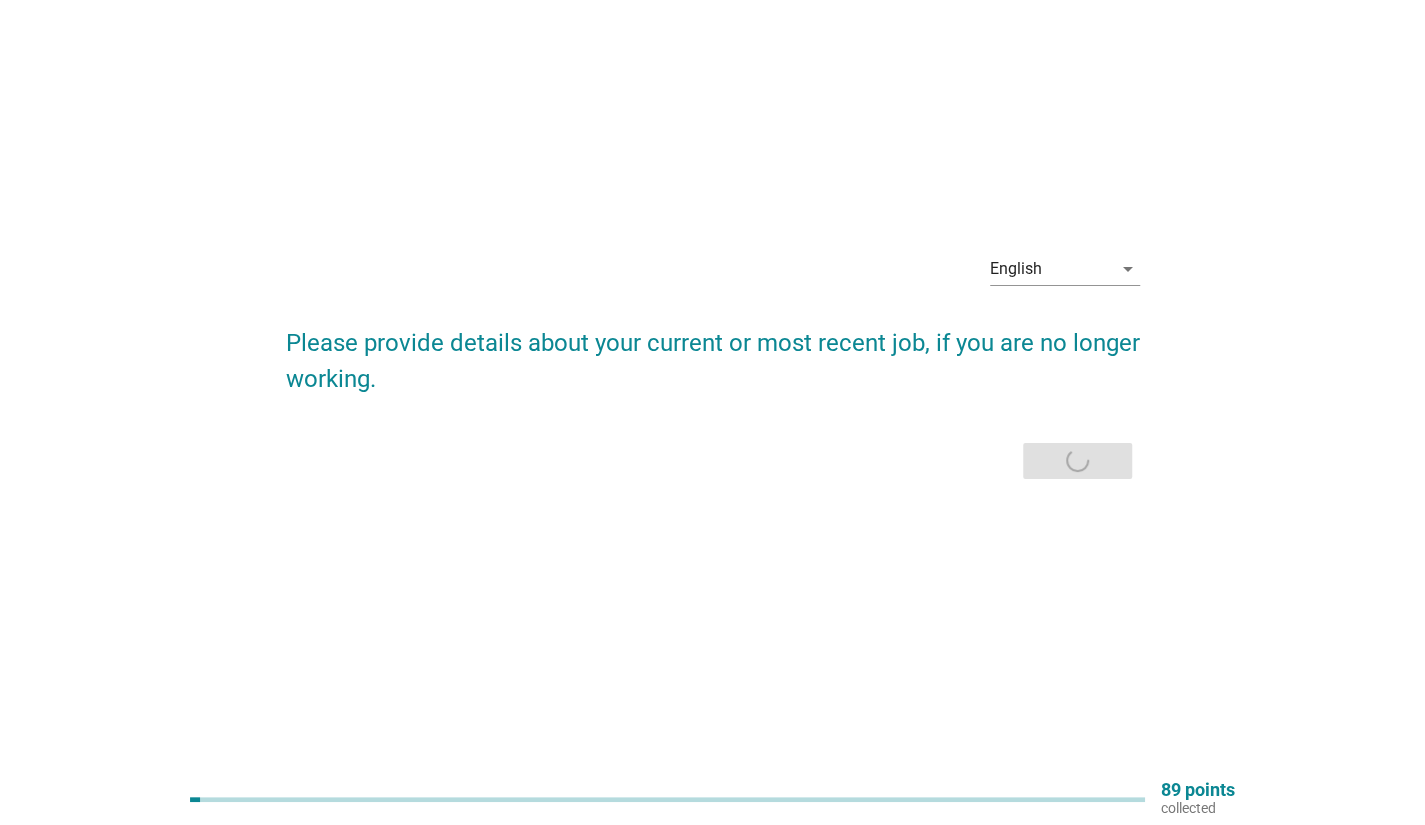 scroll, scrollTop: 0, scrollLeft: 0, axis: both 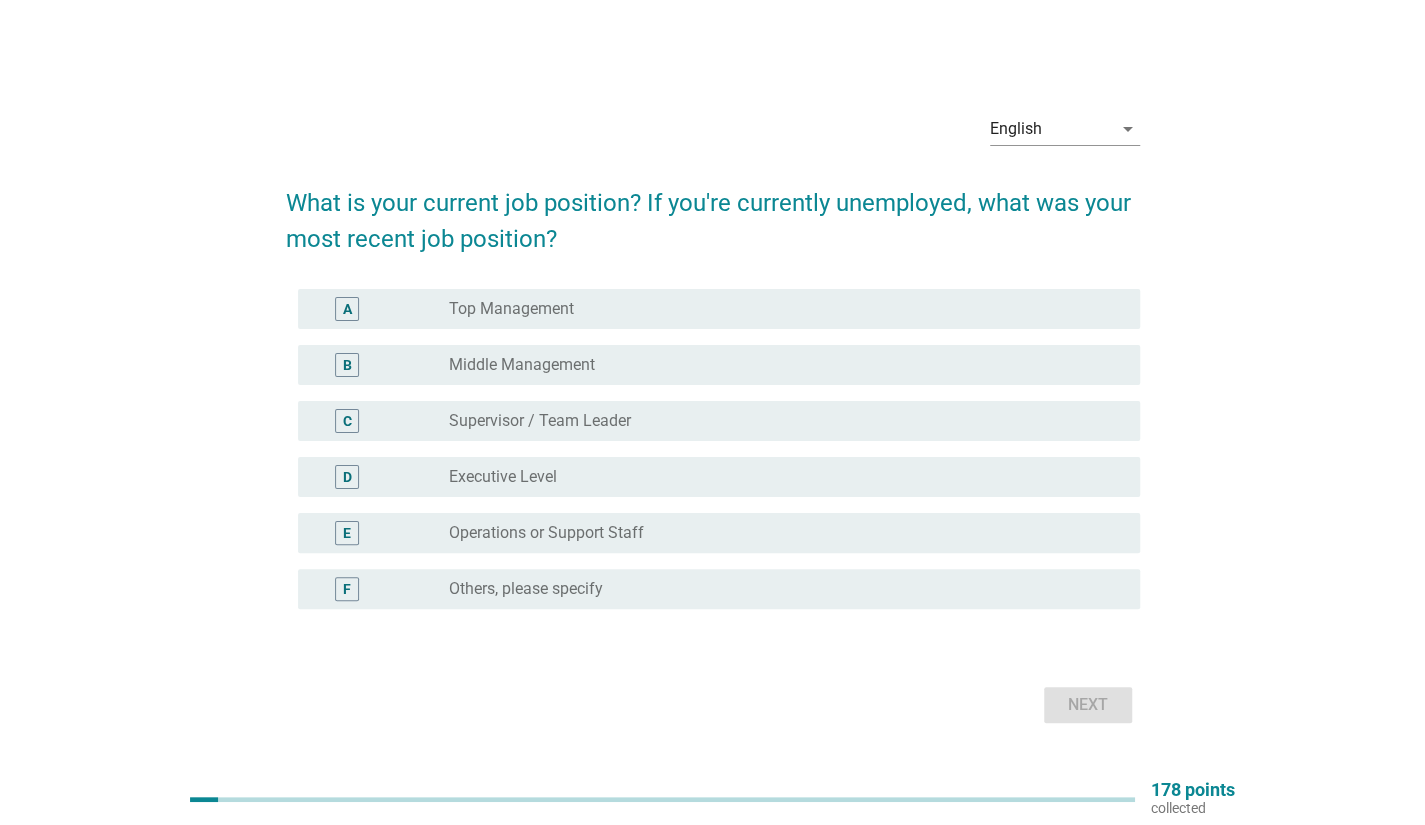 click on "D     radio_button_unchecked Executive Level" at bounding box center (719, 477) 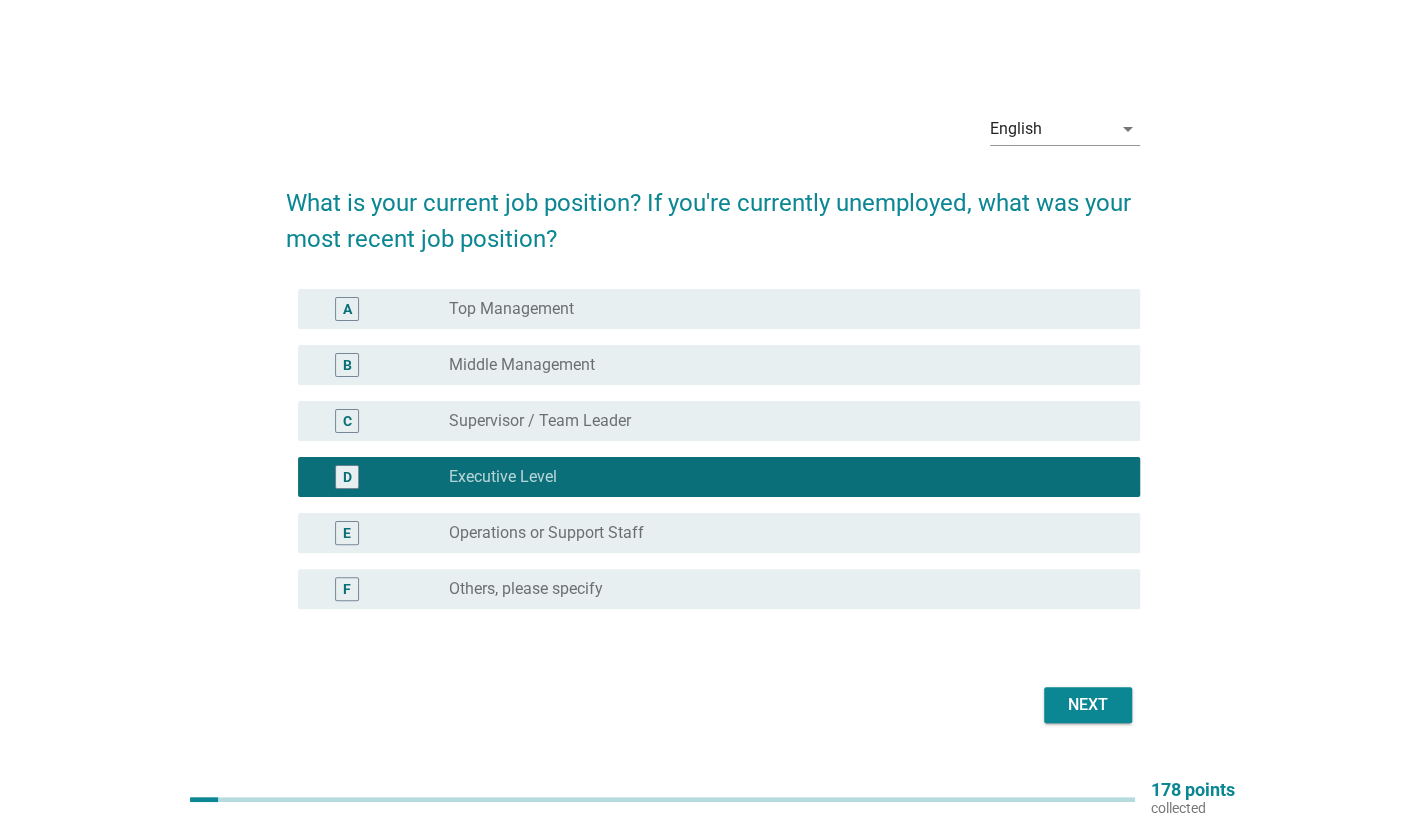 click on "Next" at bounding box center [1088, 705] 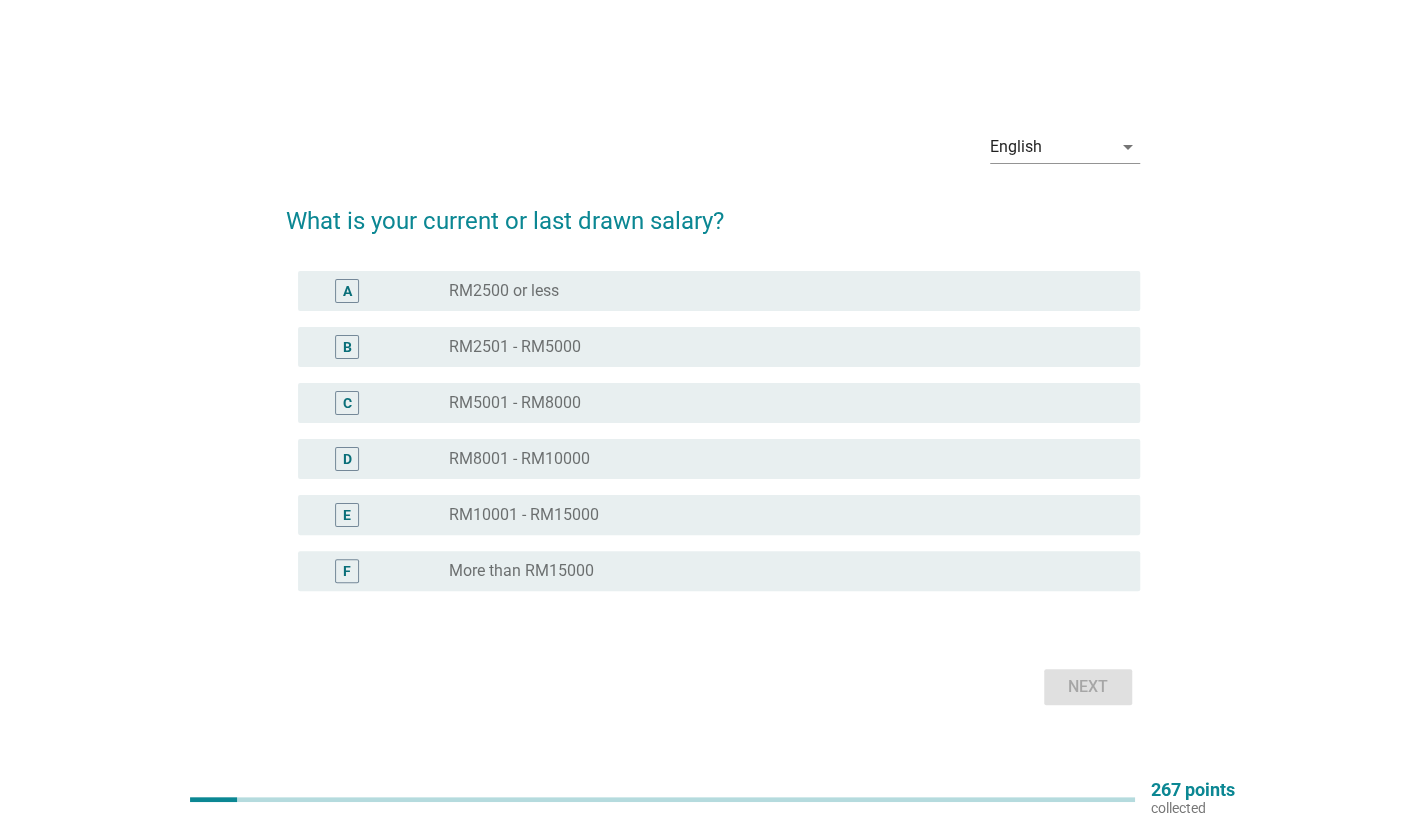 click on "B     radio_button_unchecked RM2501 - RM5000" at bounding box center (713, 347) 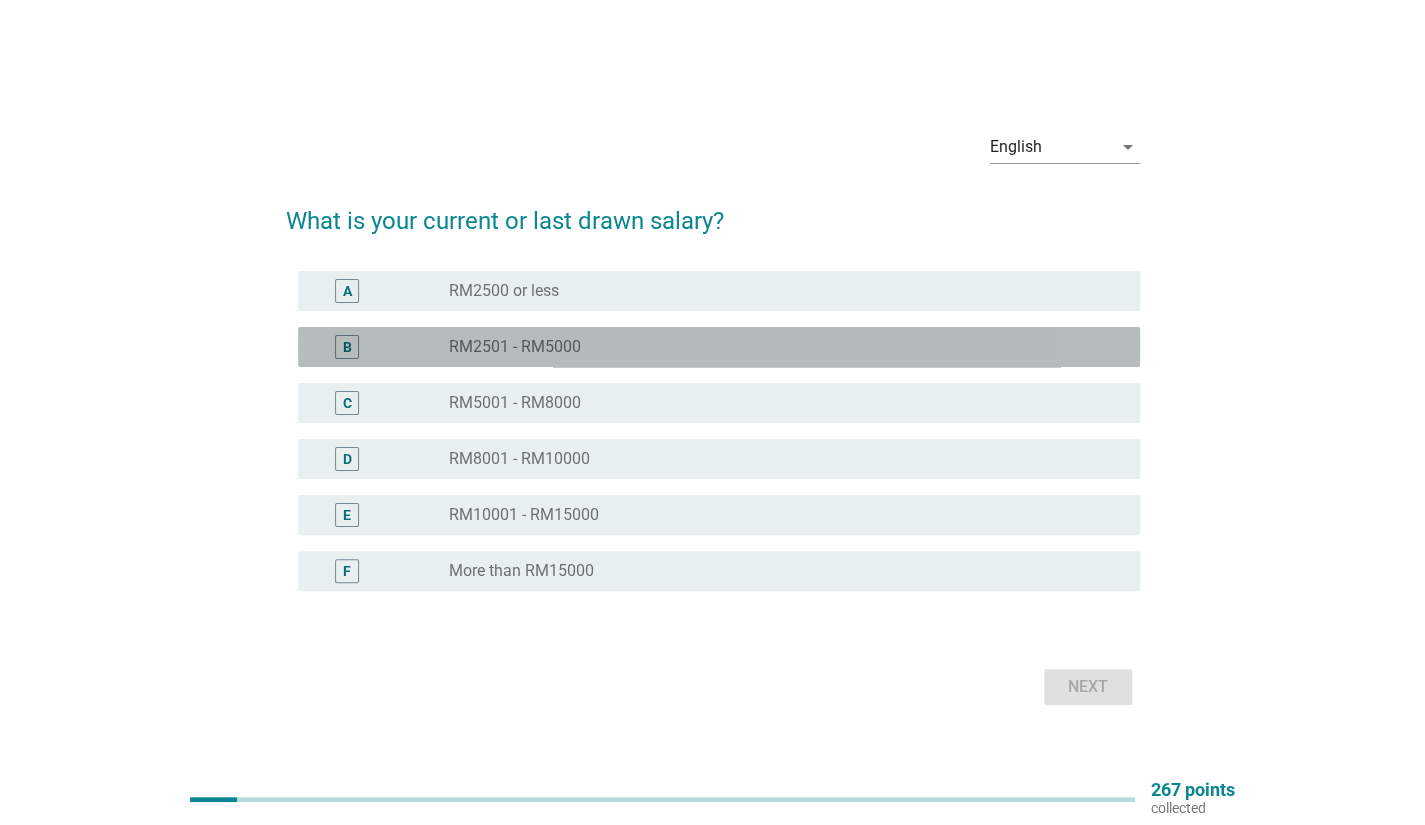 click on "RM2501 - RM5000" at bounding box center (515, 347) 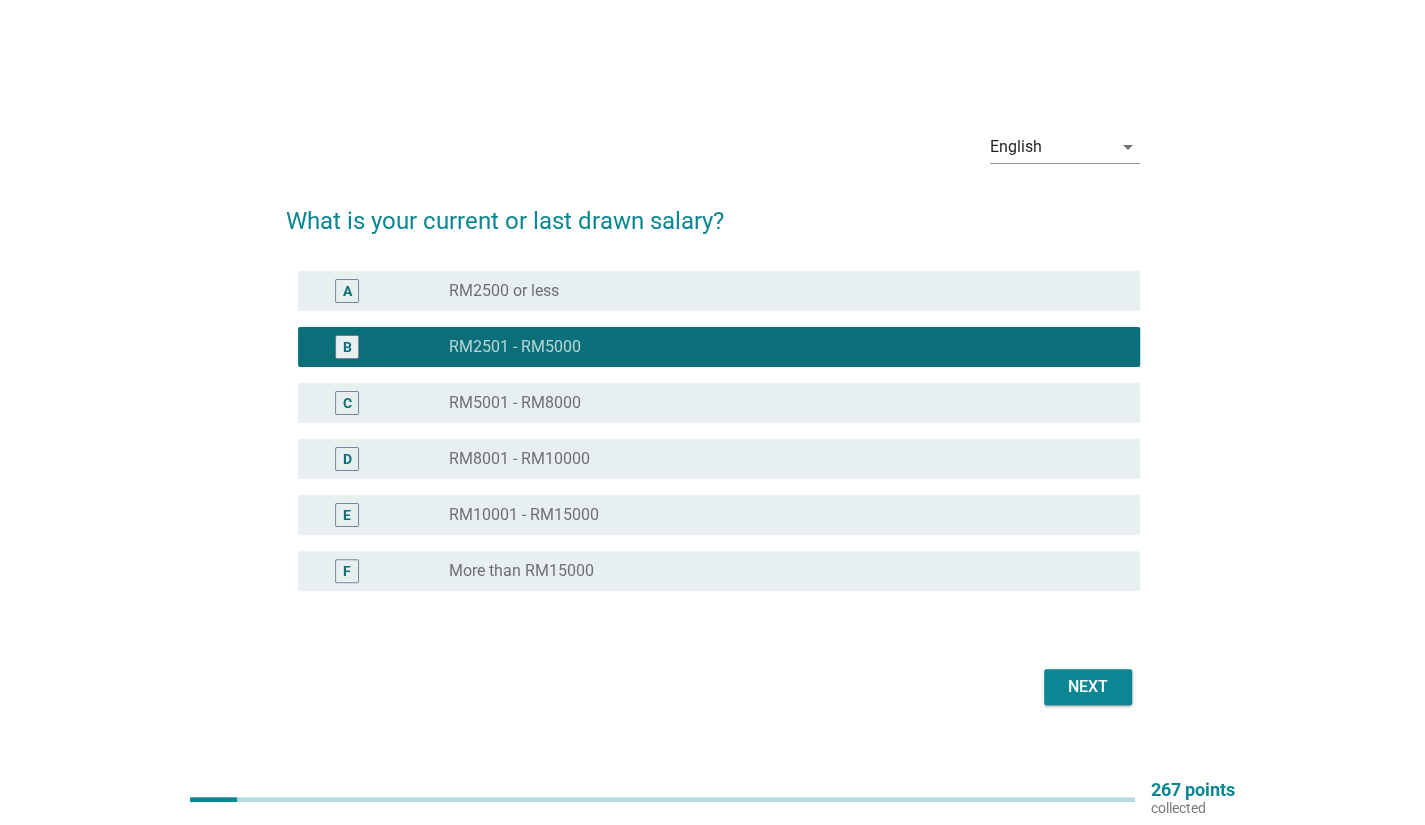 click on "Next" at bounding box center [1088, 687] 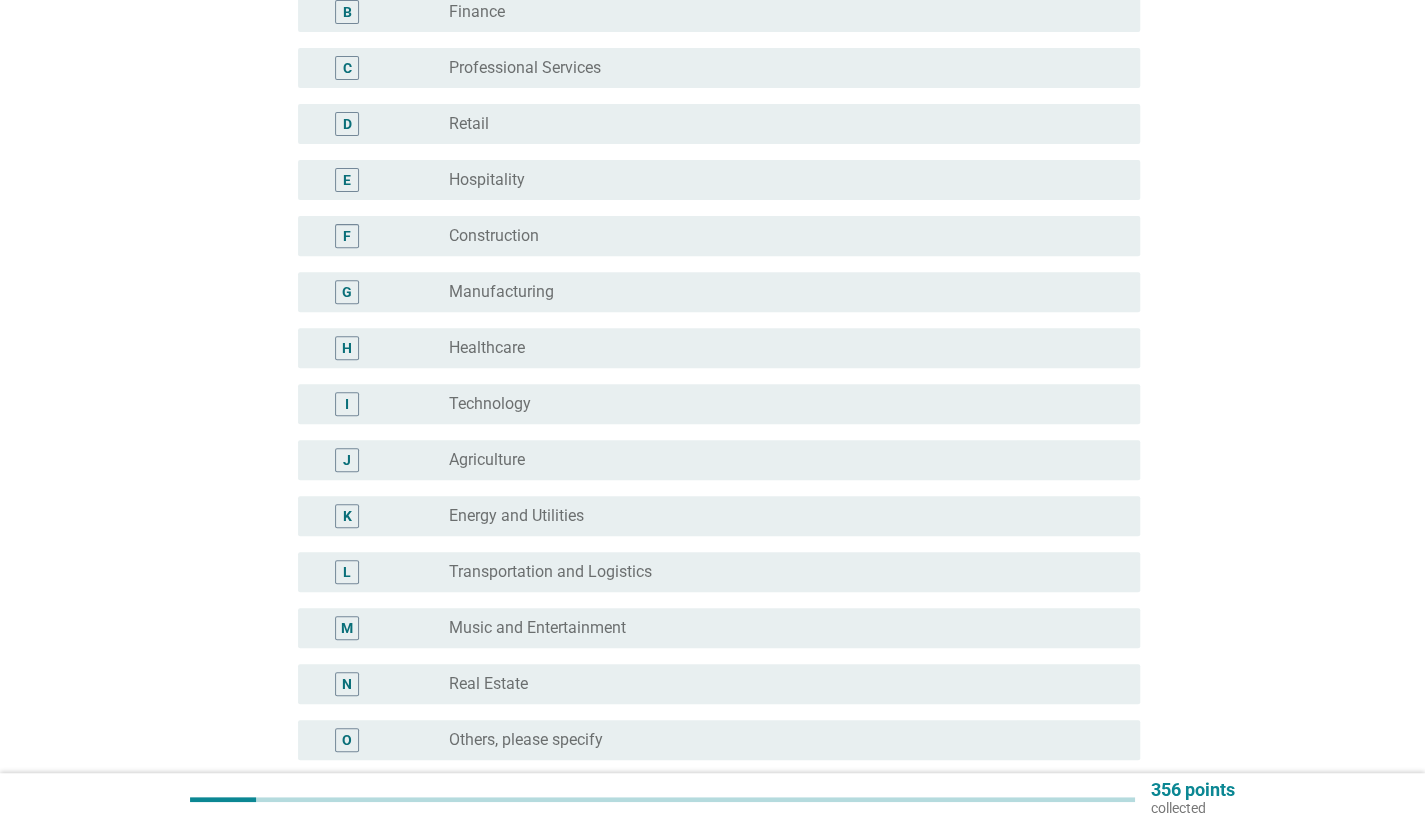scroll, scrollTop: 506, scrollLeft: 0, axis: vertical 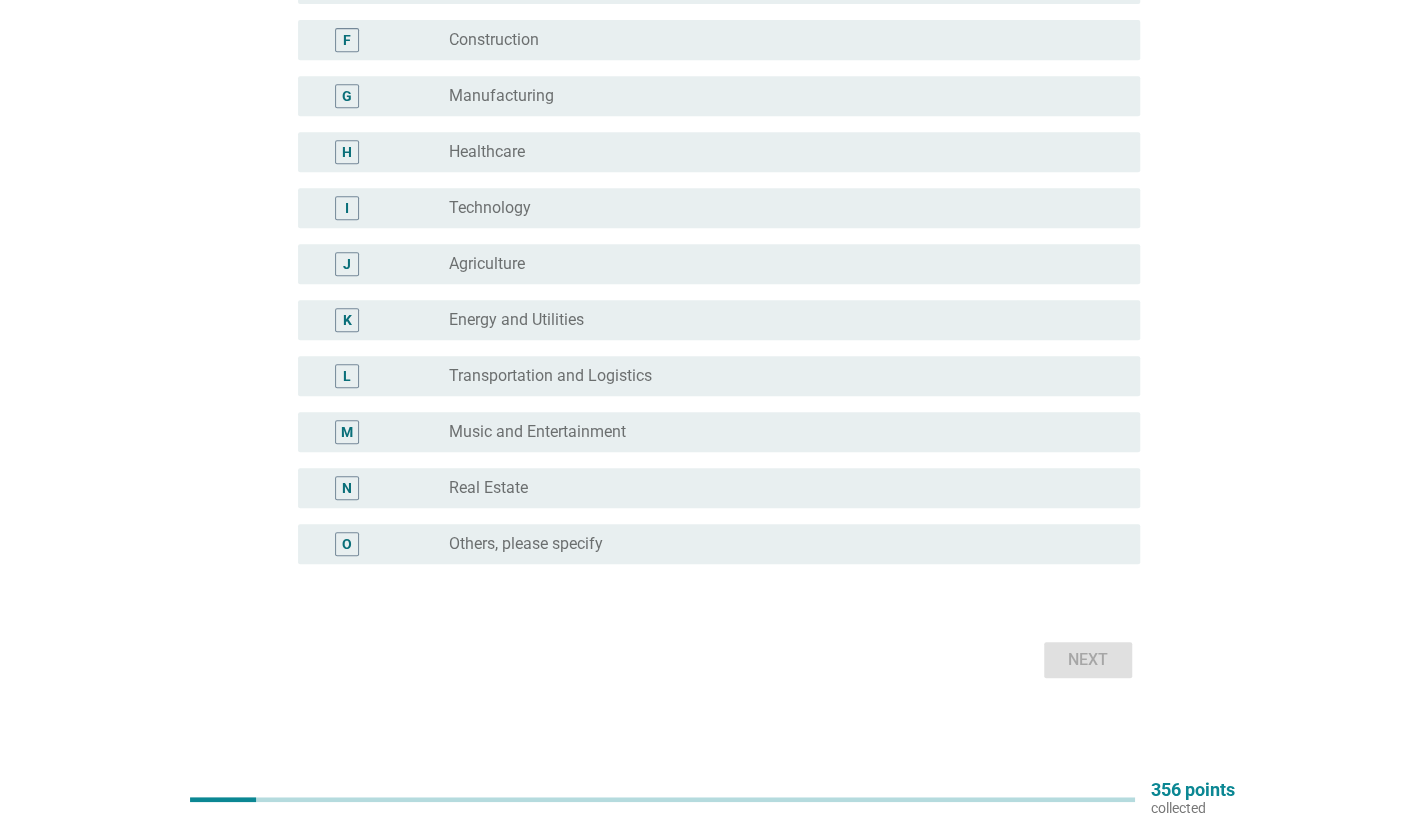 click on "Others, please specify" at bounding box center [526, 544] 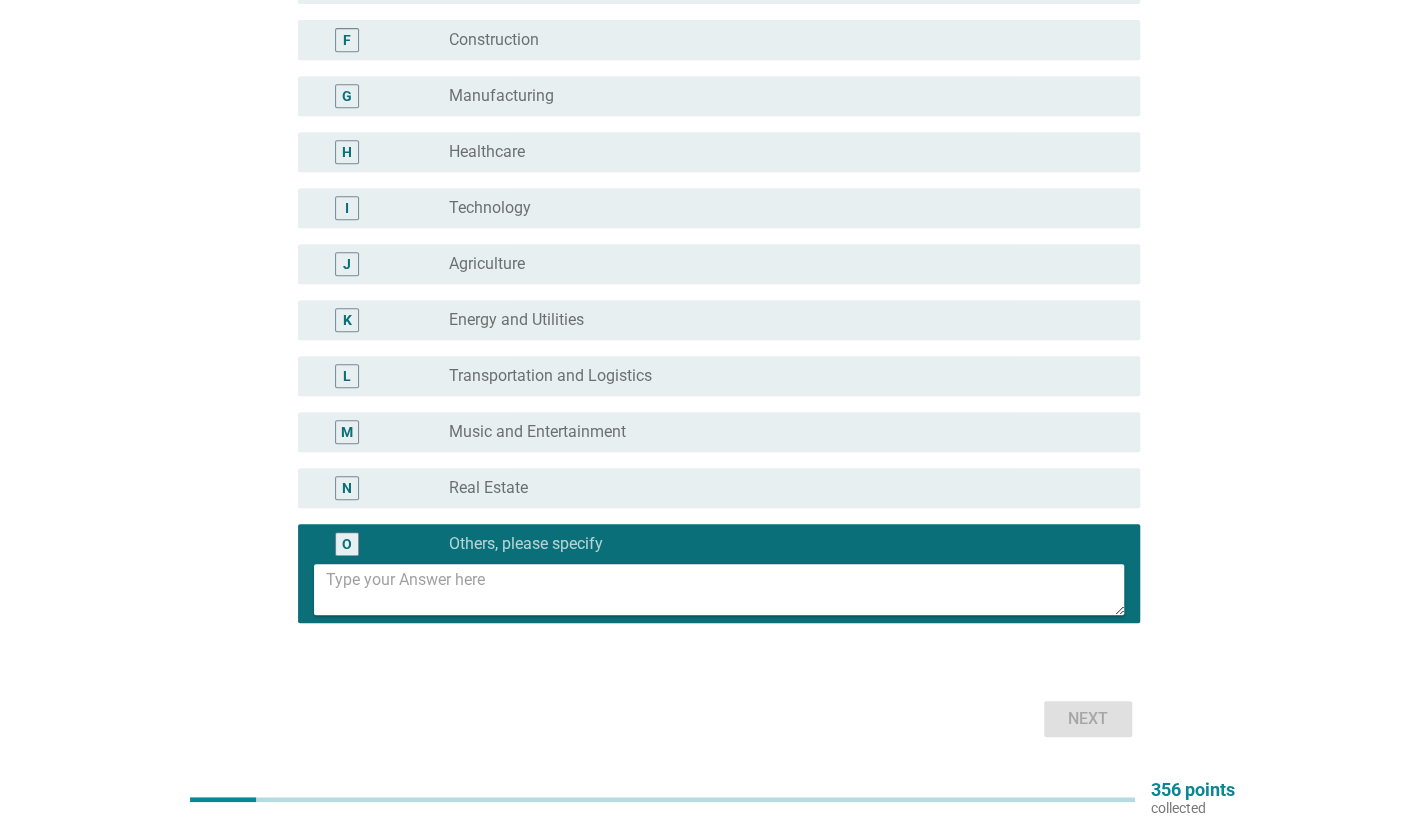 click at bounding box center (725, 589) 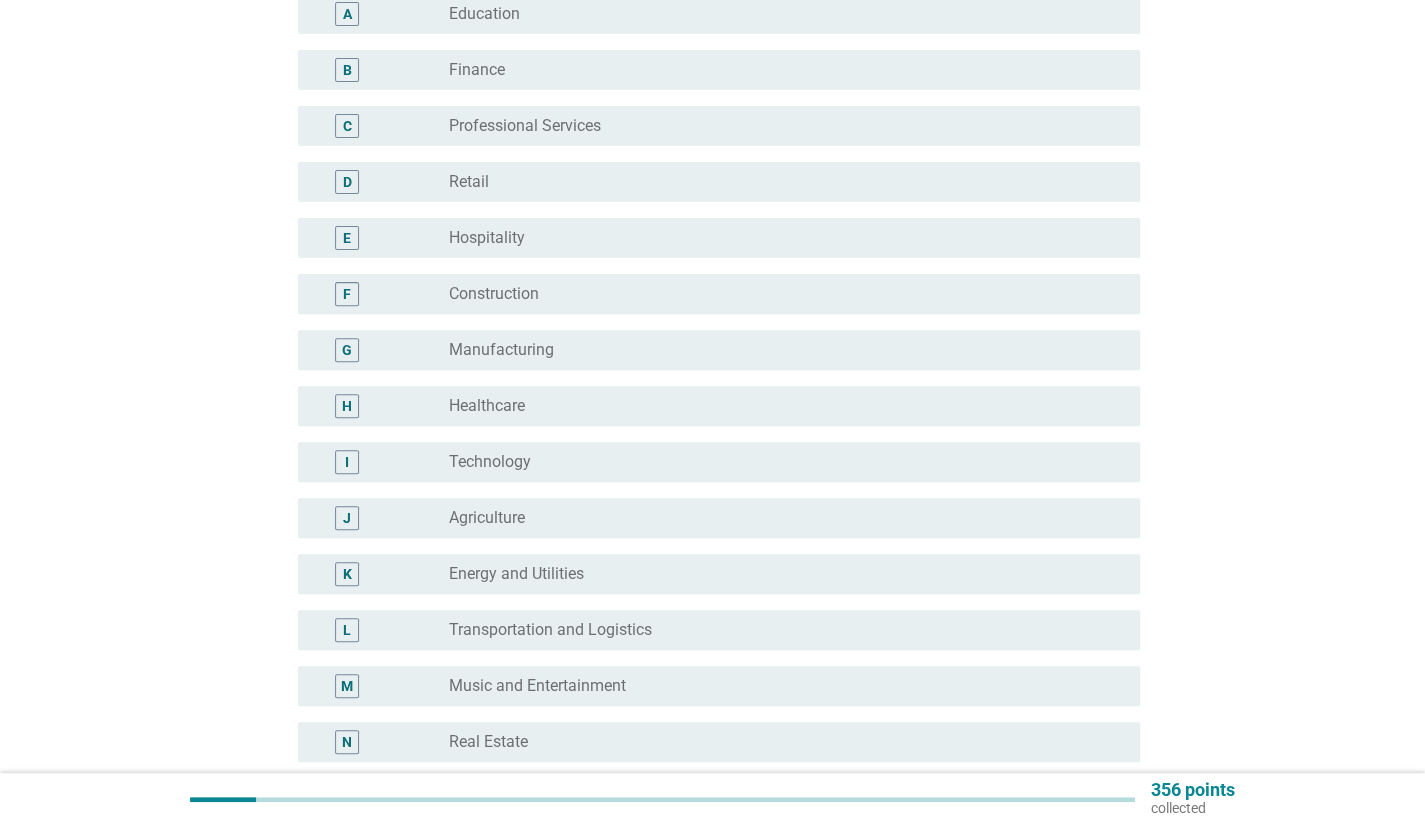 scroll, scrollTop: 566, scrollLeft: 0, axis: vertical 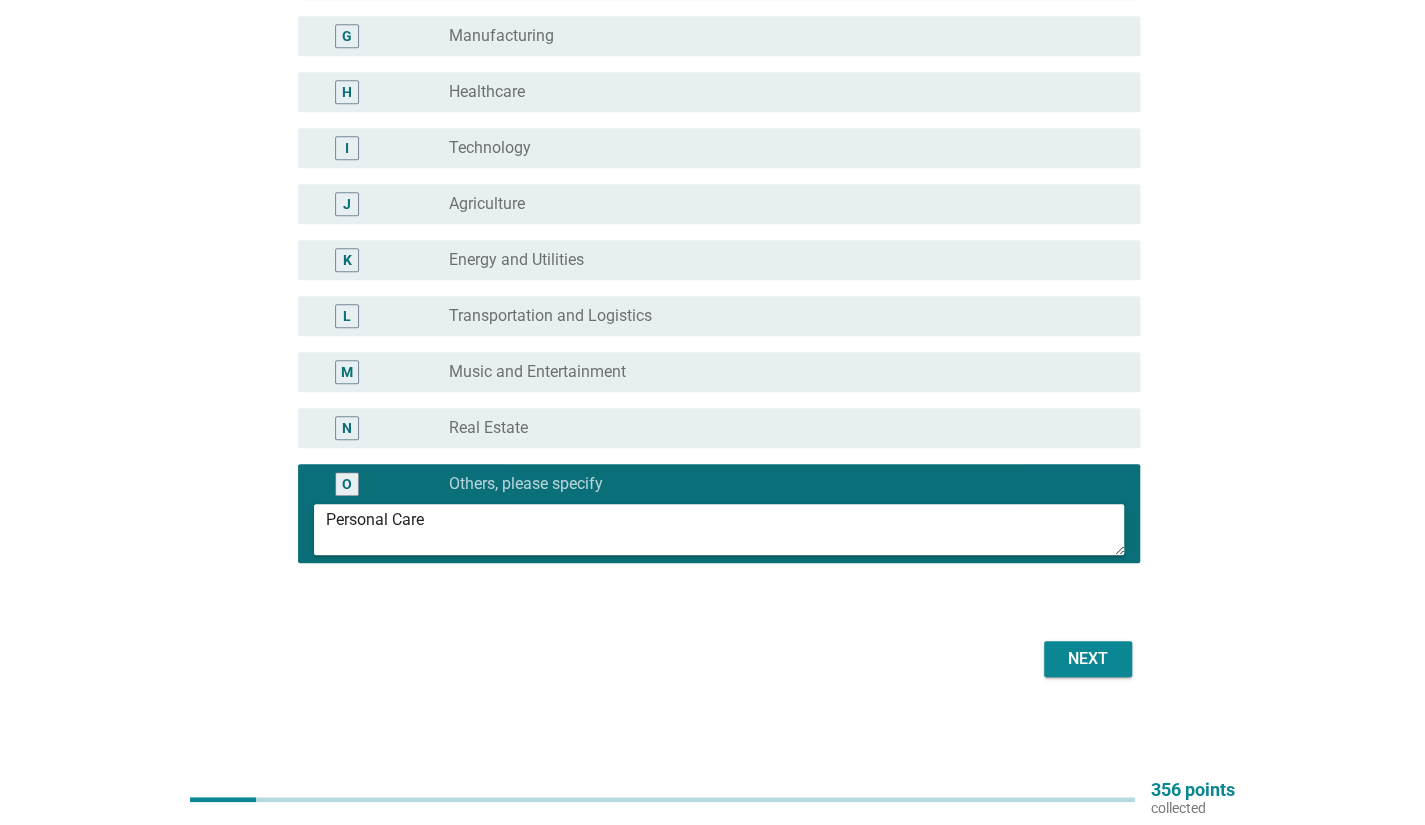 type on "Personal Care" 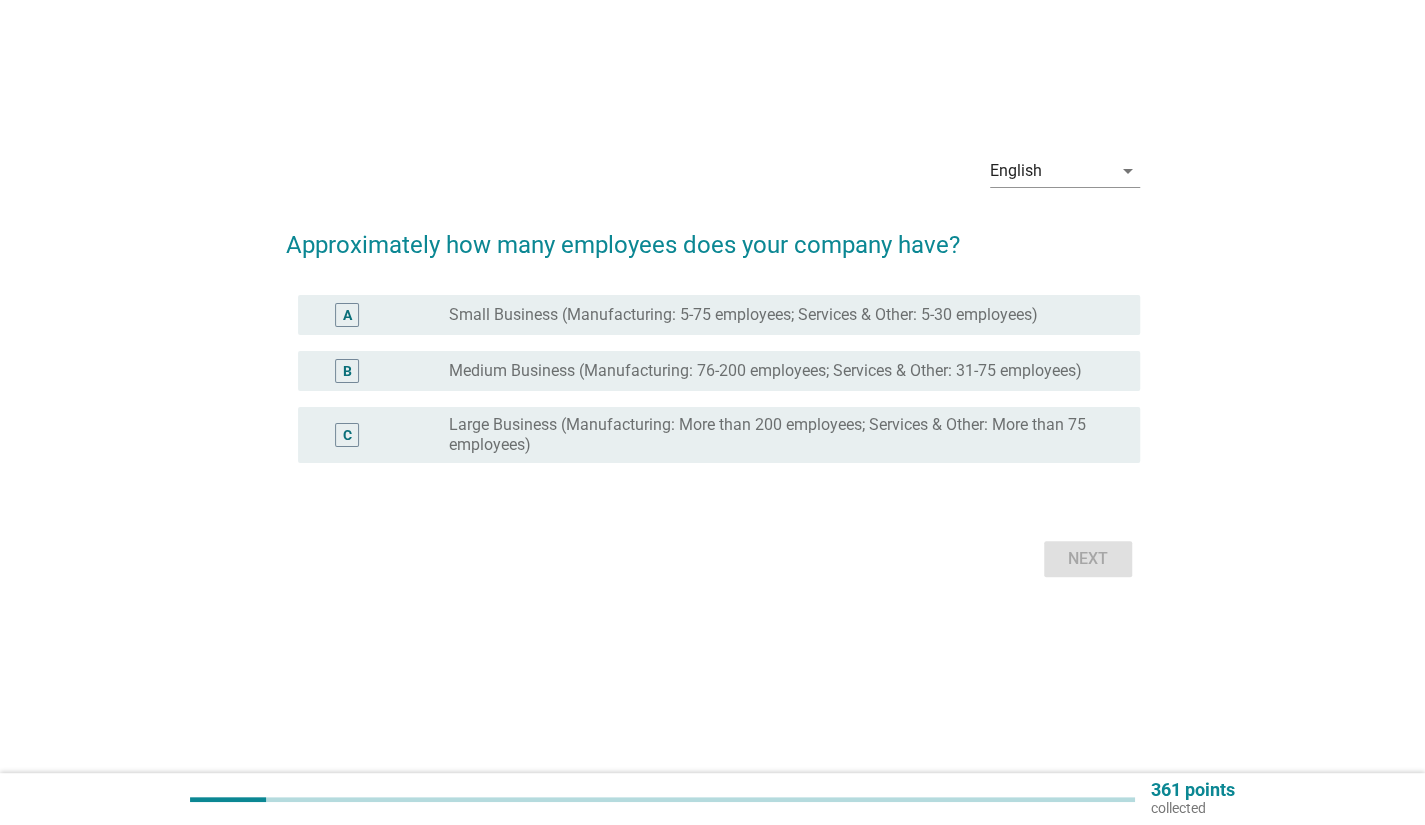 scroll, scrollTop: 0, scrollLeft: 0, axis: both 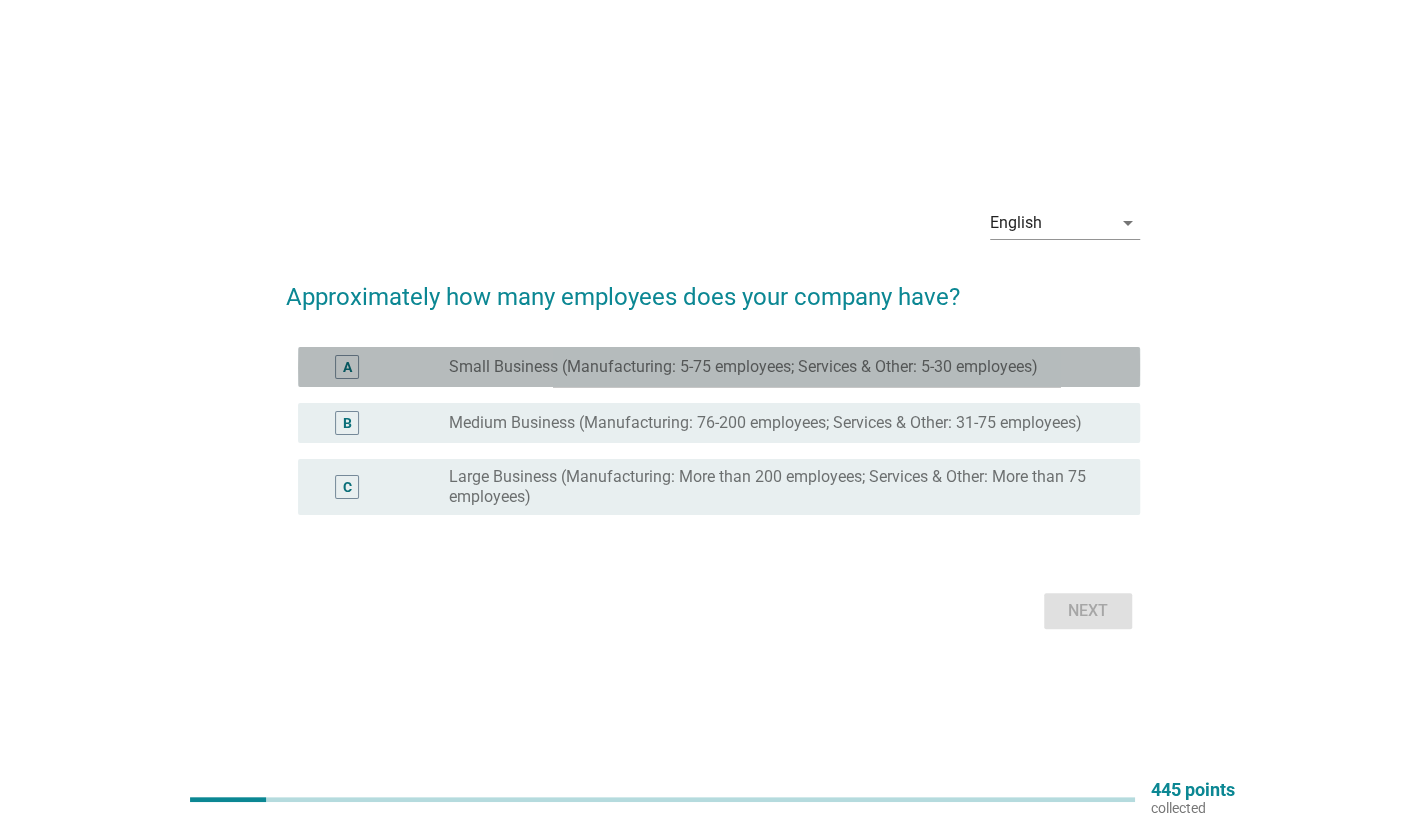 click on "A     radio_button_unchecked Small Business (Manufacturing: 5-75 employees; Services & Other: 5-30 employees)" at bounding box center (719, 367) 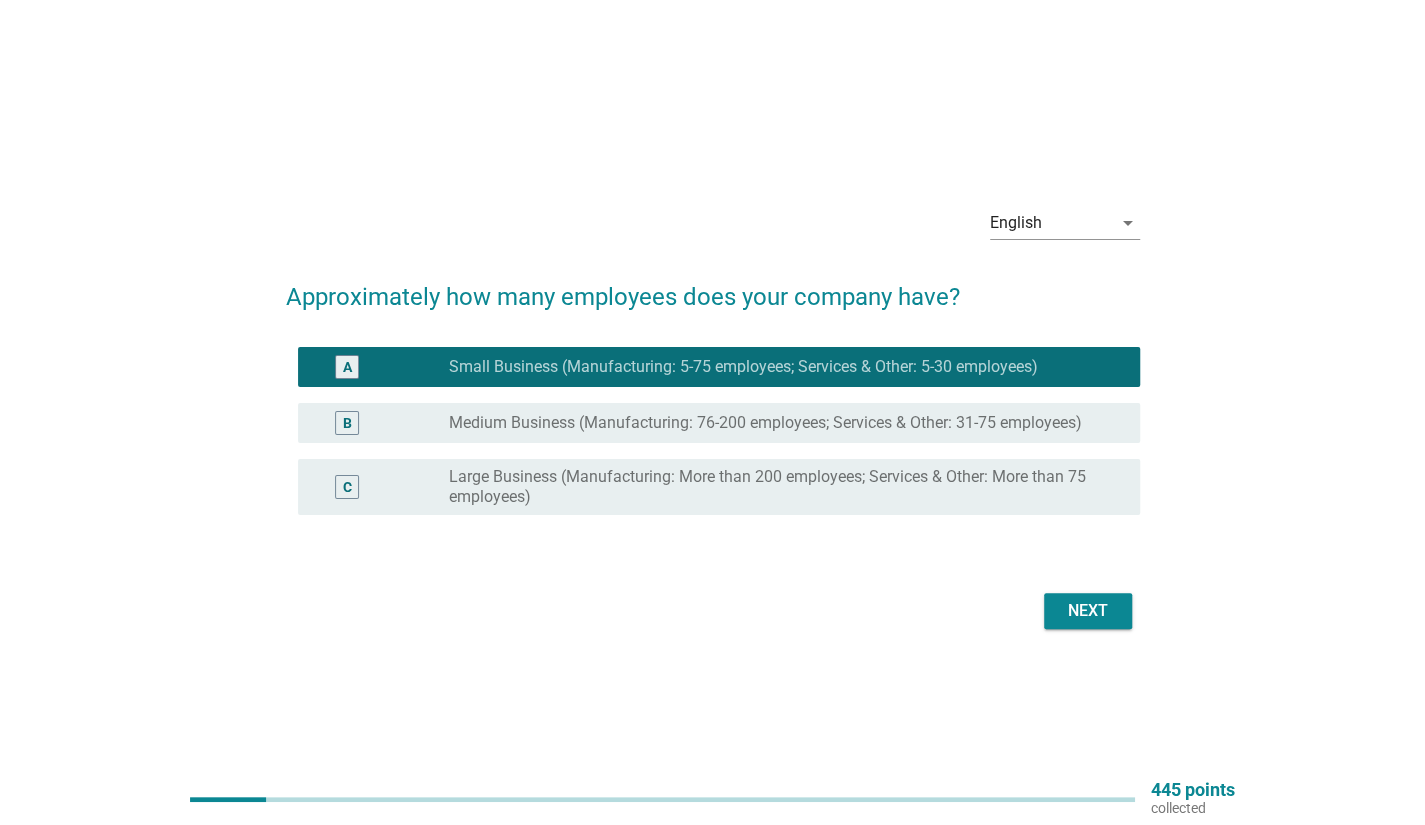 click on "Next" at bounding box center [1088, 611] 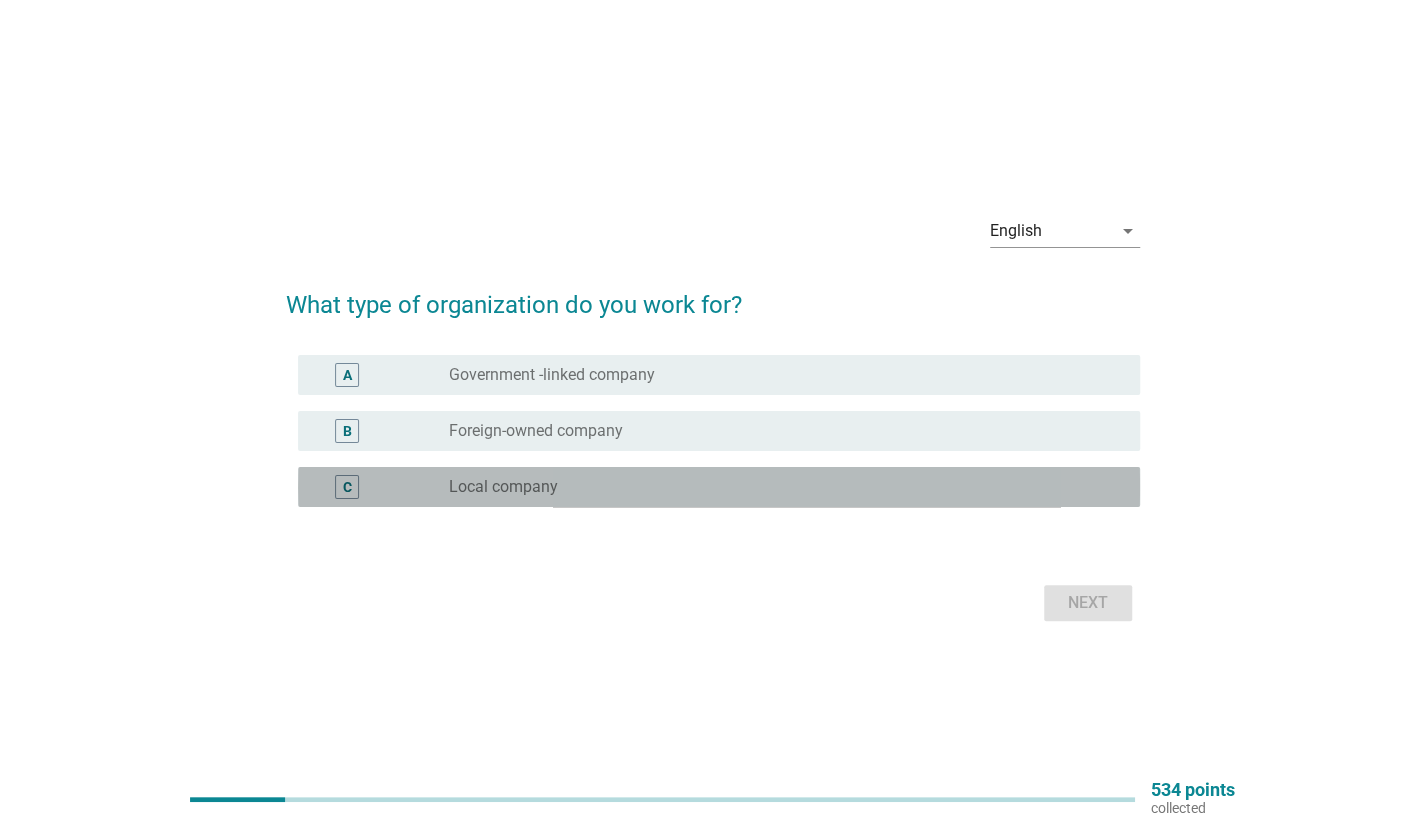 click on "Local company" at bounding box center [503, 487] 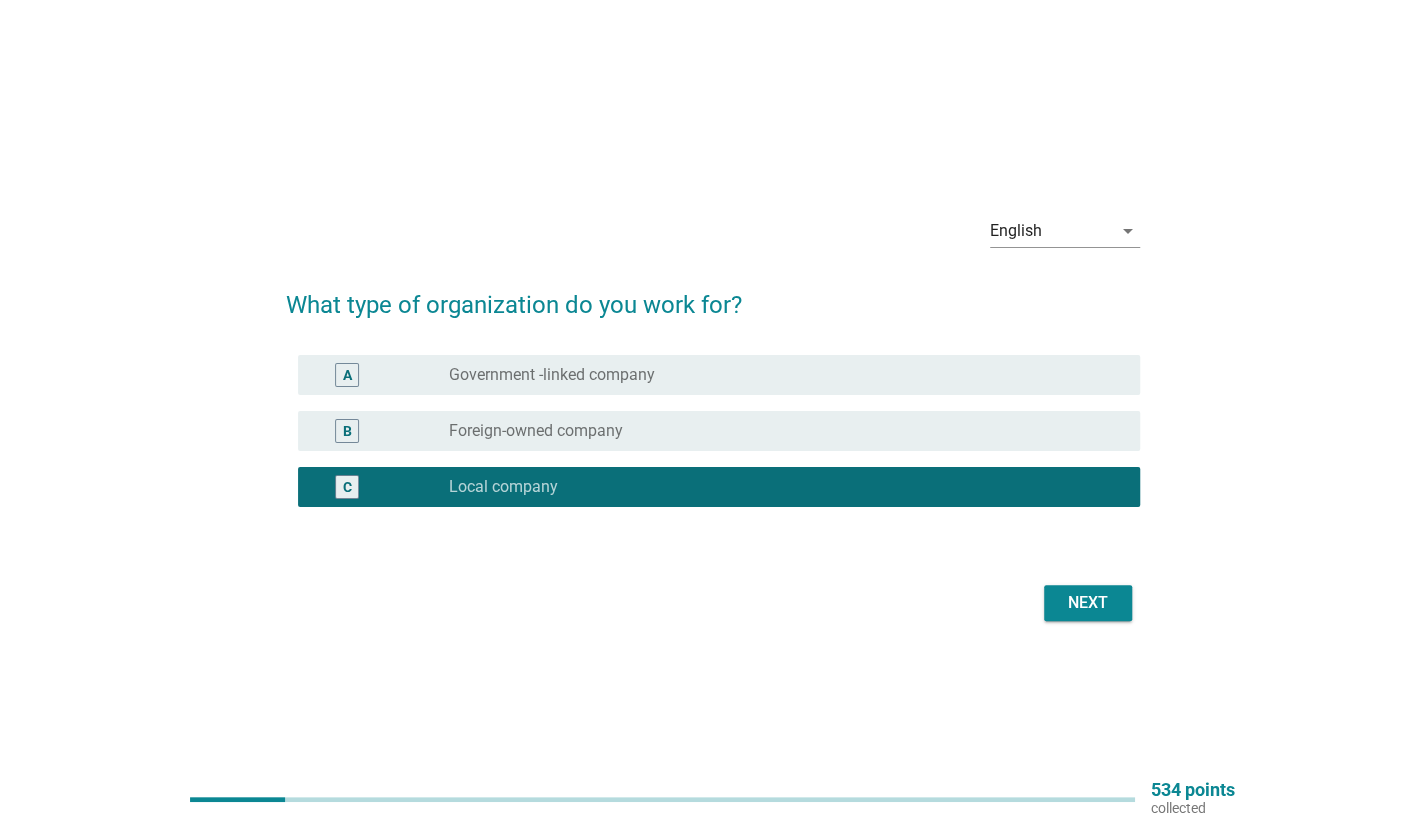 click on "Next" at bounding box center [1088, 603] 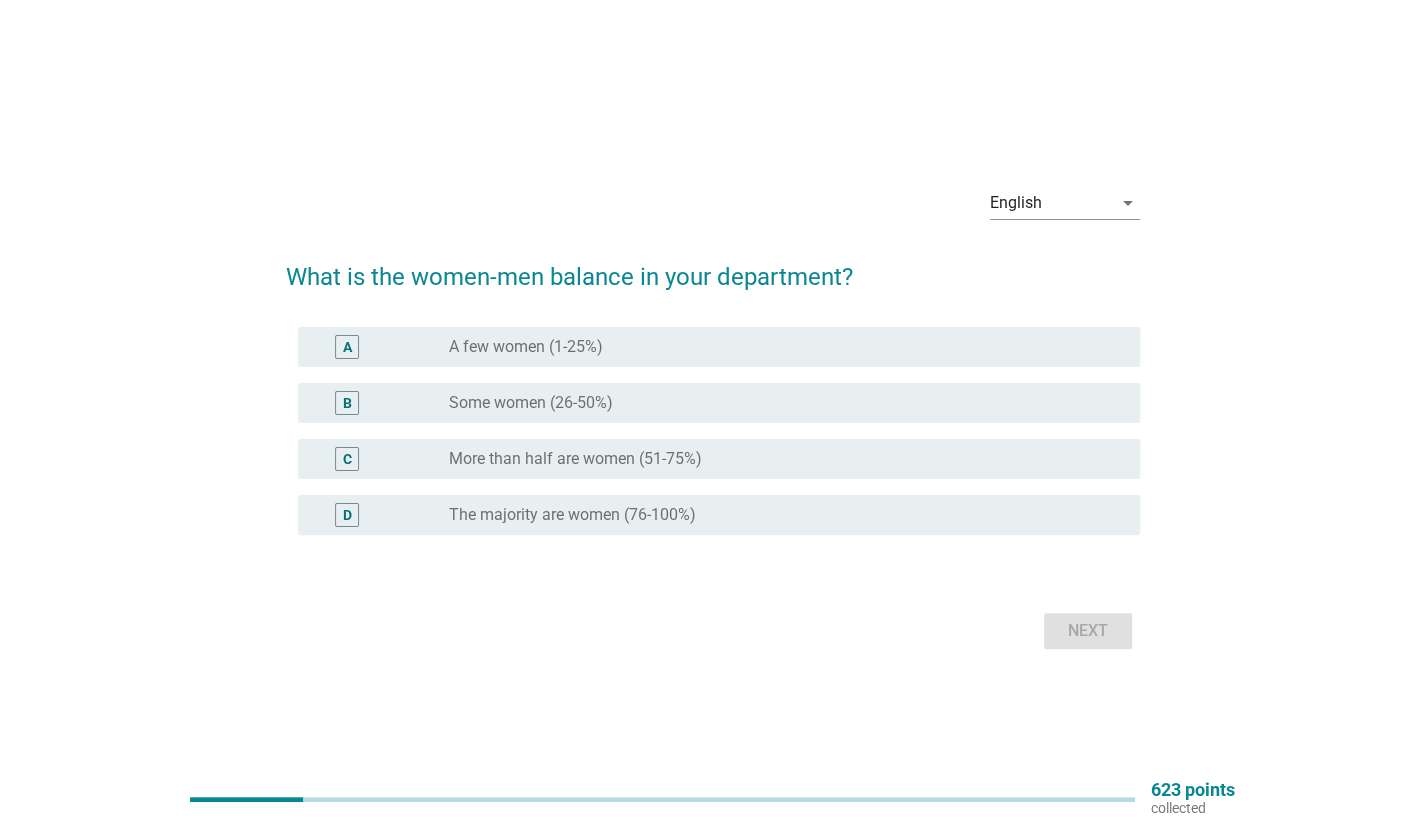 click on "C     radio_button_unchecked More than half are women (51-75%)" at bounding box center (719, 459) 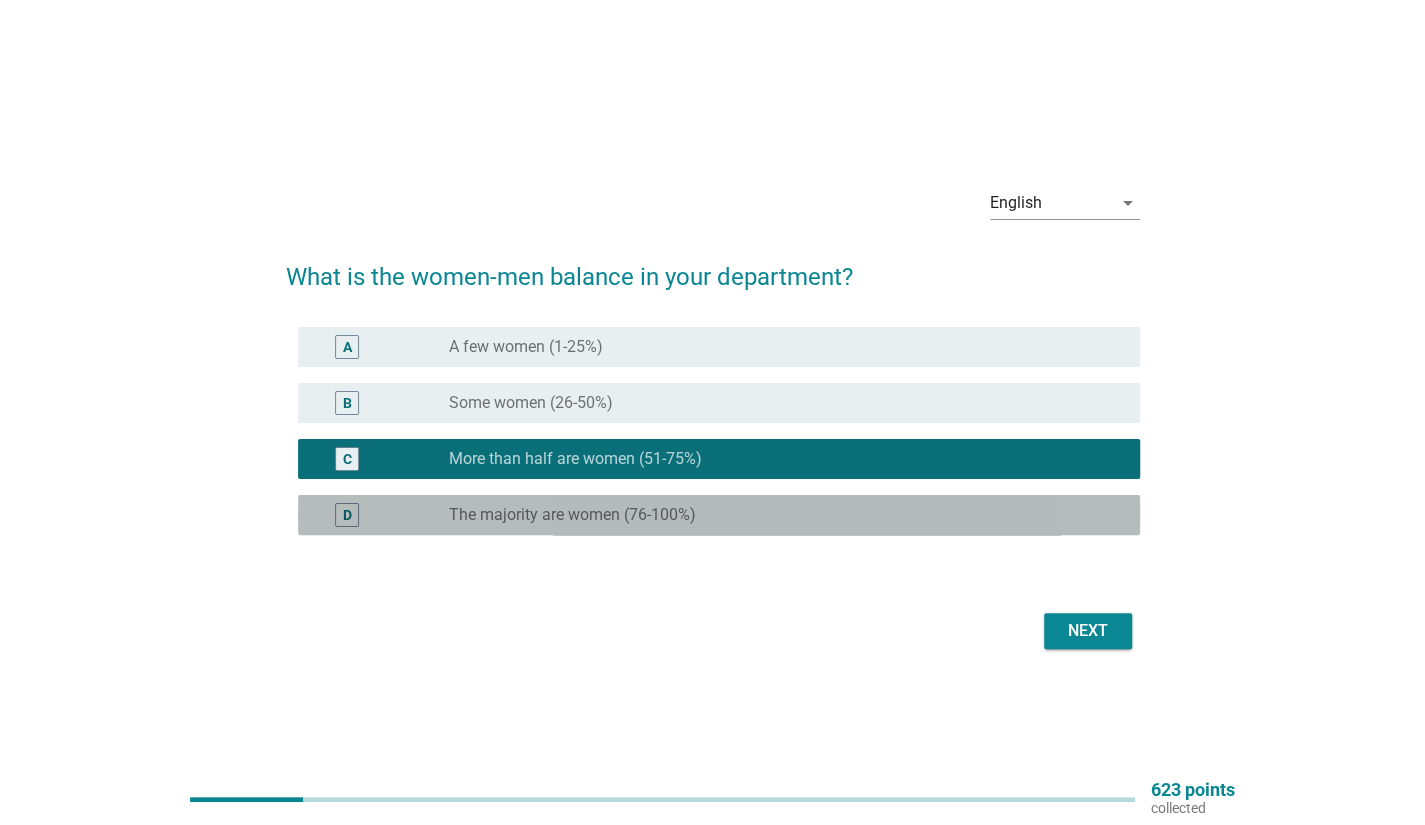 click on "radio_button_unchecked The majority are women (76-100%)" at bounding box center (778, 515) 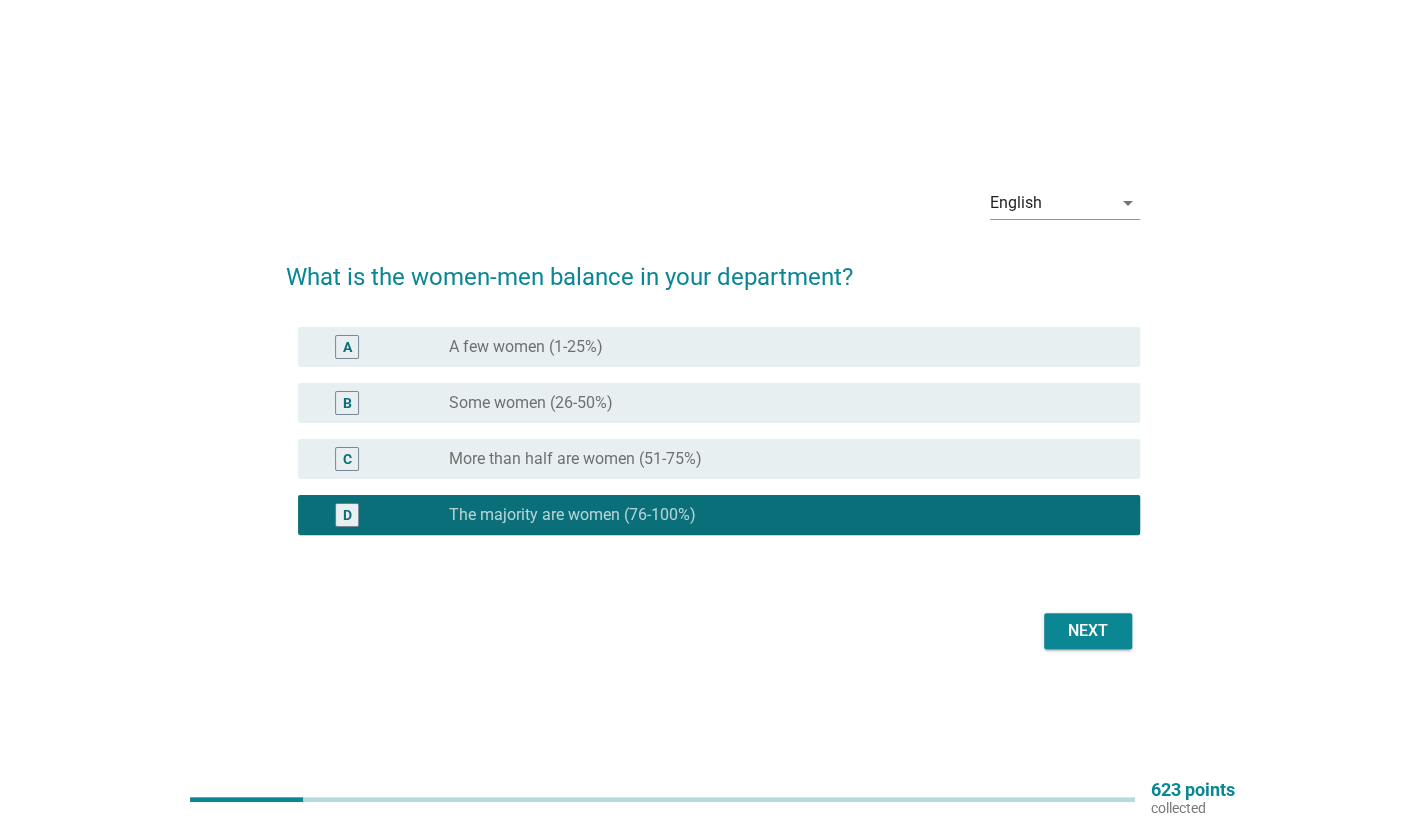 click on "C     radio_button_unchecked More than half are women (51-75%)" at bounding box center [719, 459] 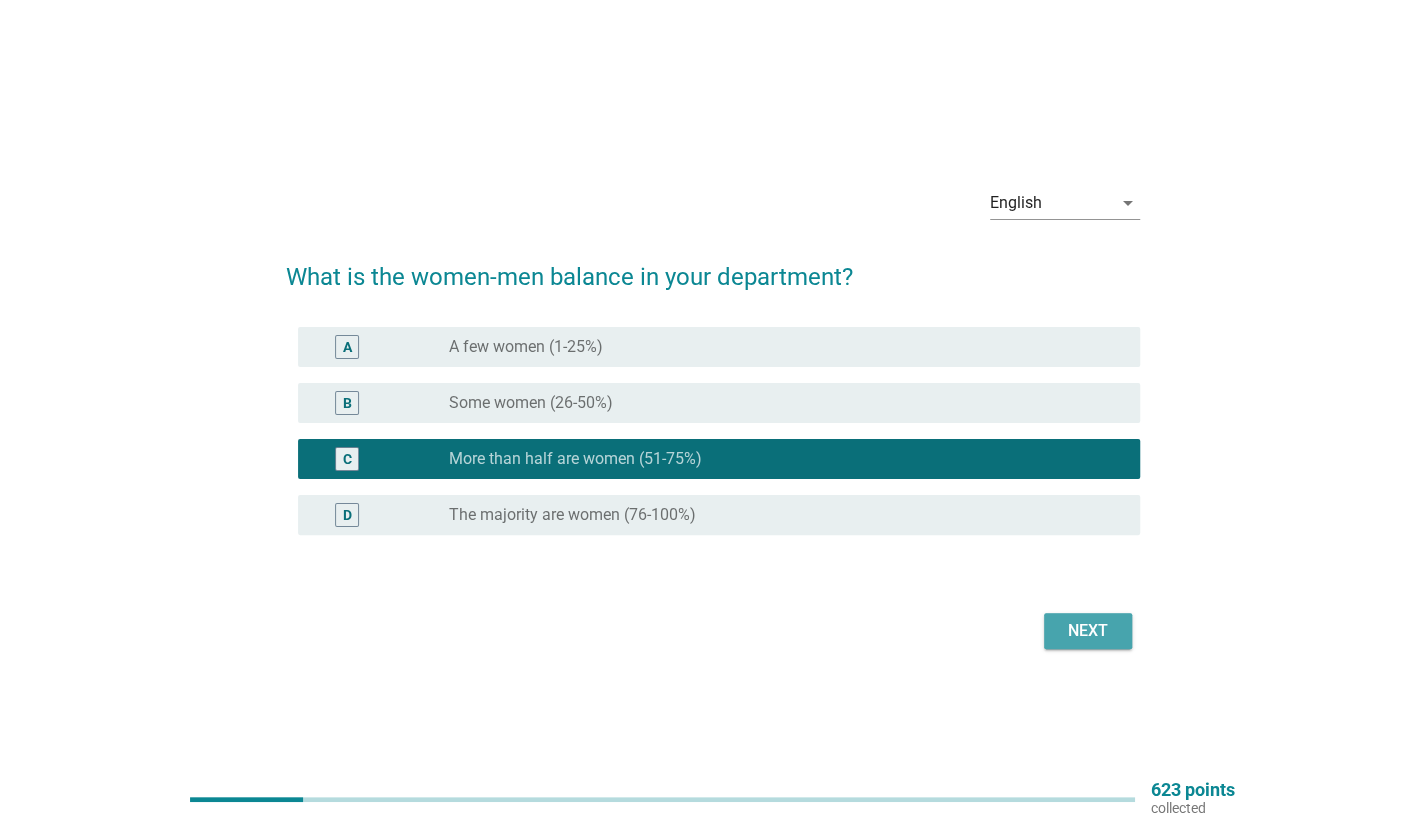 click on "Next" at bounding box center (1088, 631) 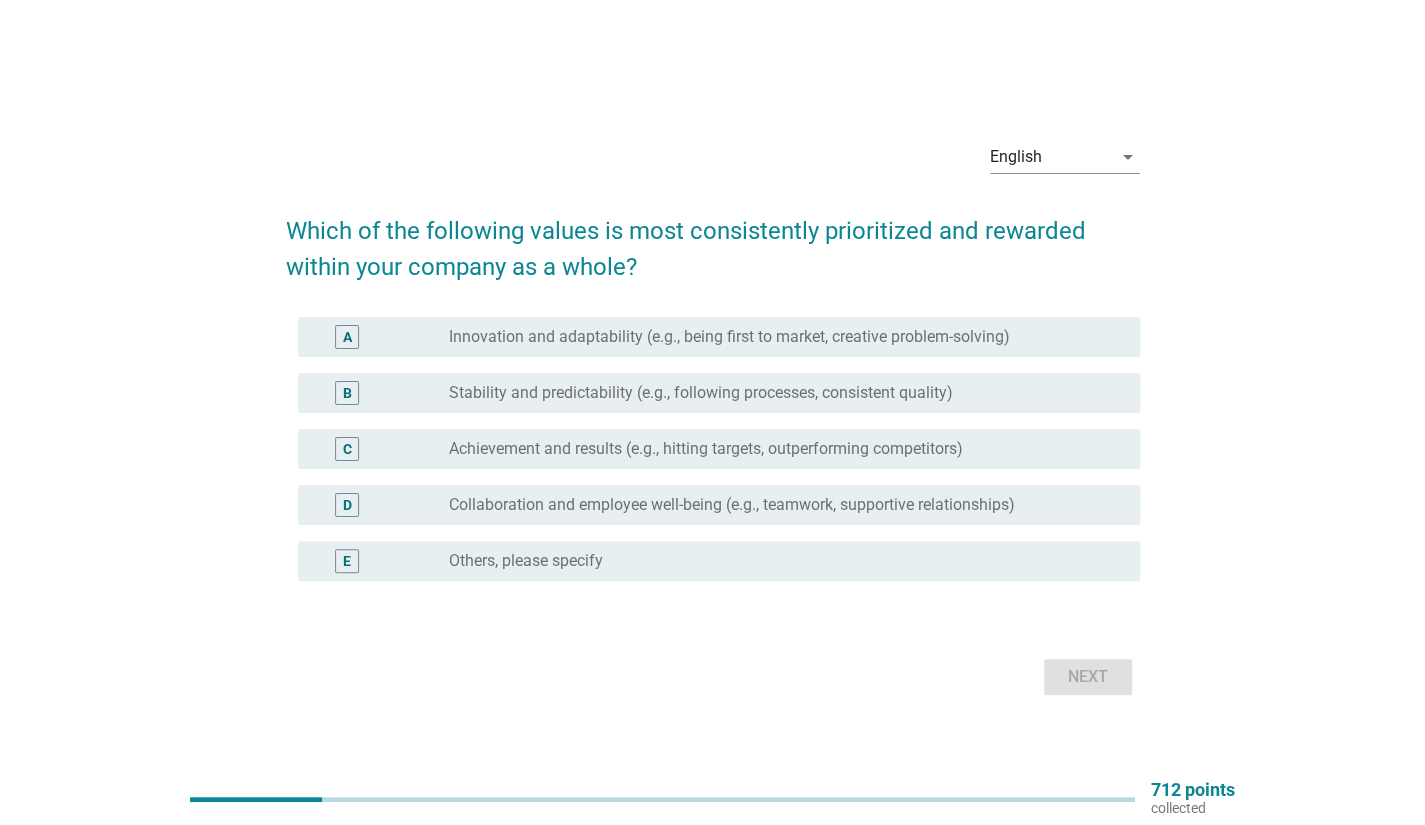 click on "Stability and predictability (e.g., following processes, consistent quality)" at bounding box center (701, 393) 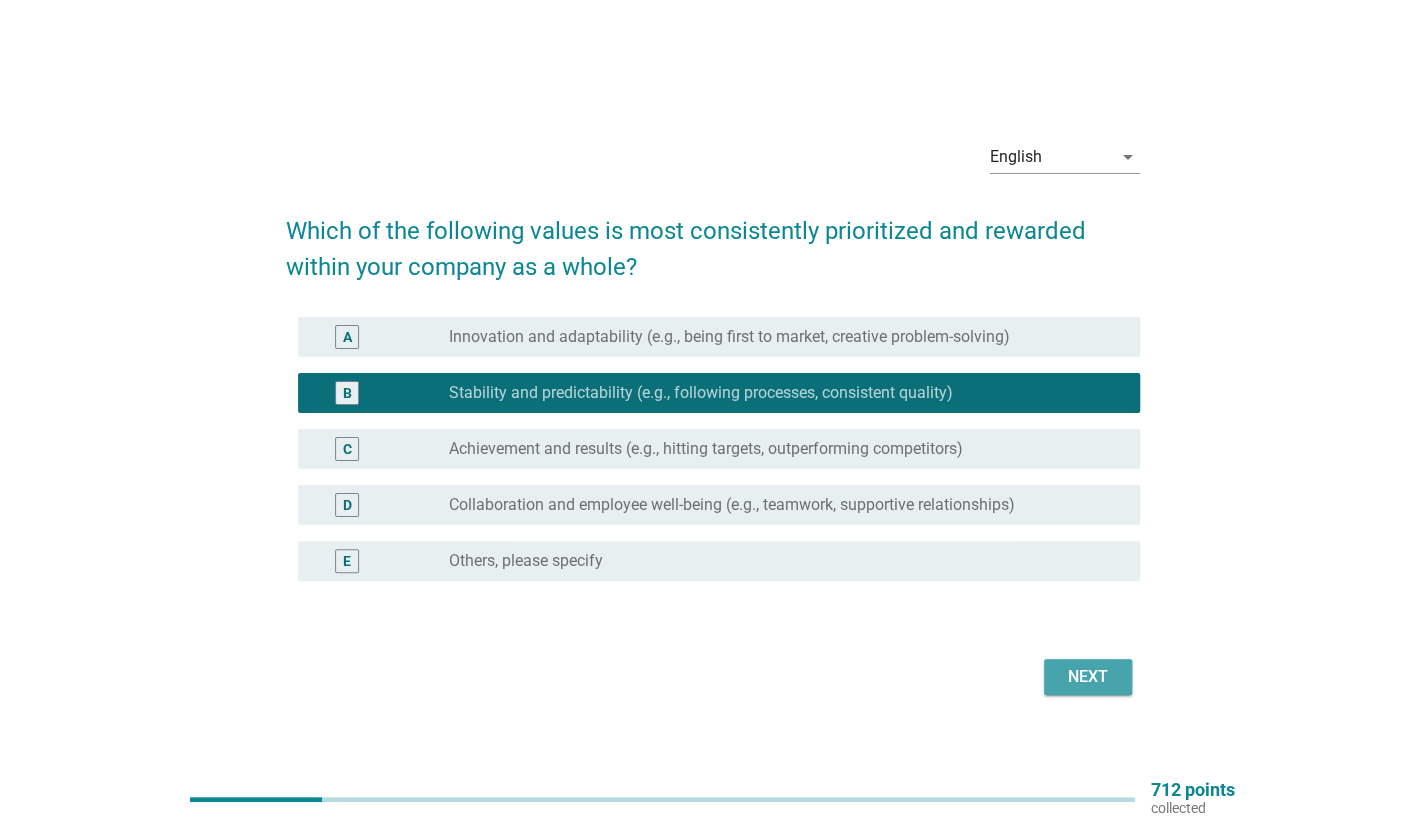 click on "Next" at bounding box center [1088, 677] 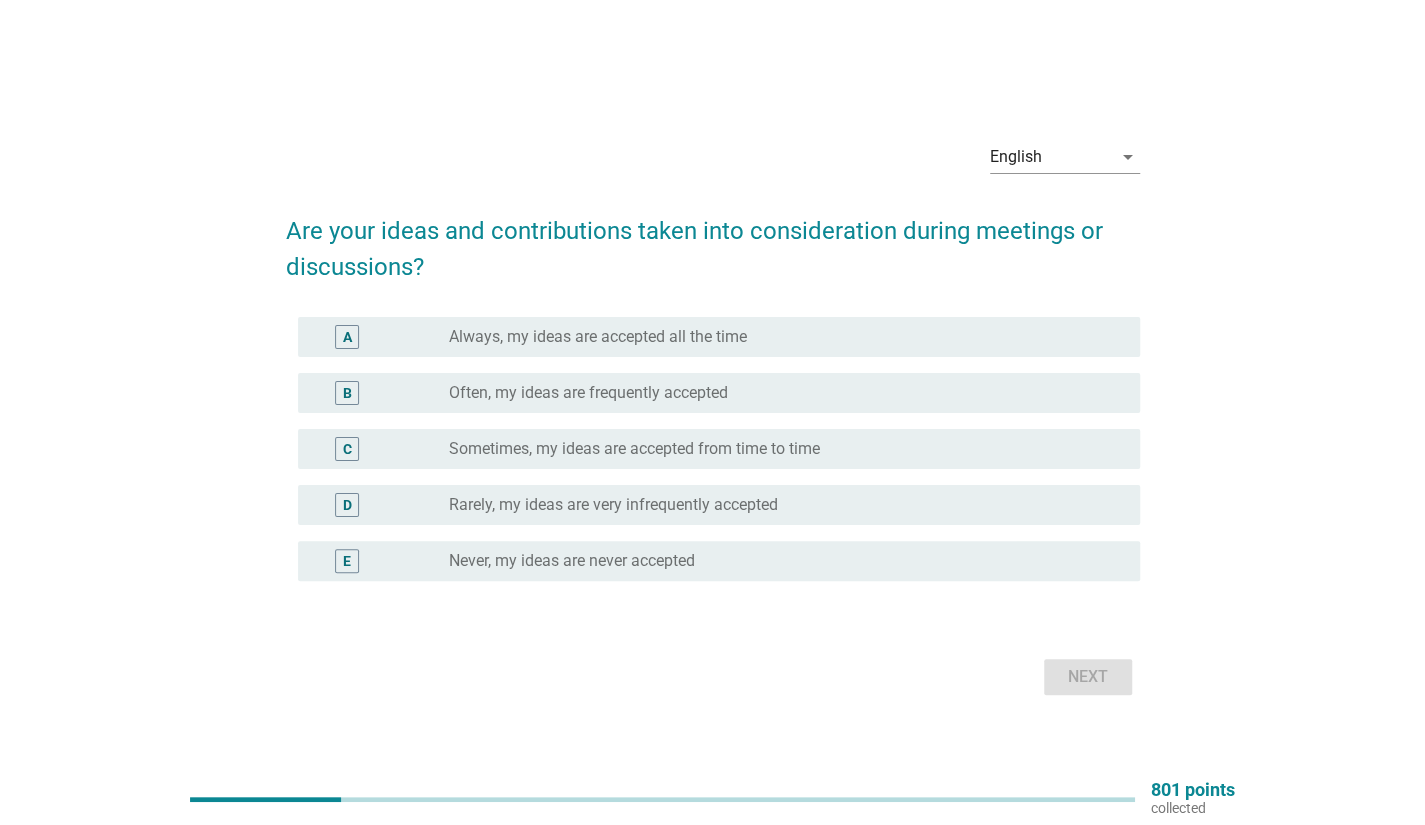 click on "Sometimes, my ideas are accepted from time to time" at bounding box center [634, 449] 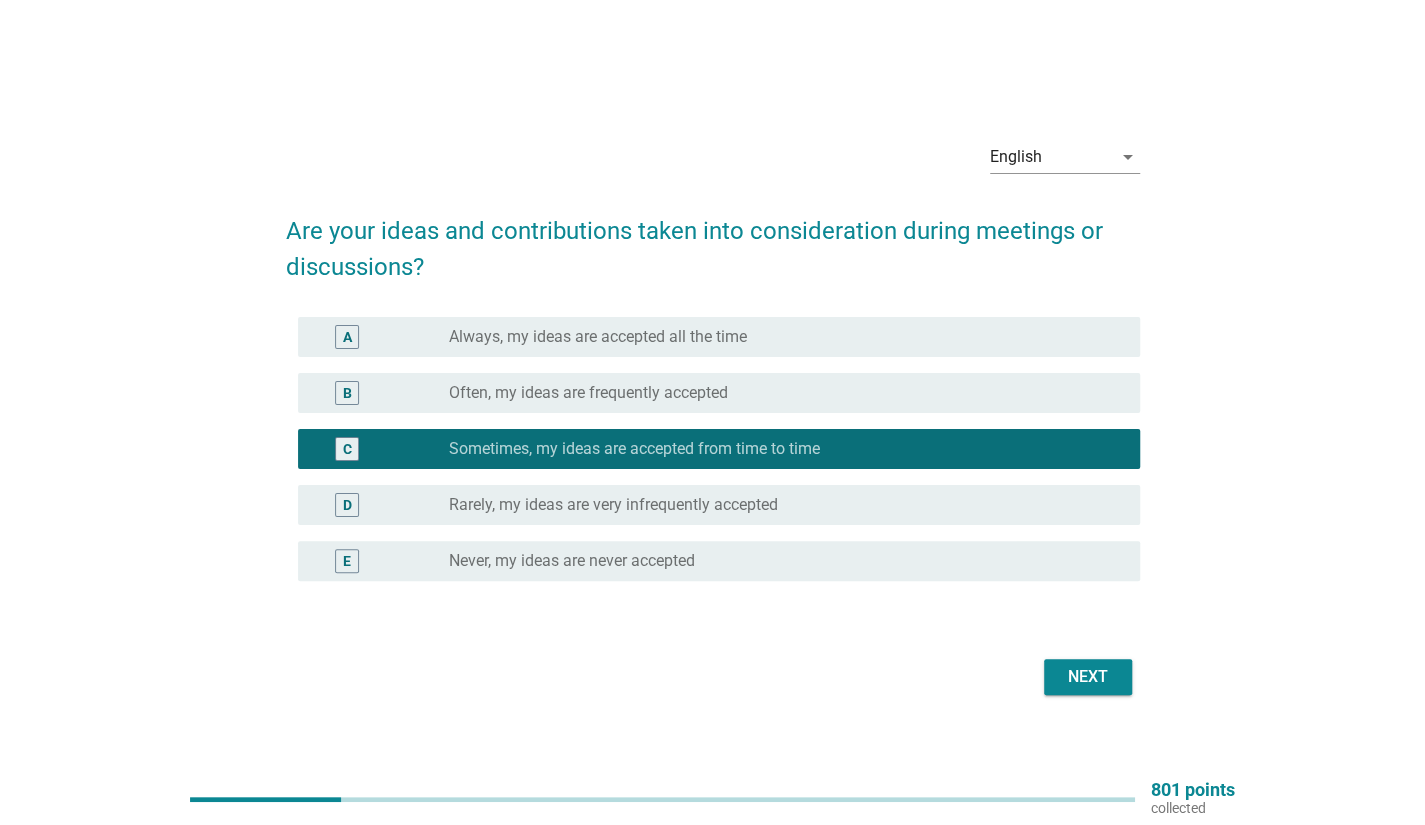 click on "Next" at bounding box center [1088, 677] 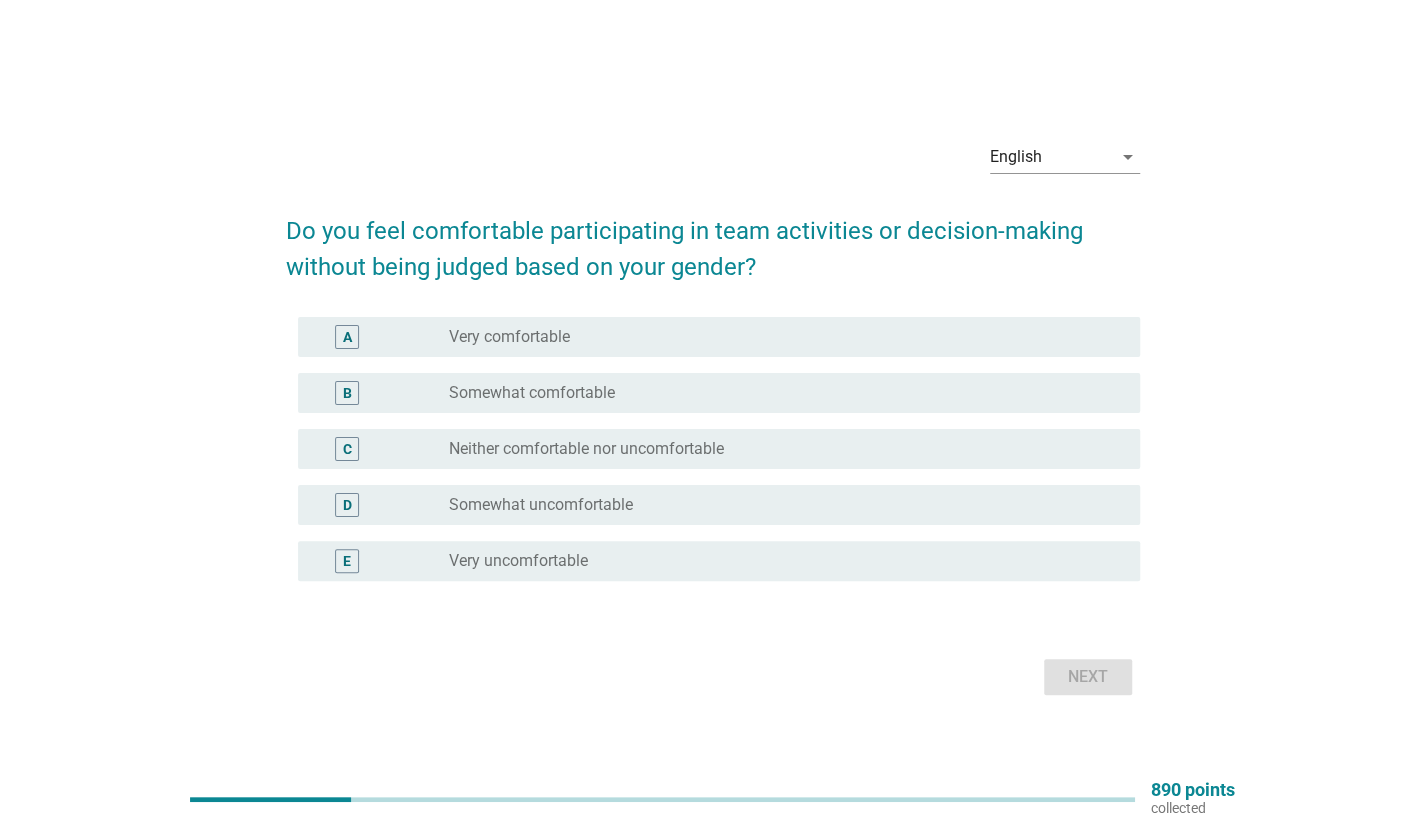 click on "Neither comfortable nor uncomfortable" at bounding box center (586, 449) 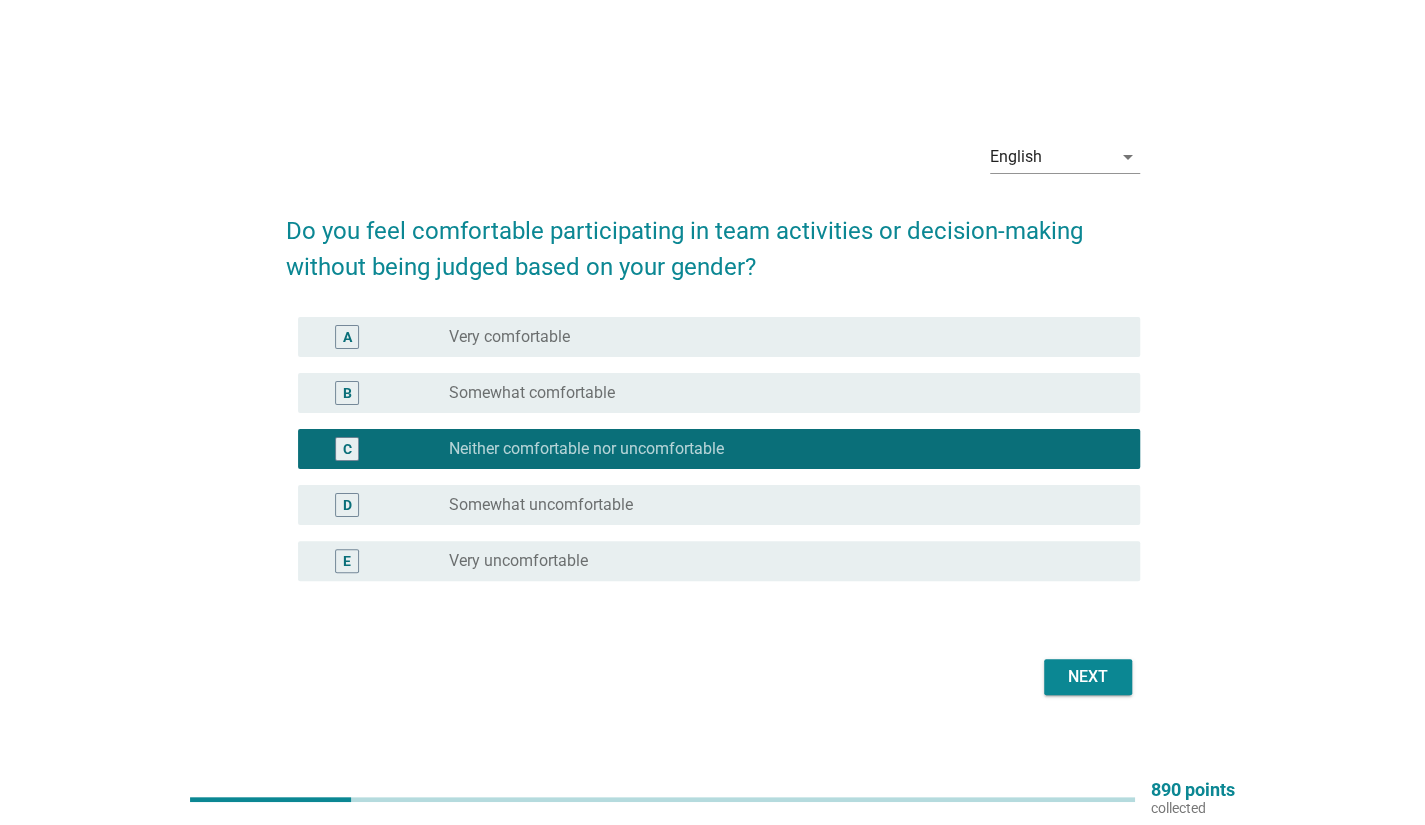 click on "Next" at bounding box center [1088, 677] 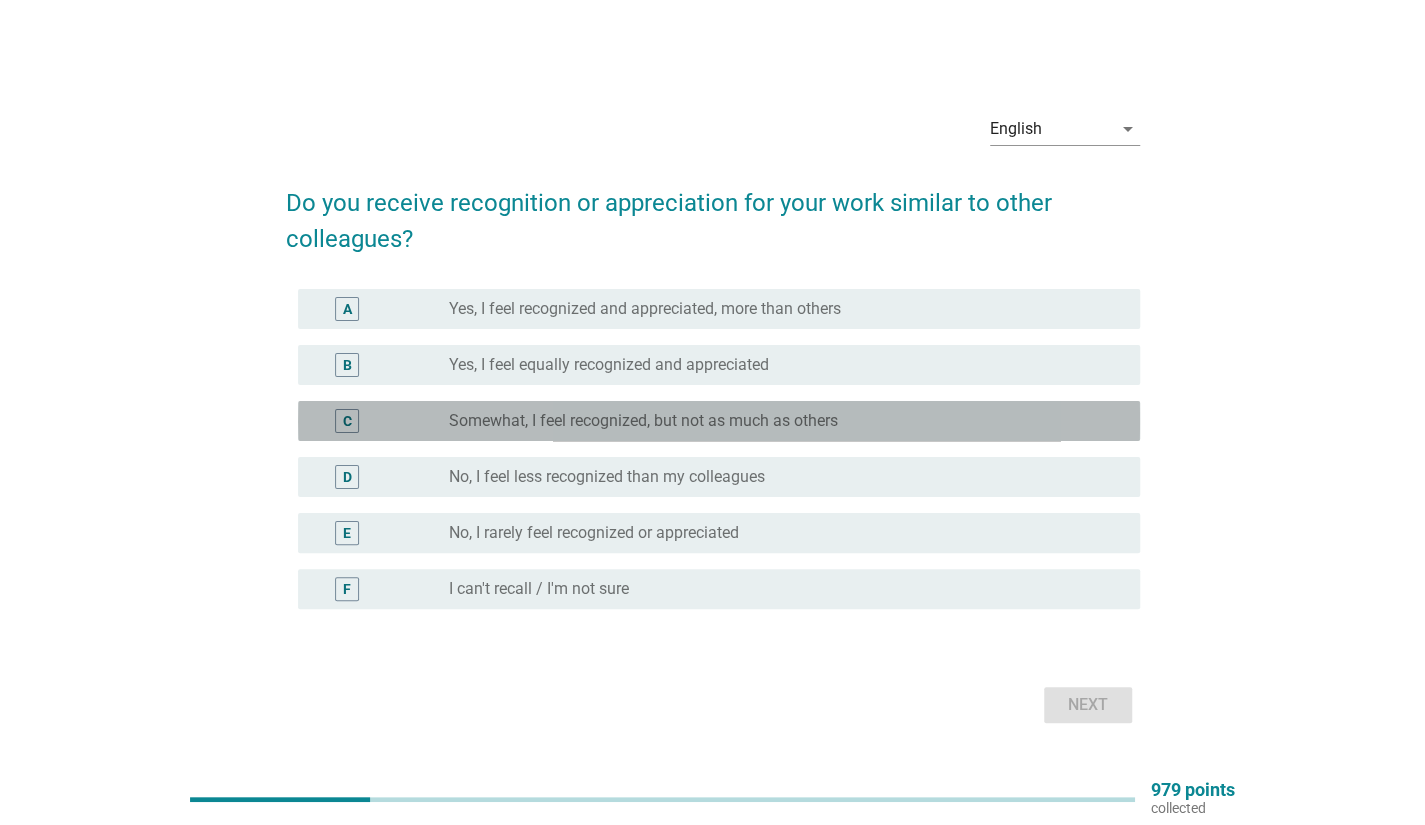 click on "Somewhat, I feel recognized, but not as much as others" at bounding box center [643, 421] 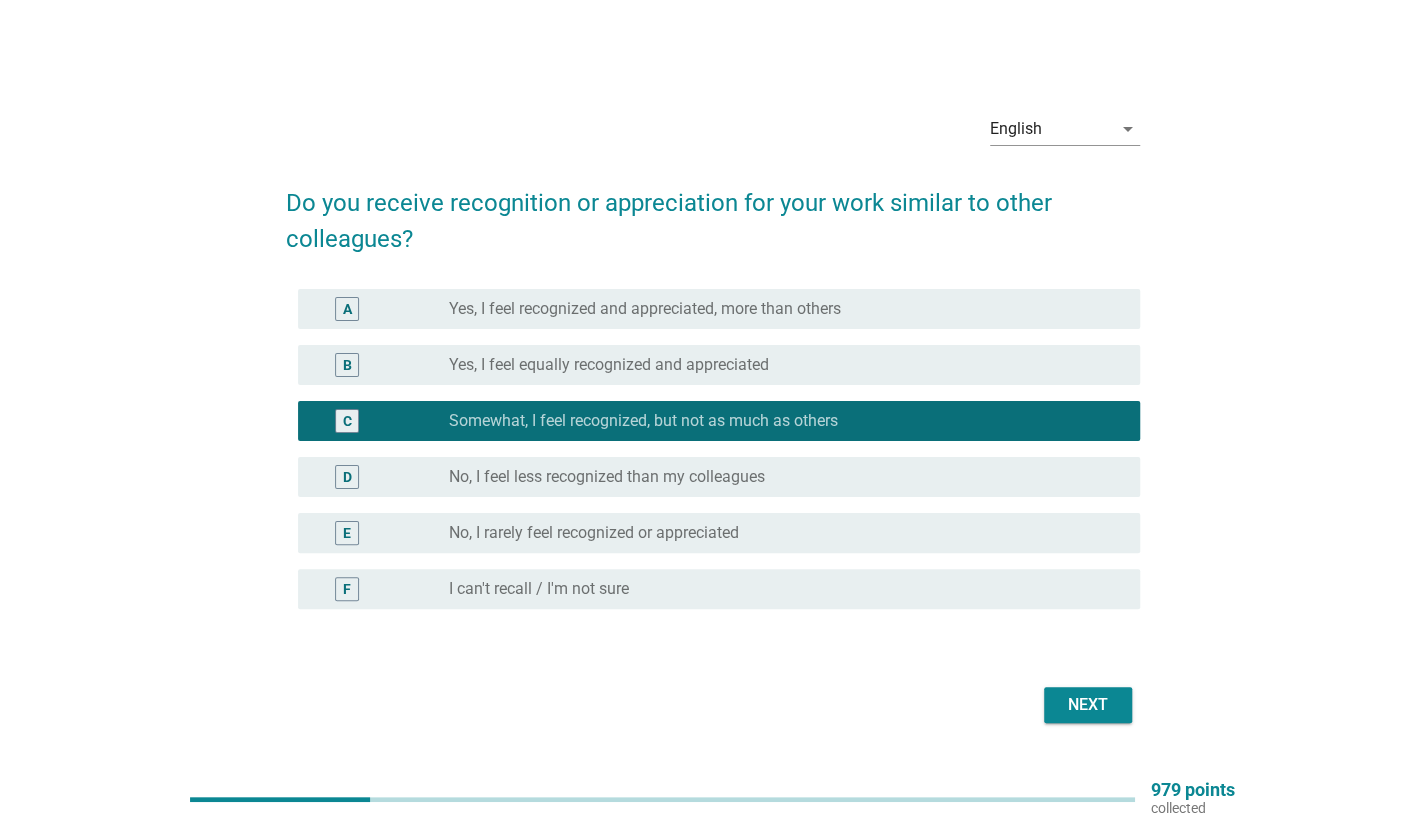 click on "Do you receive recognition or appreciation for your work similar to other colleagues?     A     radio_button_unchecked Yes, I feel recognized and appreciated, more than others   B     radio_button_unchecked Yes, I feel equally recognized and appreciated   C     radio_button_checked Somewhat, I feel recognized, but not as much as others   D     radio_button_unchecked No, I feel less recognized than my colleagues   E     radio_button_unchecked No, I rarely feel recognized or appreciated   F     radio_button_unchecked I can't recall / I'm not sure     Next" at bounding box center [713, 447] 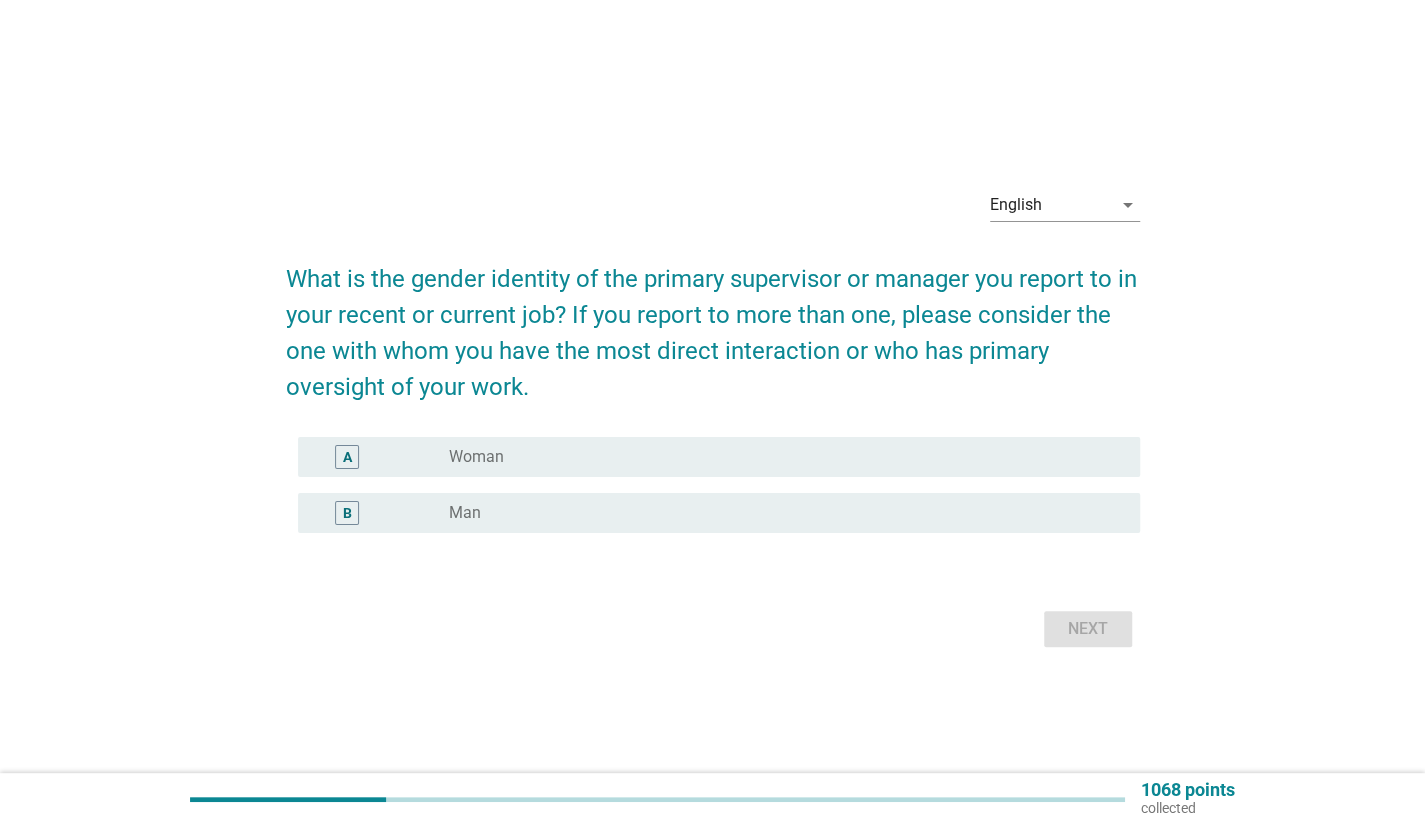 click on "radio_button_unchecked Woman" at bounding box center (778, 457) 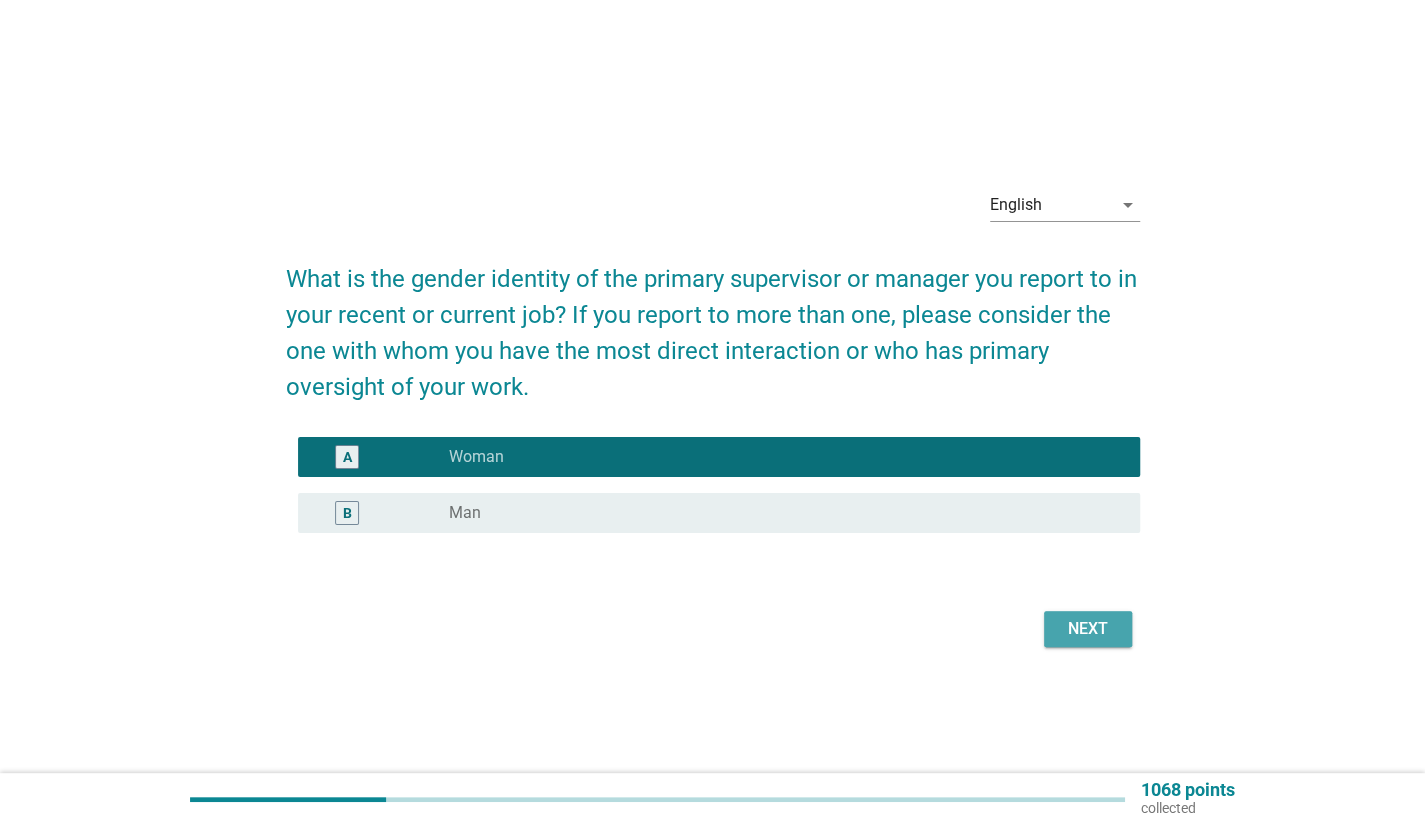 click on "Next" at bounding box center (1088, 629) 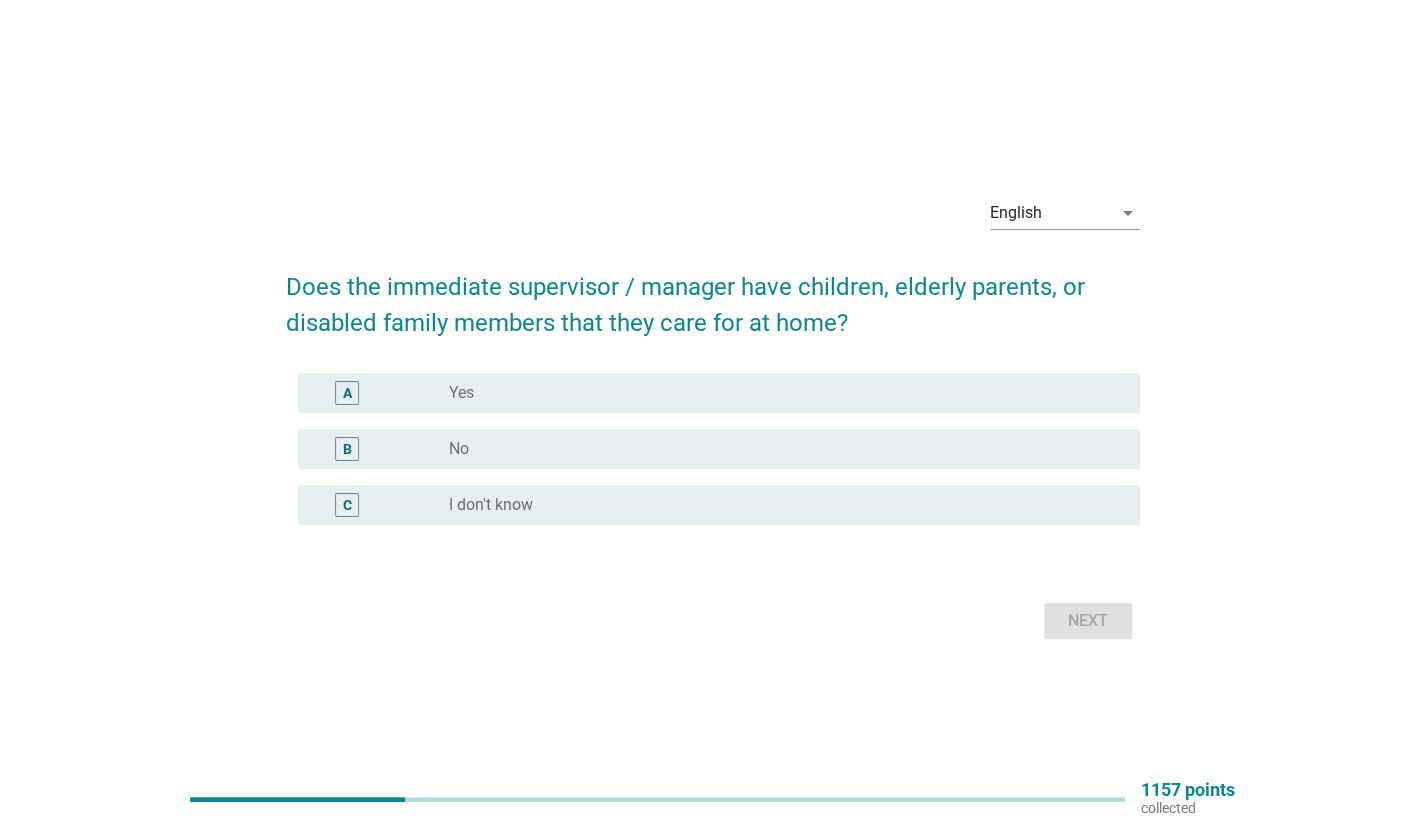click on "radio_button_unchecked Yes" at bounding box center [778, 393] 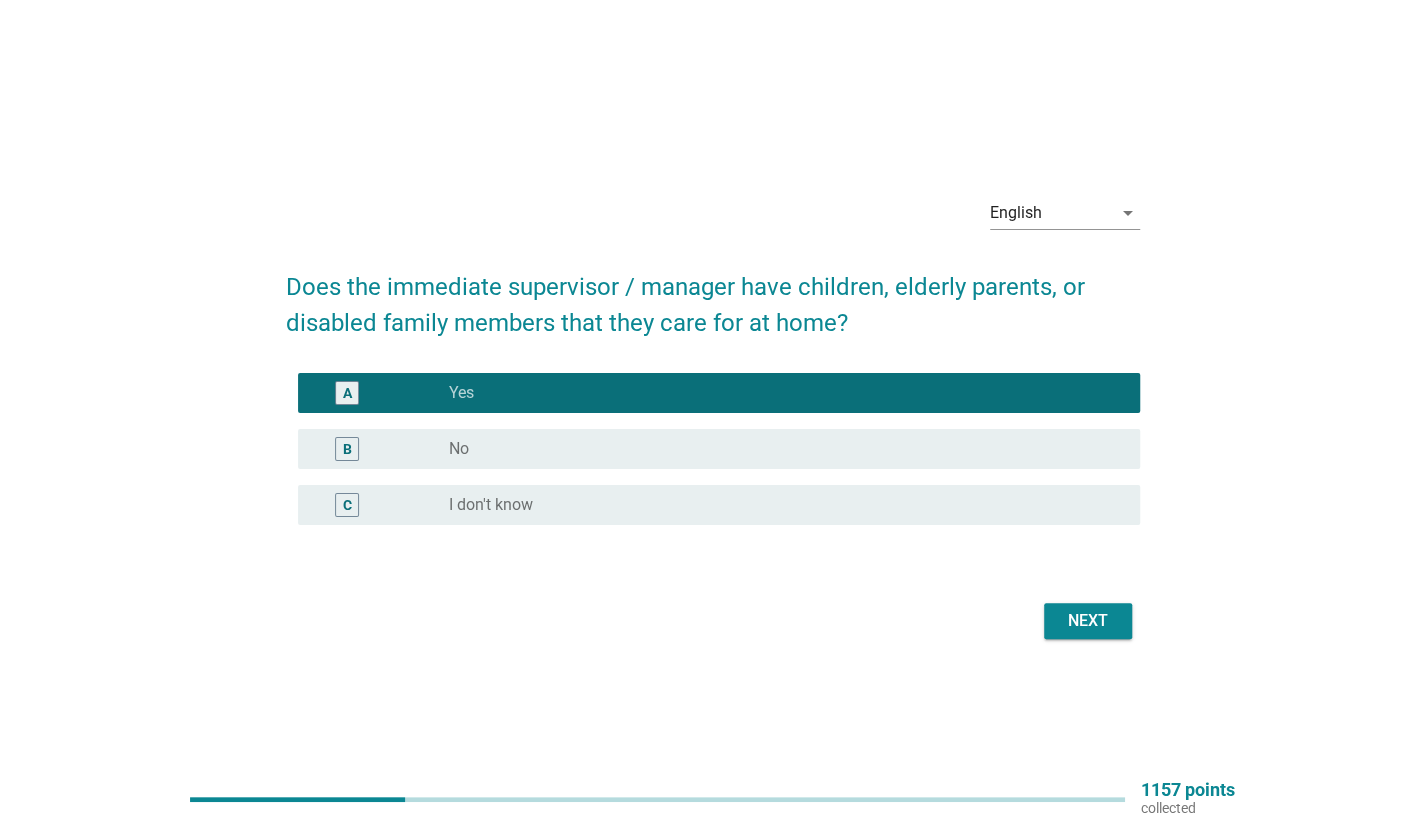 click on "Next" at bounding box center [1088, 621] 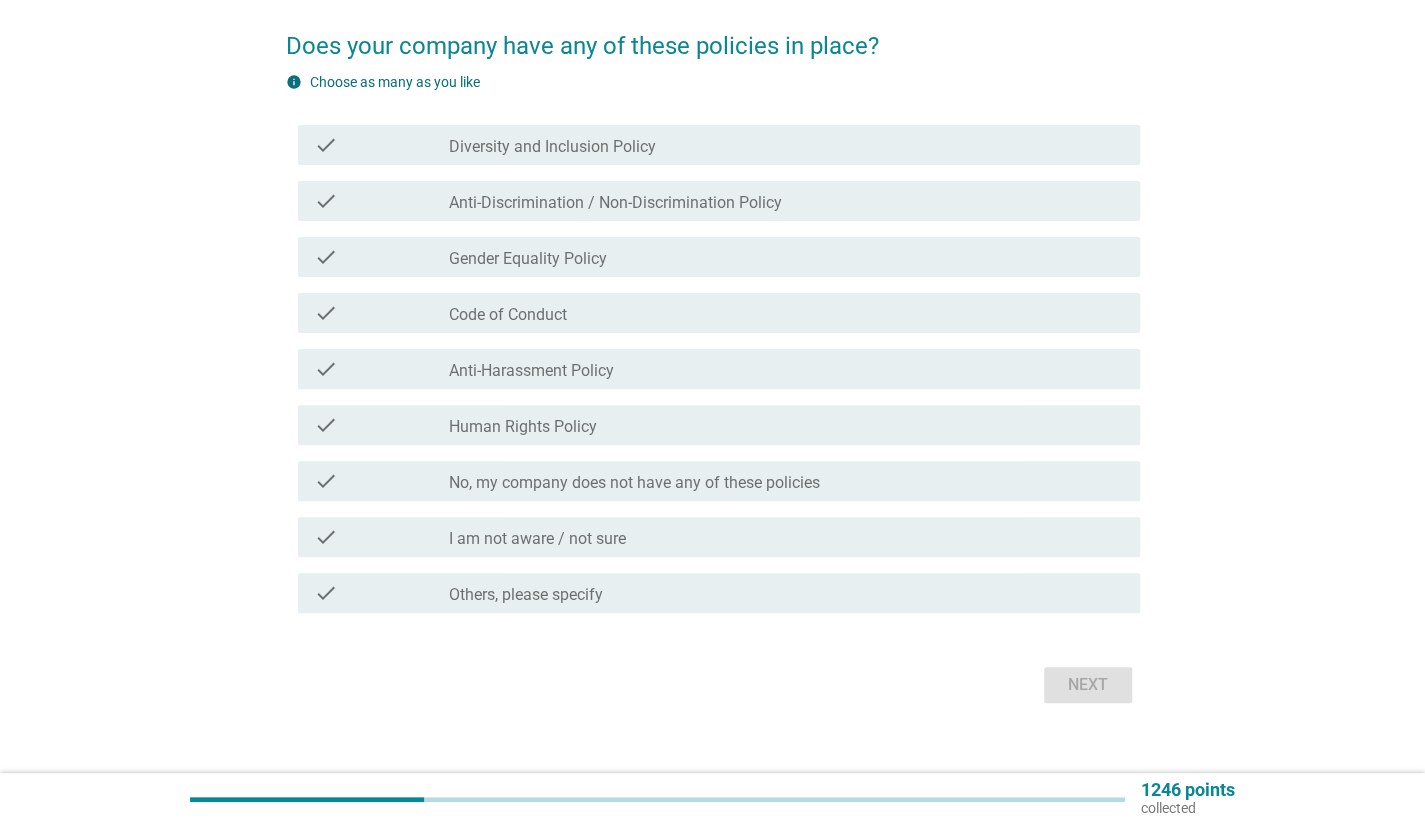 scroll, scrollTop: 176, scrollLeft: 0, axis: vertical 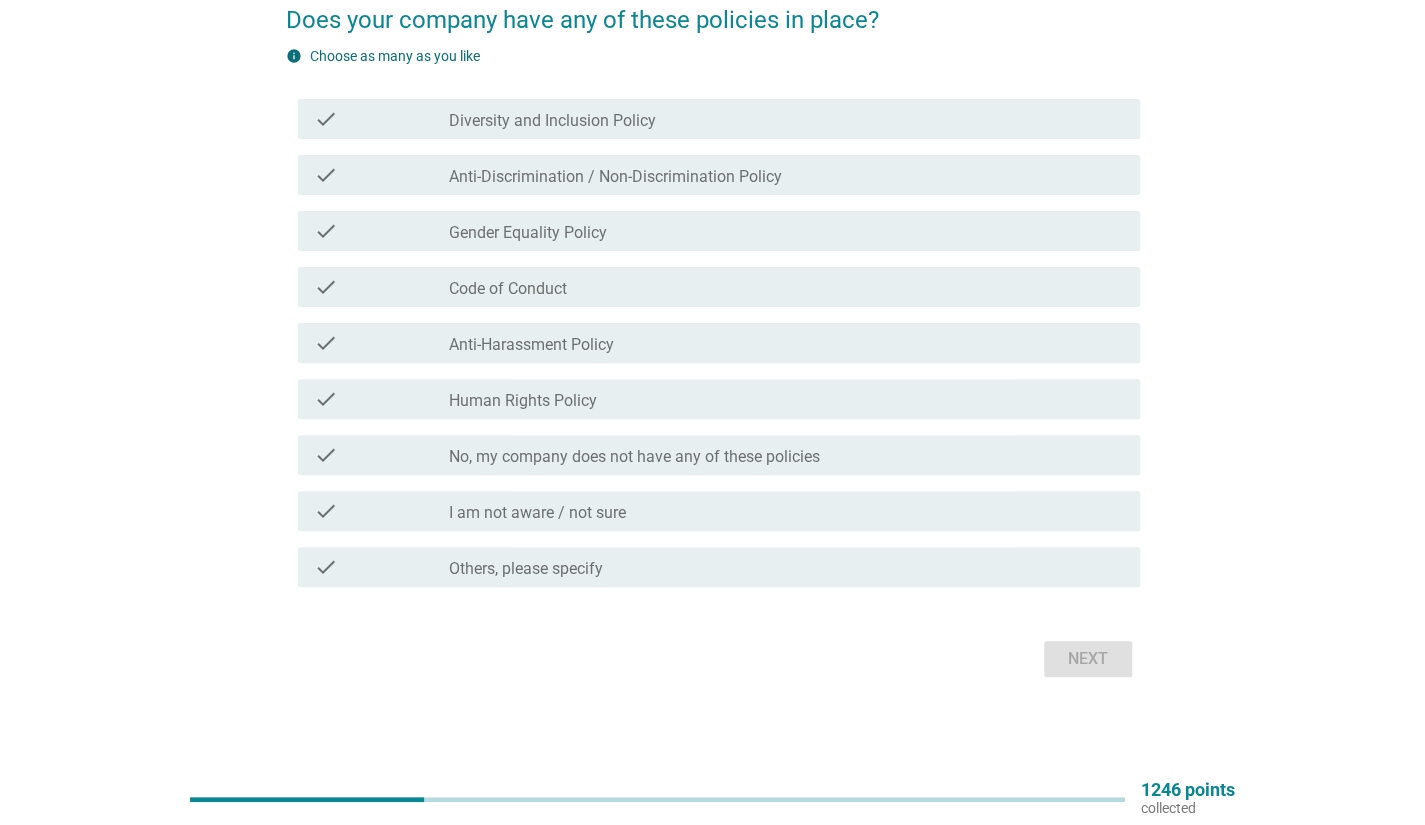 click on "check     check_box_outline_blank No, my company does not have any of these policies" at bounding box center [719, 455] 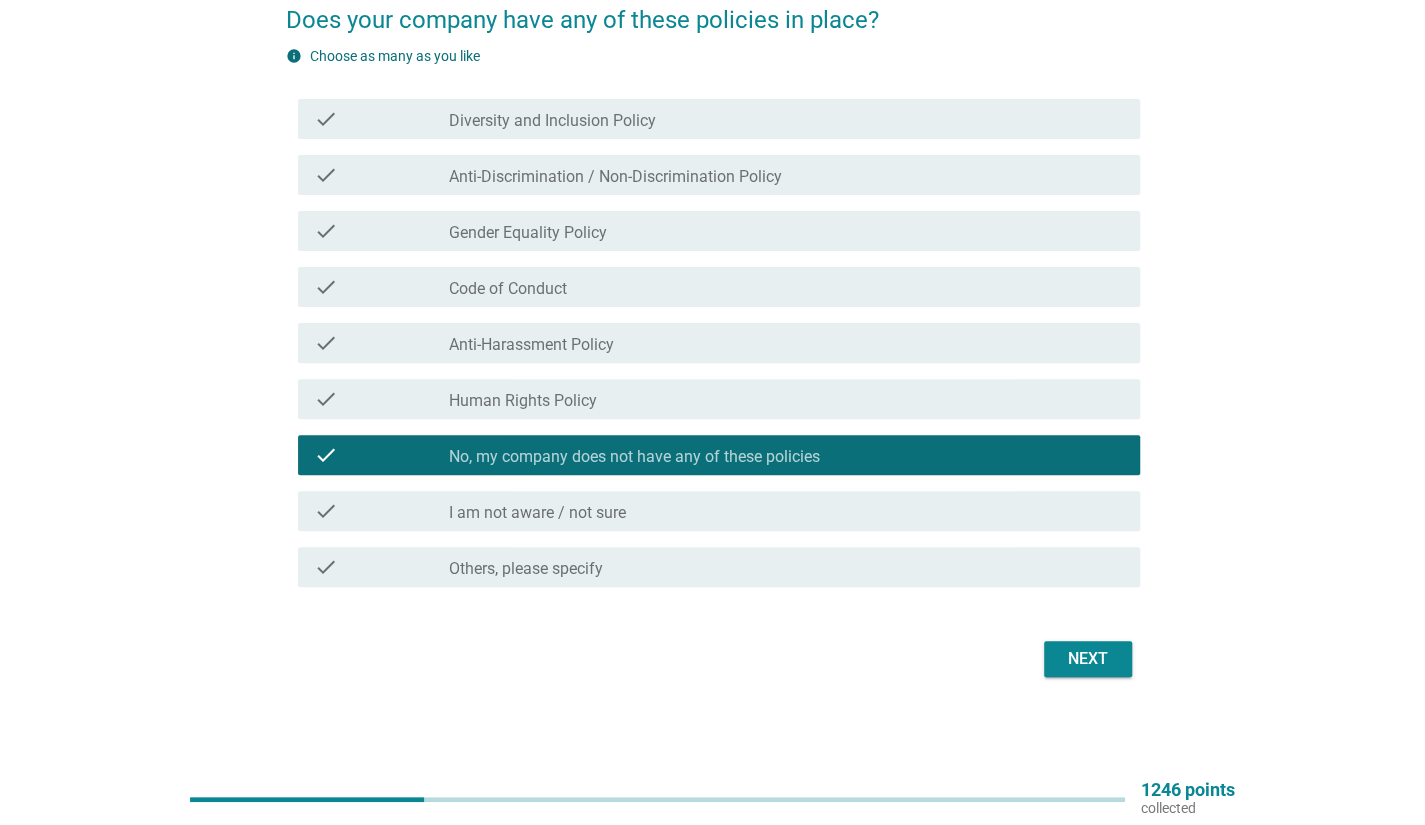 click on "check_box_outline_blank I am not aware / not sure" at bounding box center (786, 511) 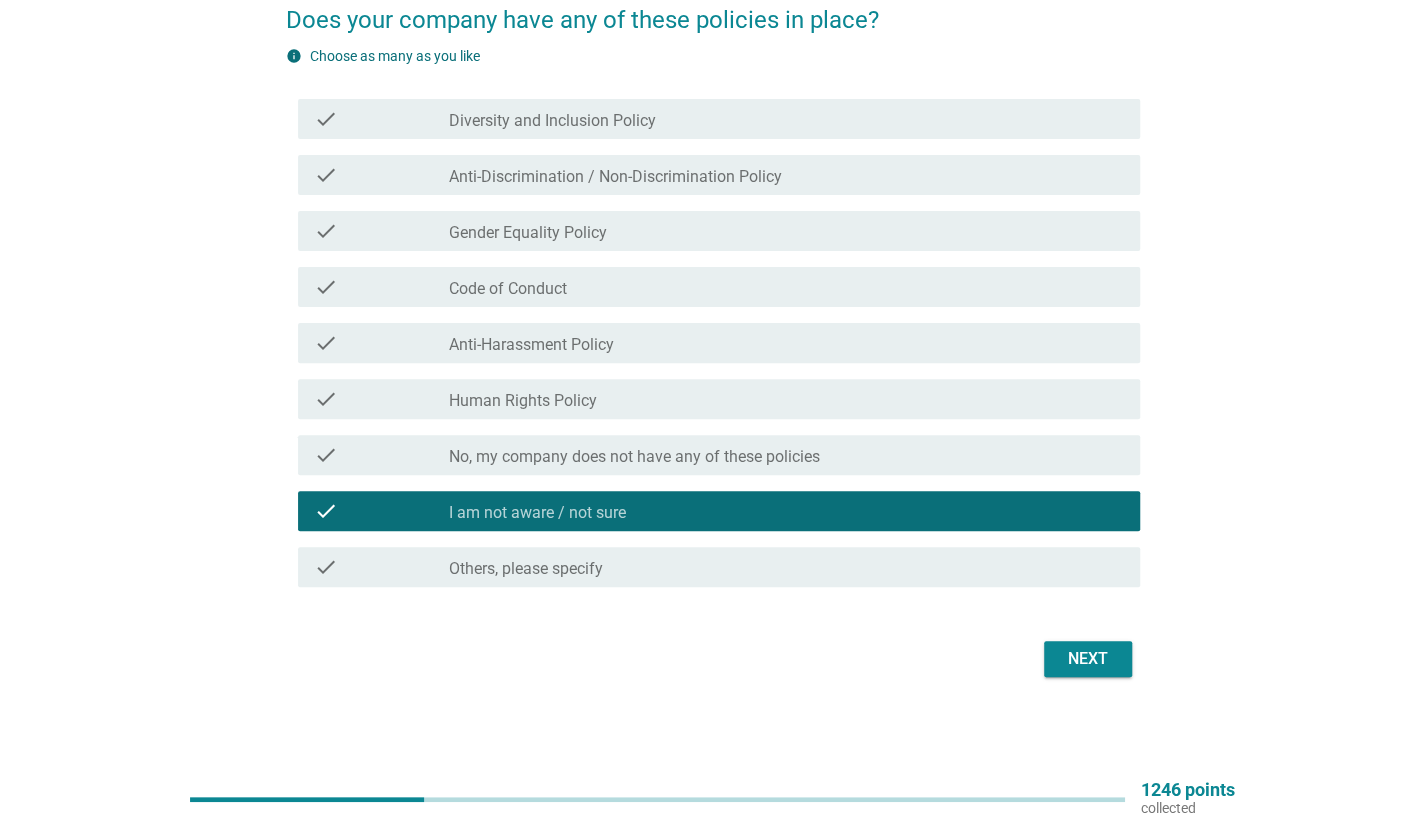 click on "Next" at bounding box center (1088, 659) 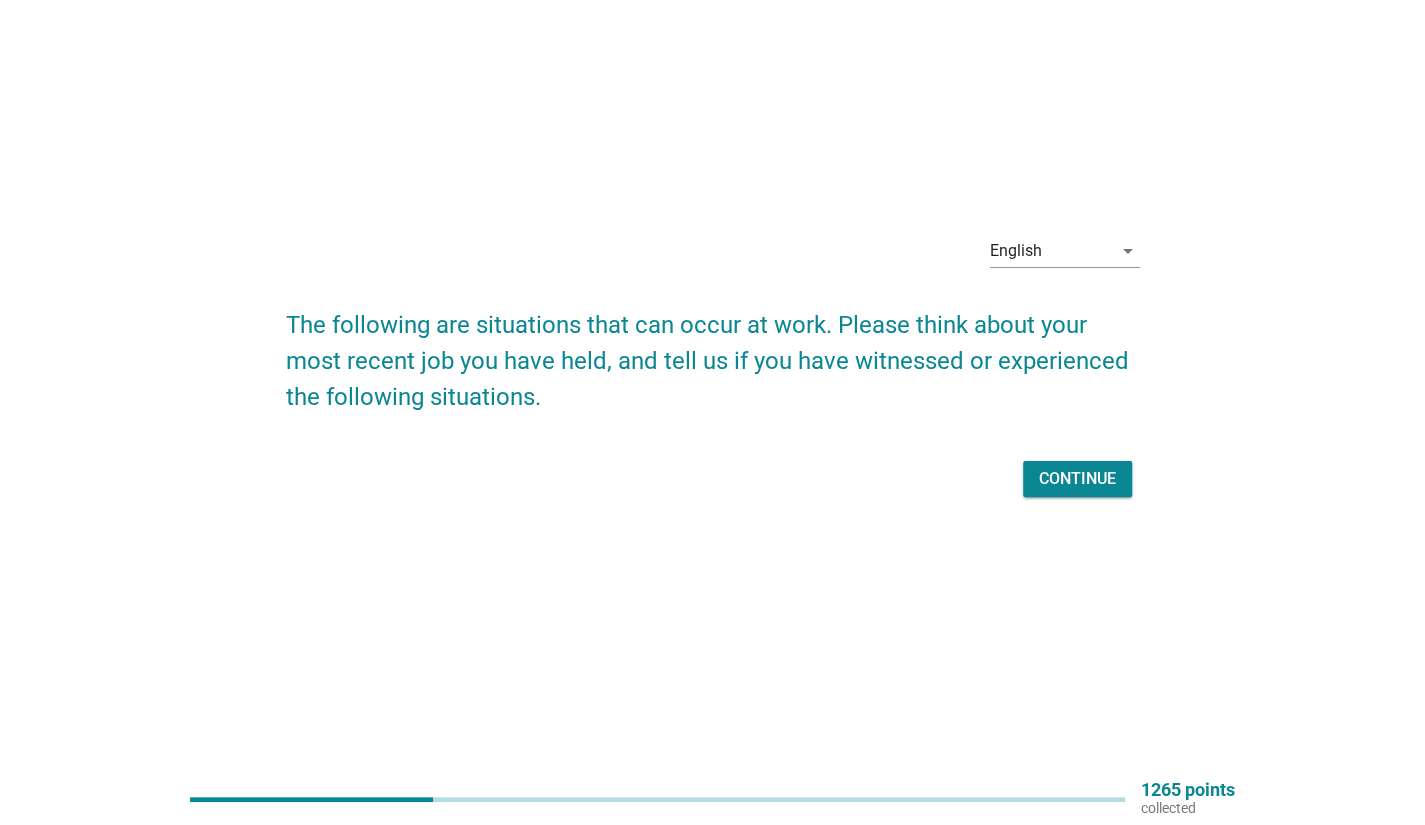 scroll, scrollTop: 0, scrollLeft: 0, axis: both 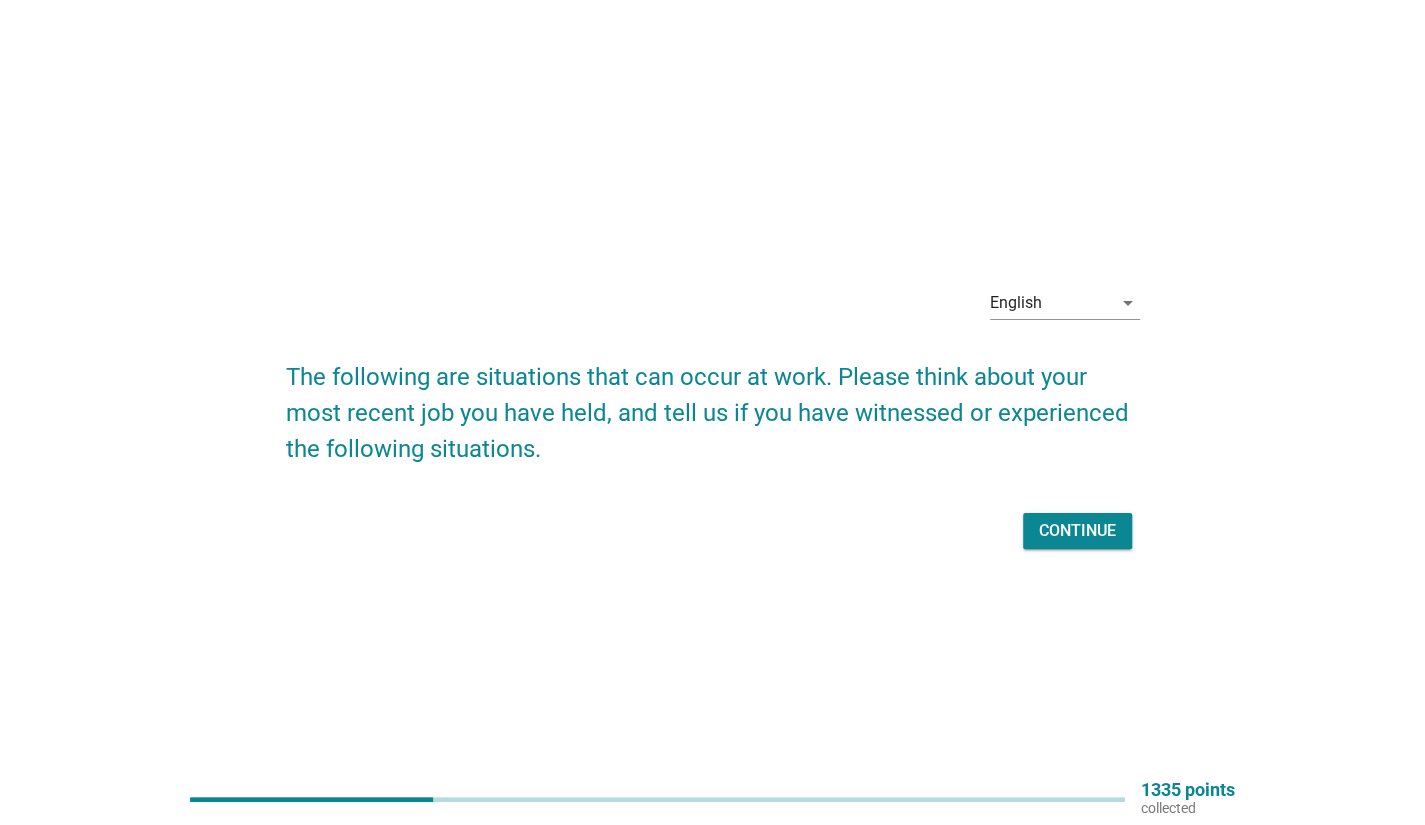 click on "Continue" at bounding box center (1077, 531) 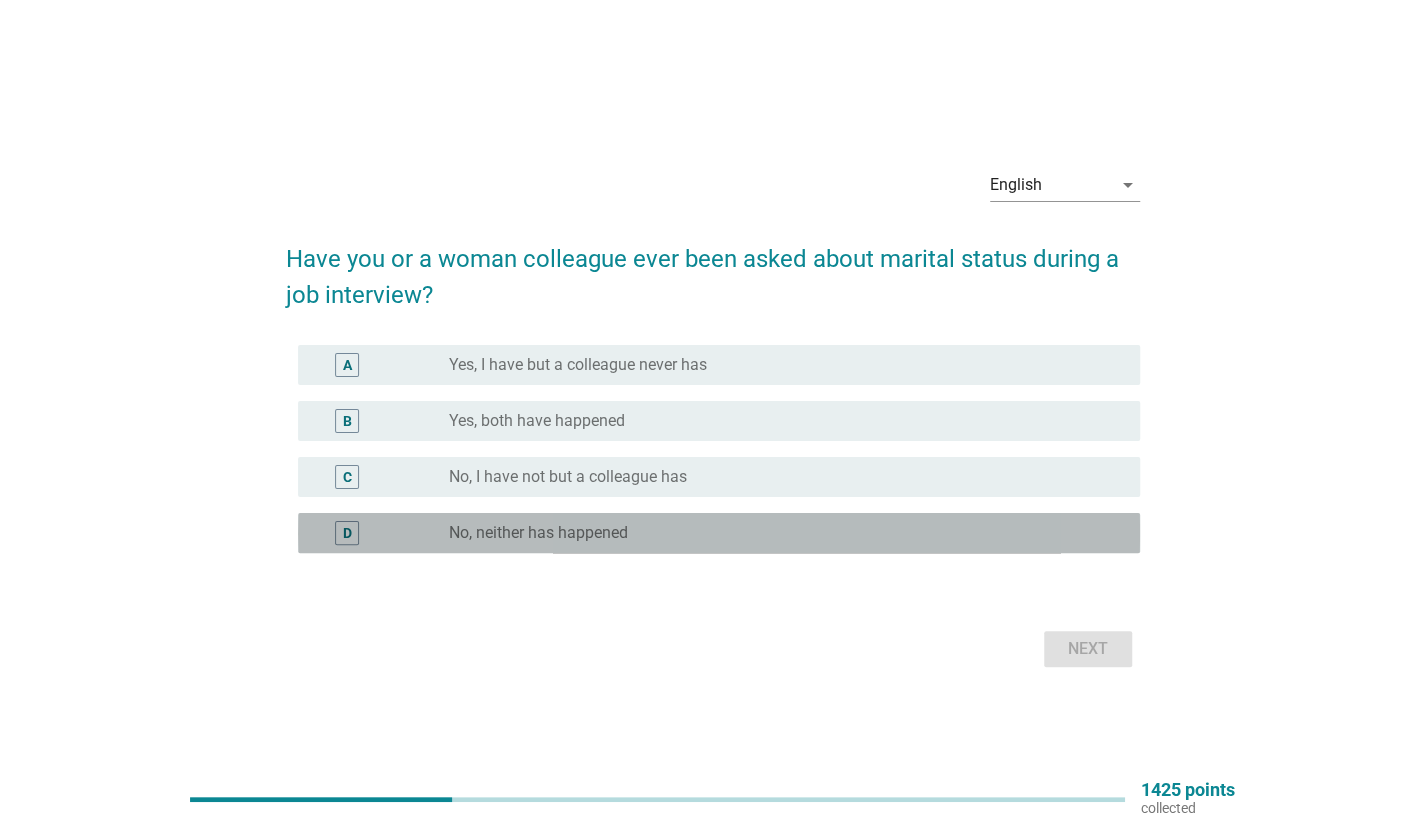 click on "No, neither has happened" at bounding box center [538, 533] 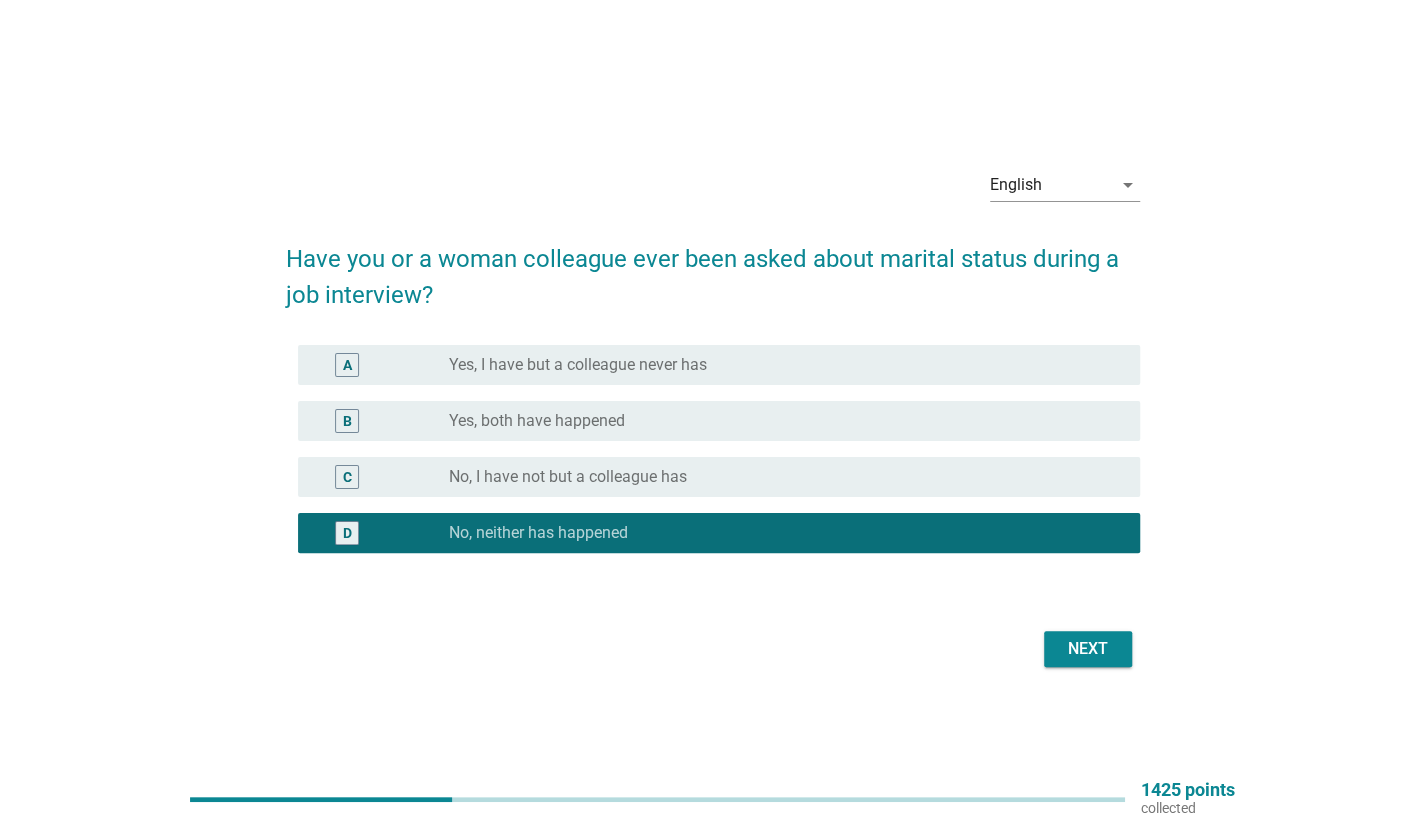 click on "Next" at bounding box center (1088, 649) 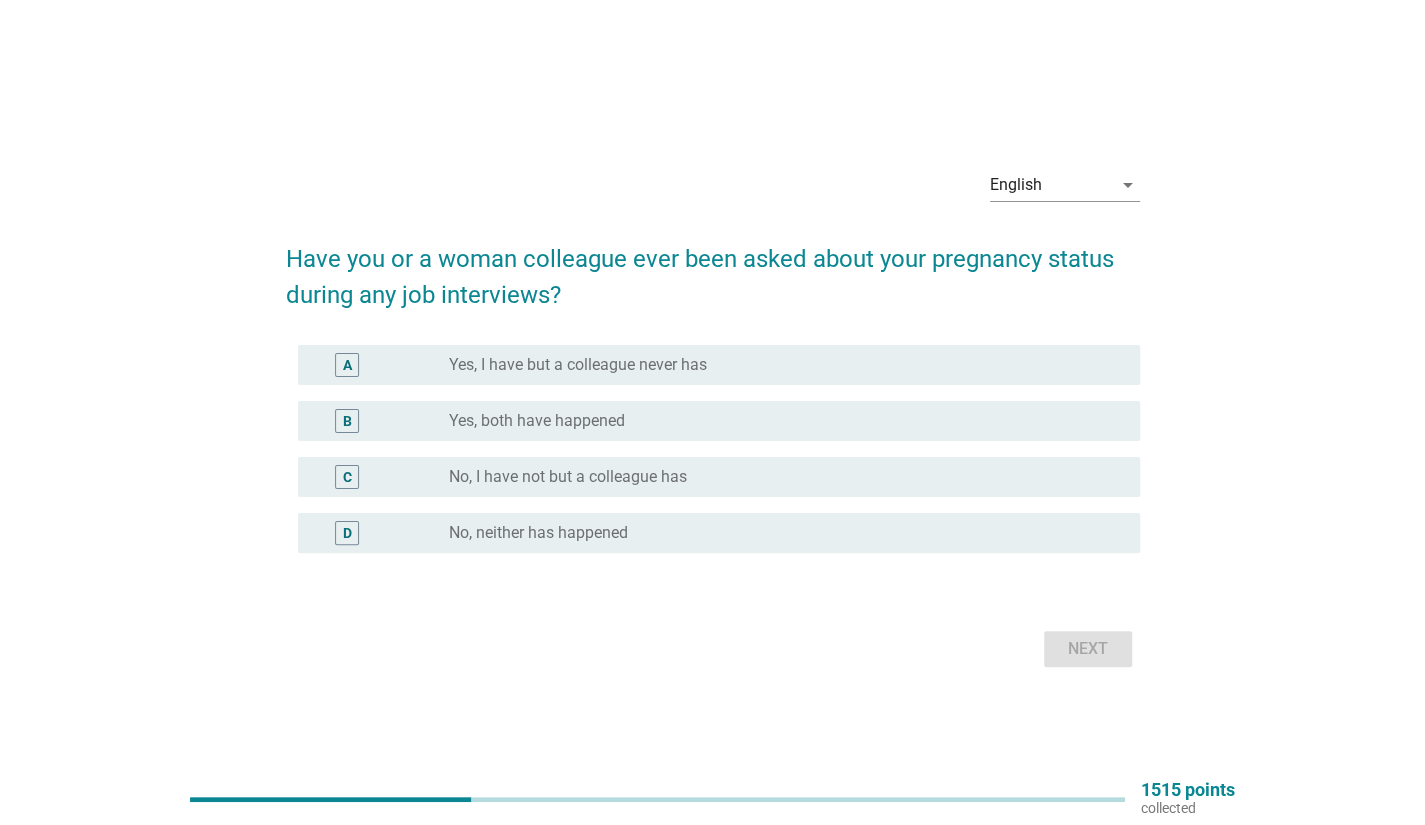 click on "radio_button_unchecked No, neither has happened" at bounding box center (778, 533) 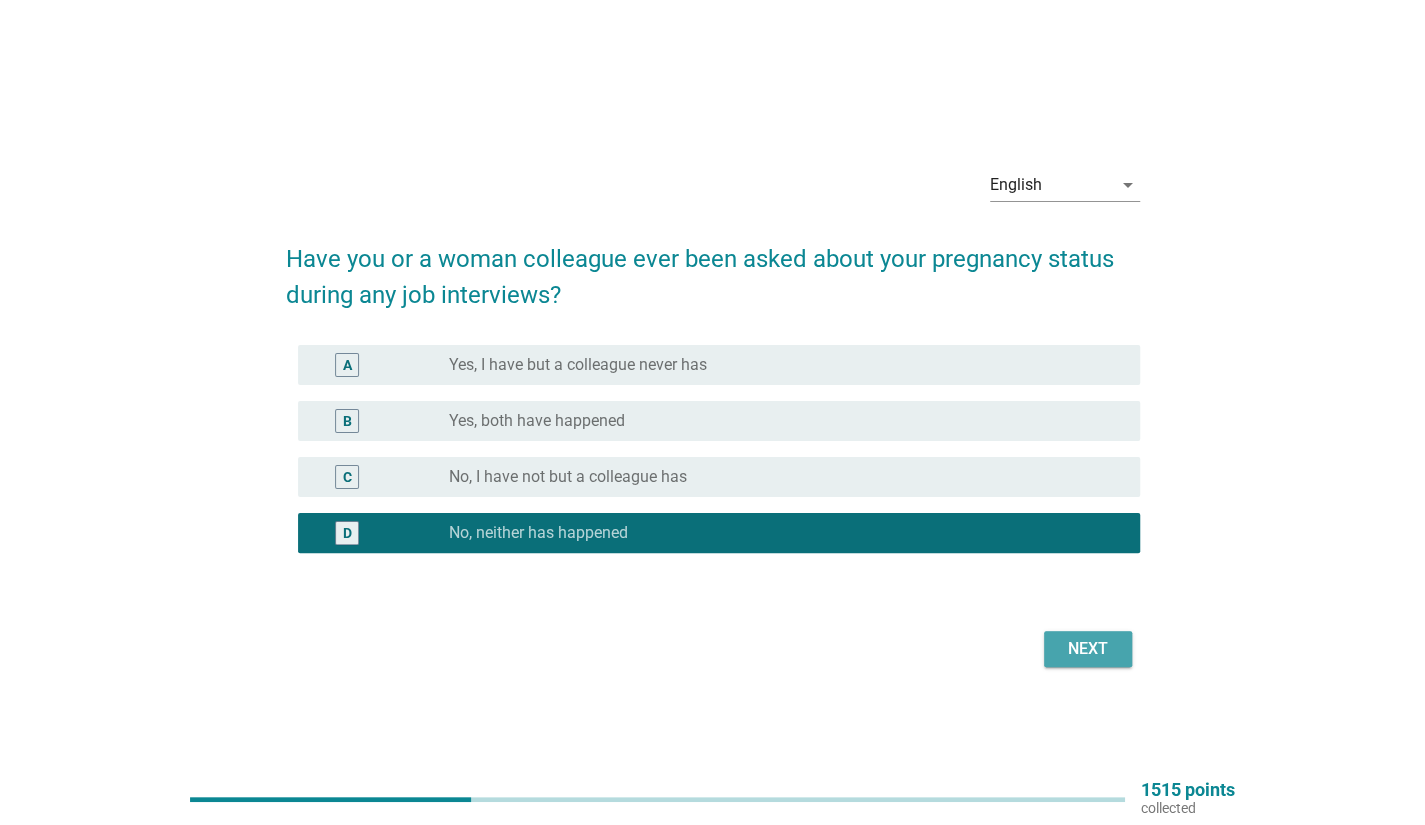 click on "Next" at bounding box center [1088, 649] 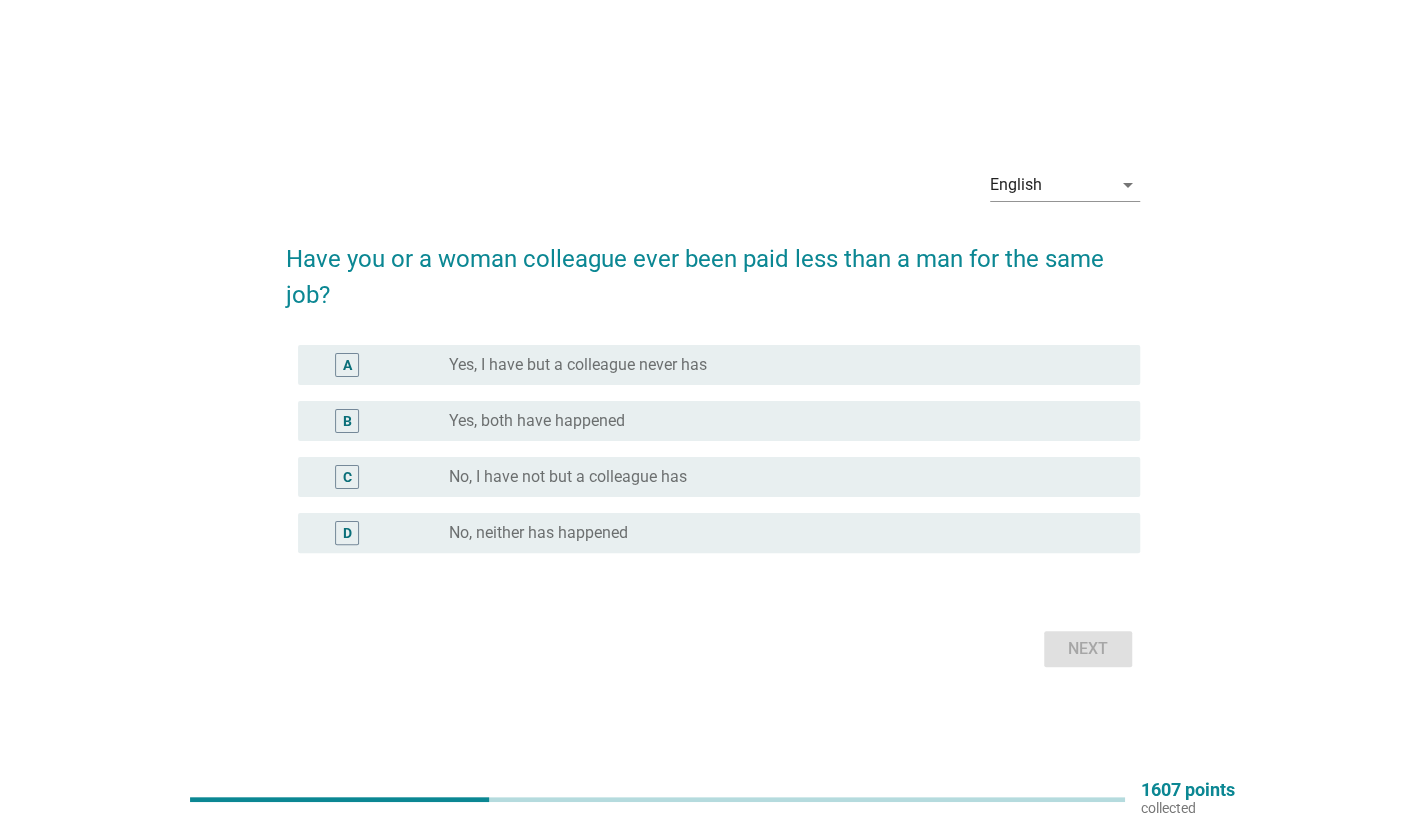 click on "D     radio_button_unchecked No, neither has happened" at bounding box center (719, 533) 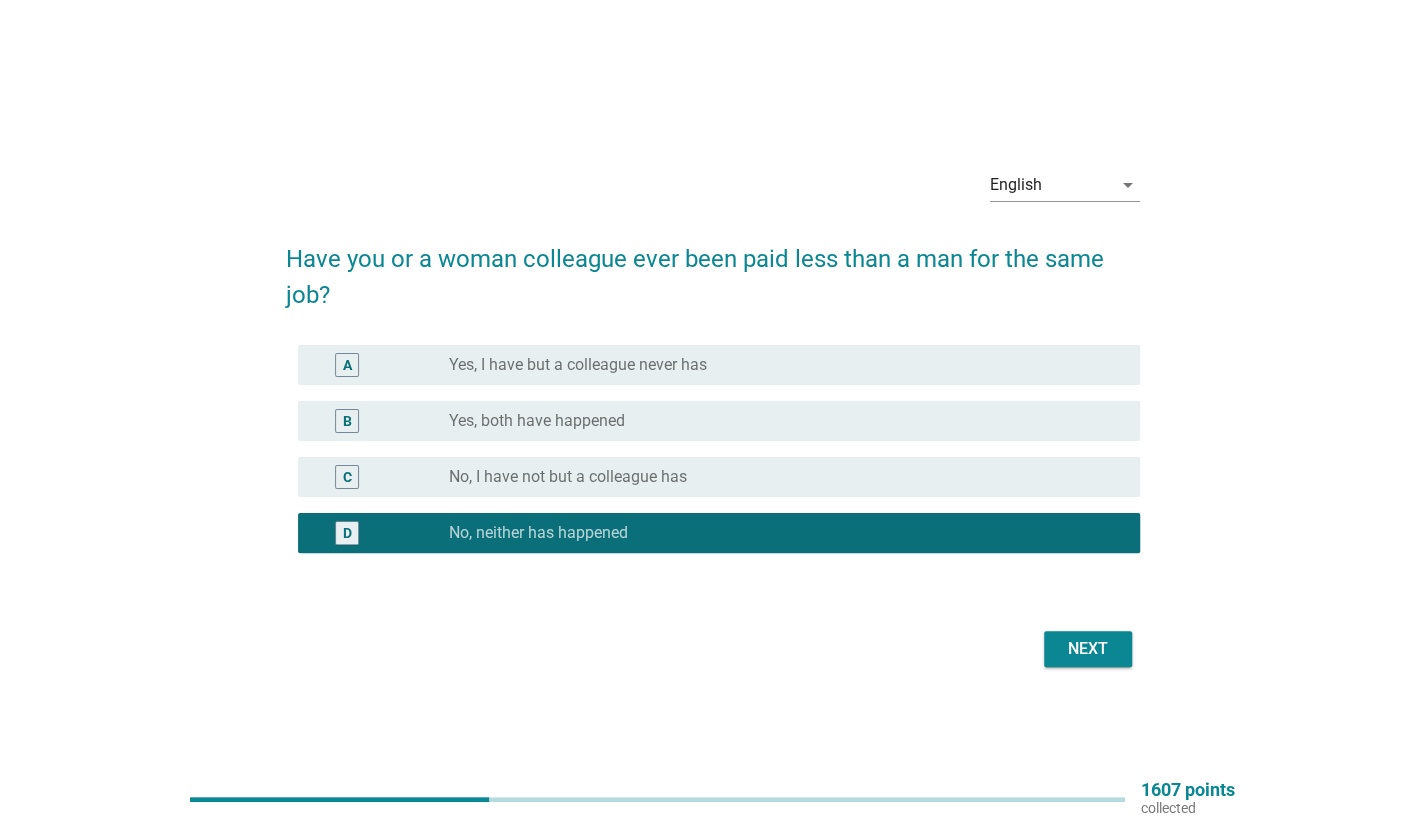 click on "Have you or a woman colleague ever been paid less than a man for the same job?     A     radio_button_unchecked Yes, I have but a colleague never has   B     radio_button_unchecked Yes, both have happened   C     radio_button_unchecked No, I have not but a colleague has   D     radio_button_checked No, neither has happened     Next" at bounding box center [713, 447] 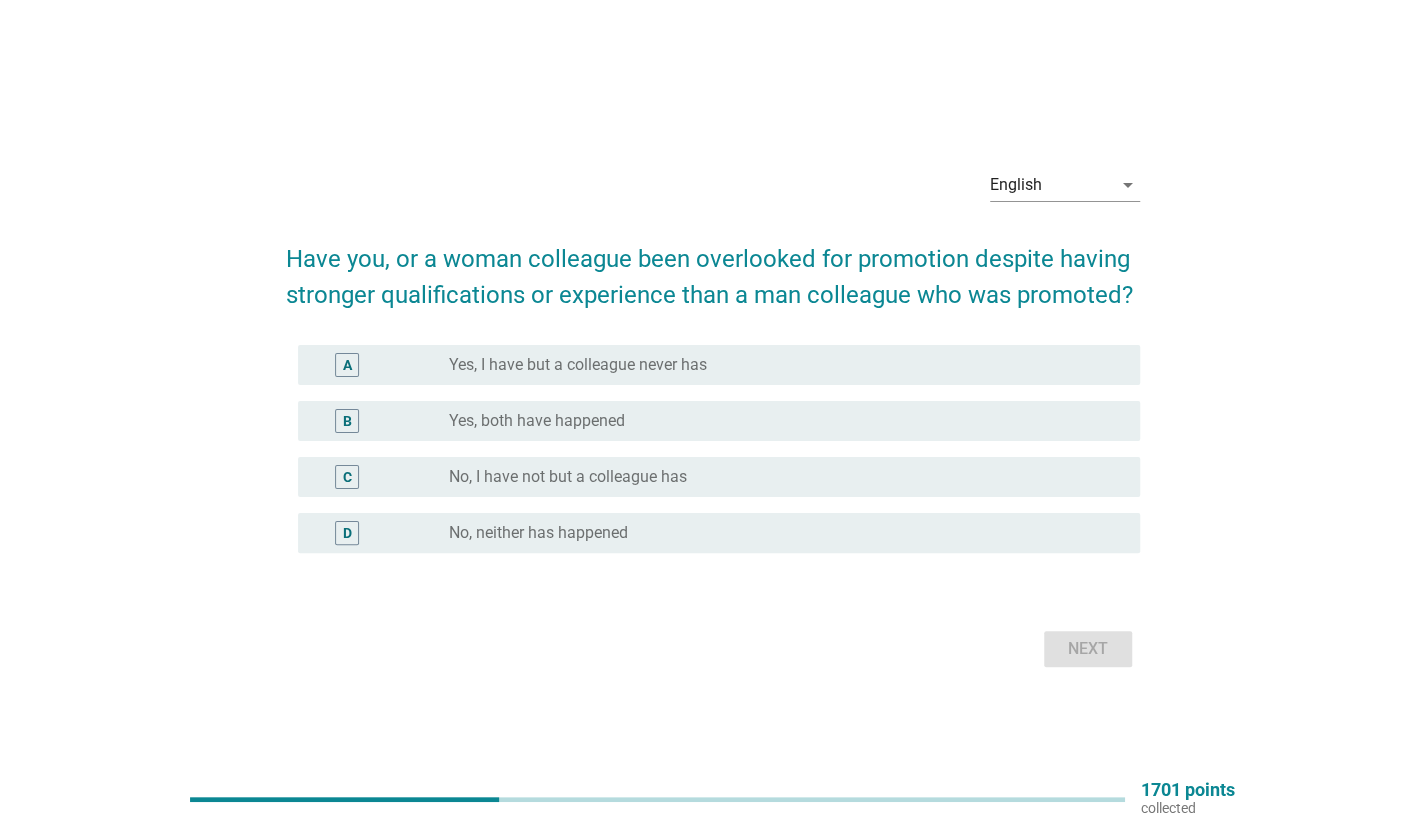 click on "radio_button_unchecked No, neither has happened" at bounding box center (778, 533) 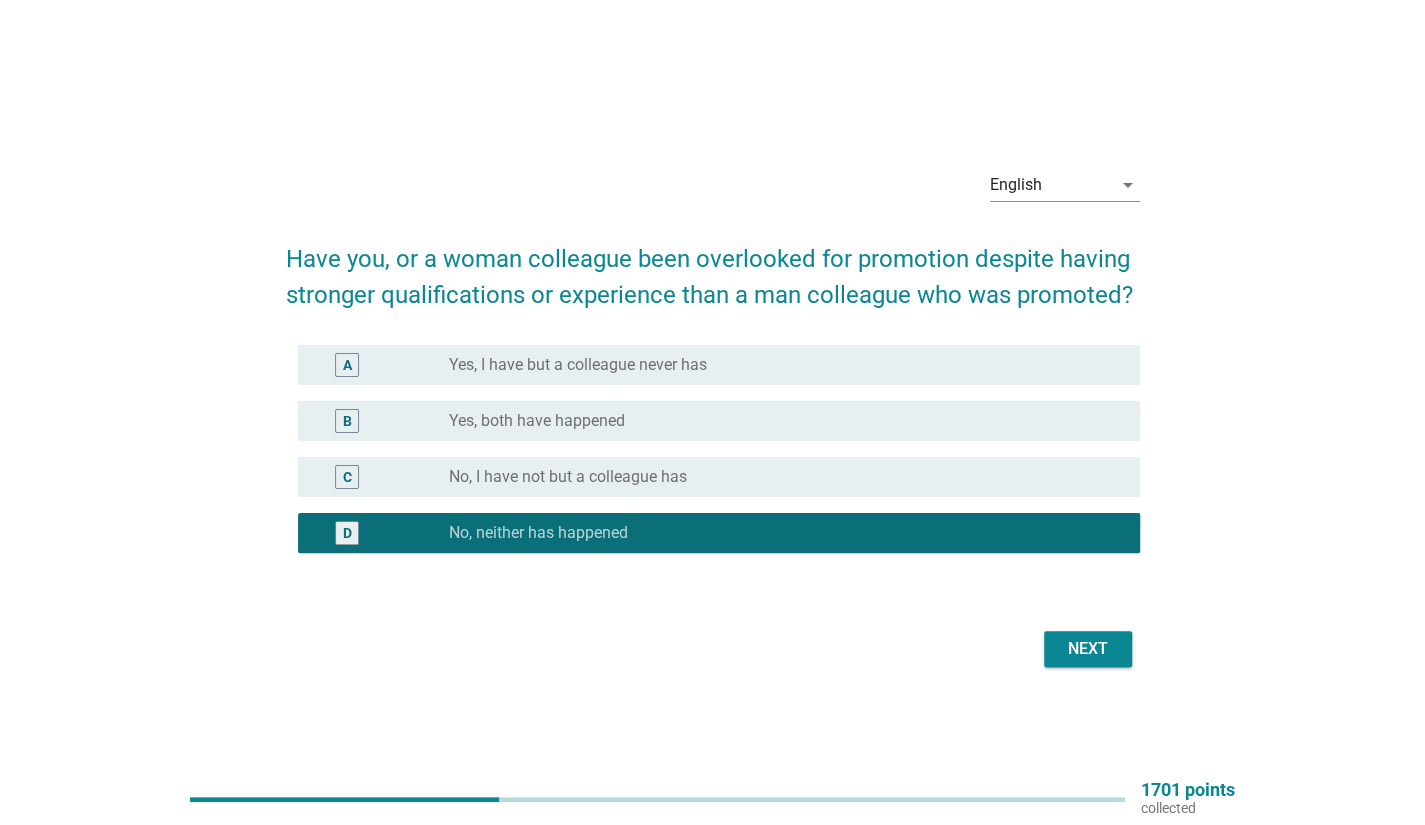 click on "Next" at bounding box center (1088, 649) 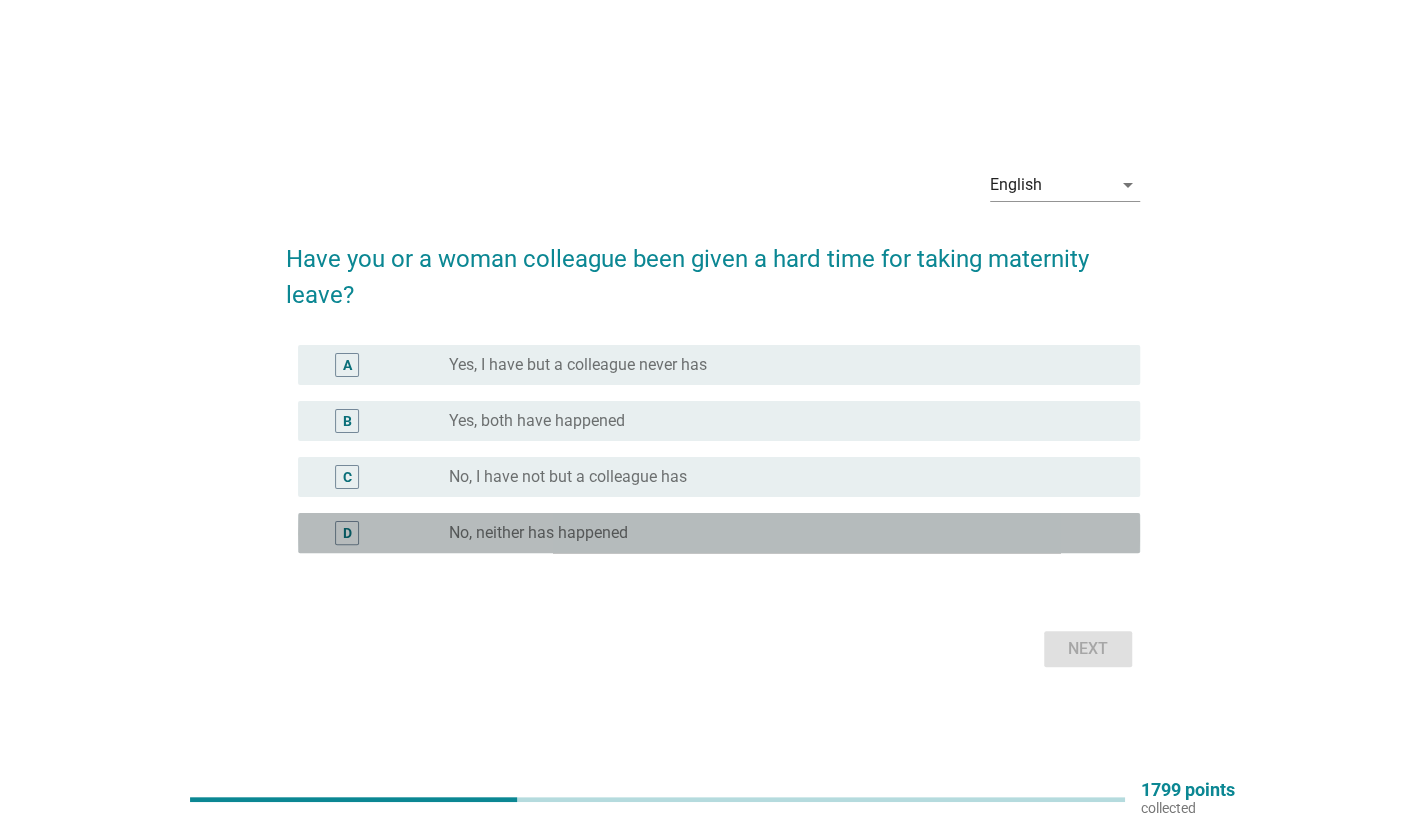 click on "radio_button_unchecked No, neither has happened" at bounding box center [786, 533] 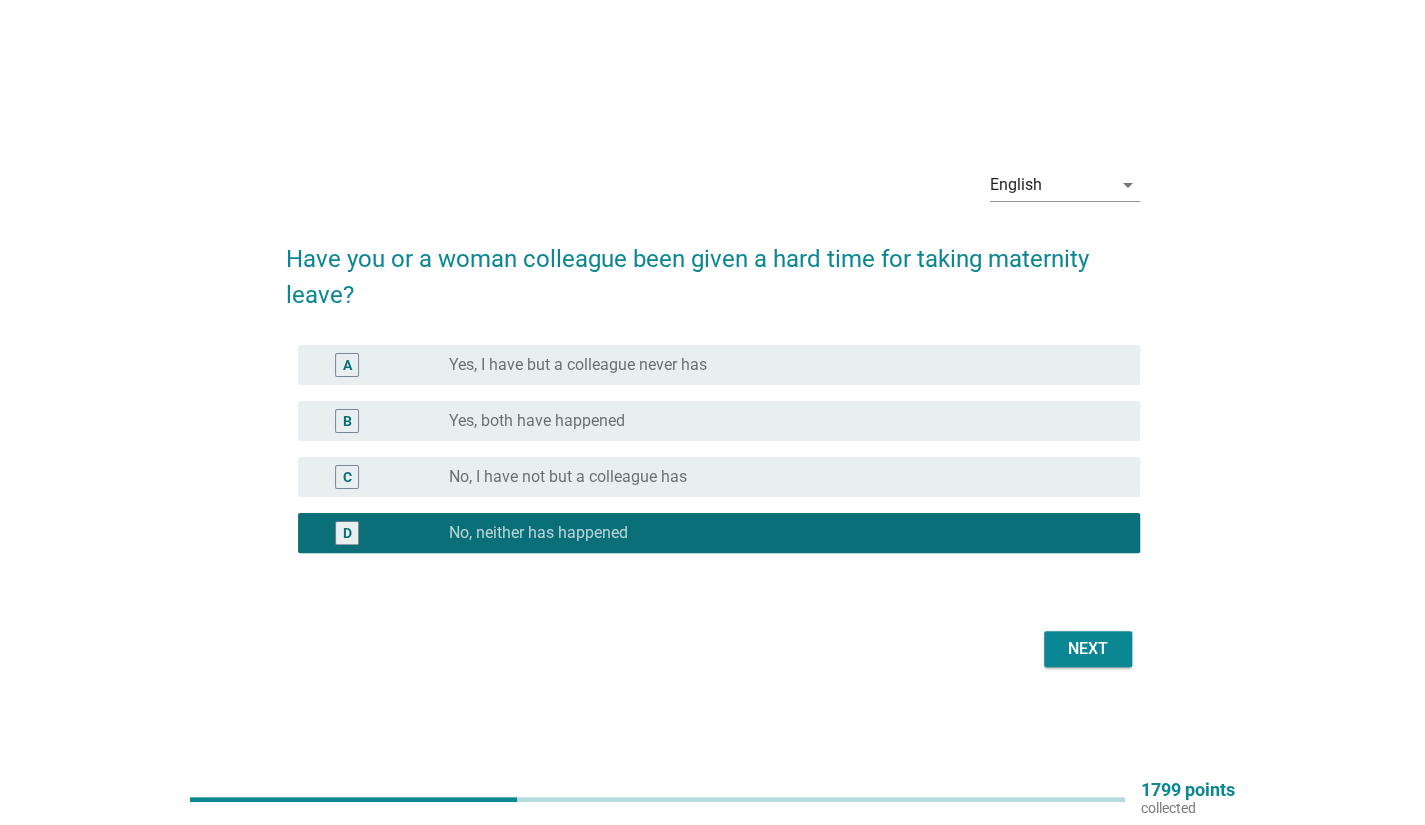 click on "Next" at bounding box center [1088, 649] 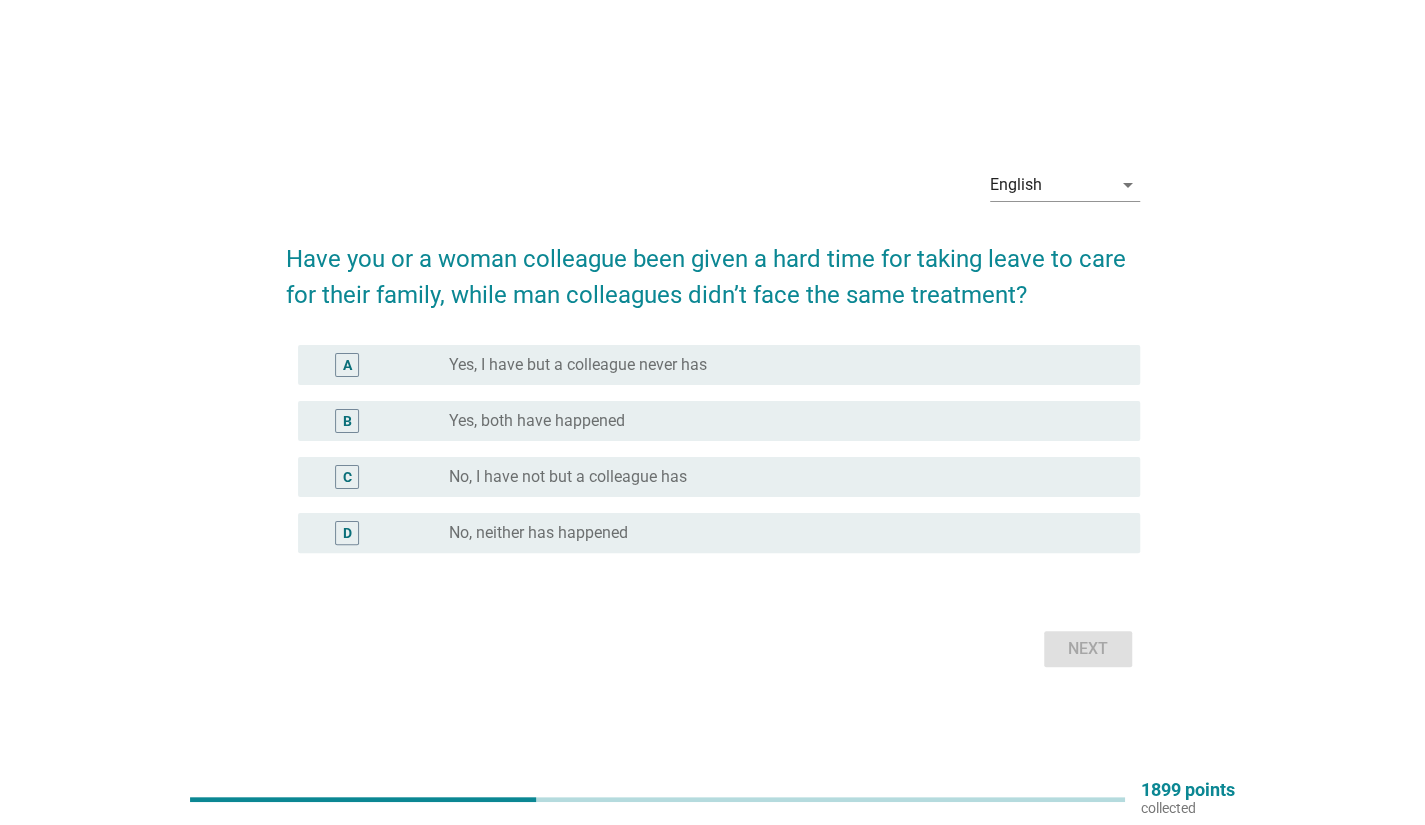 click on "D     radio_button_unchecked No, neither has happened" at bounding box center [719, 533] 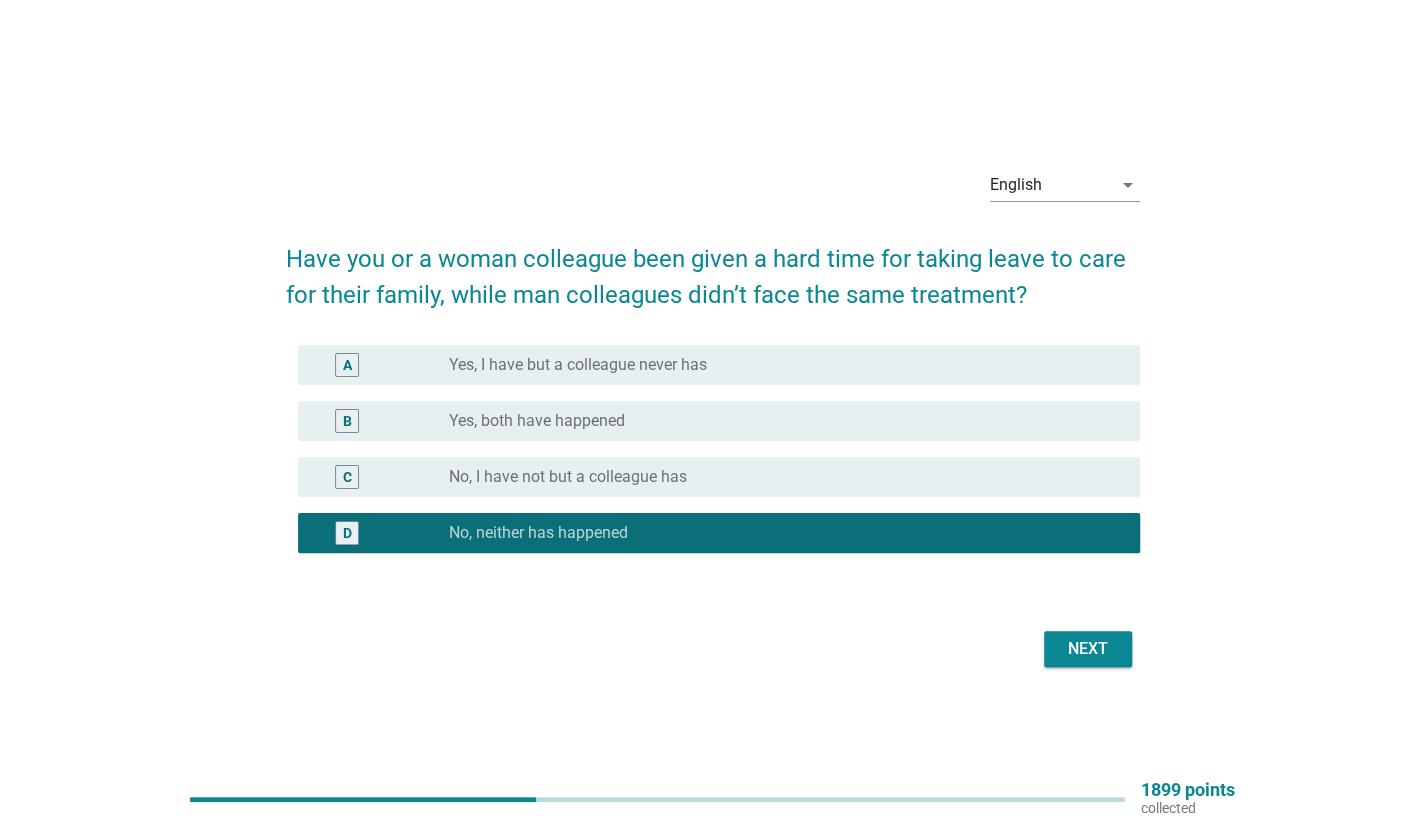 click on "Next" at bounding box center [1088, 649] 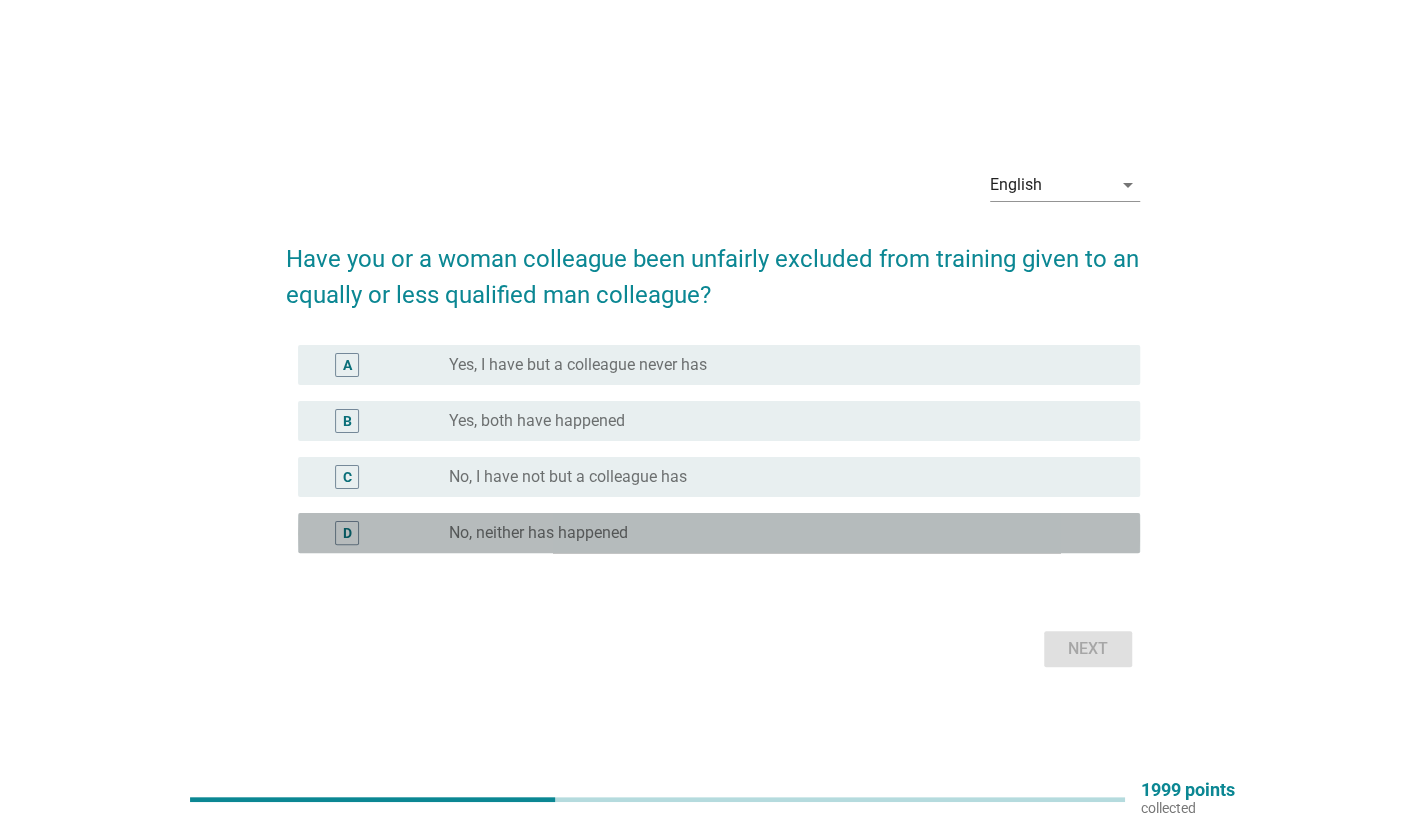 click on "D     radio_button_unchecked No, neither has happened" at bounding box center [719, 533] 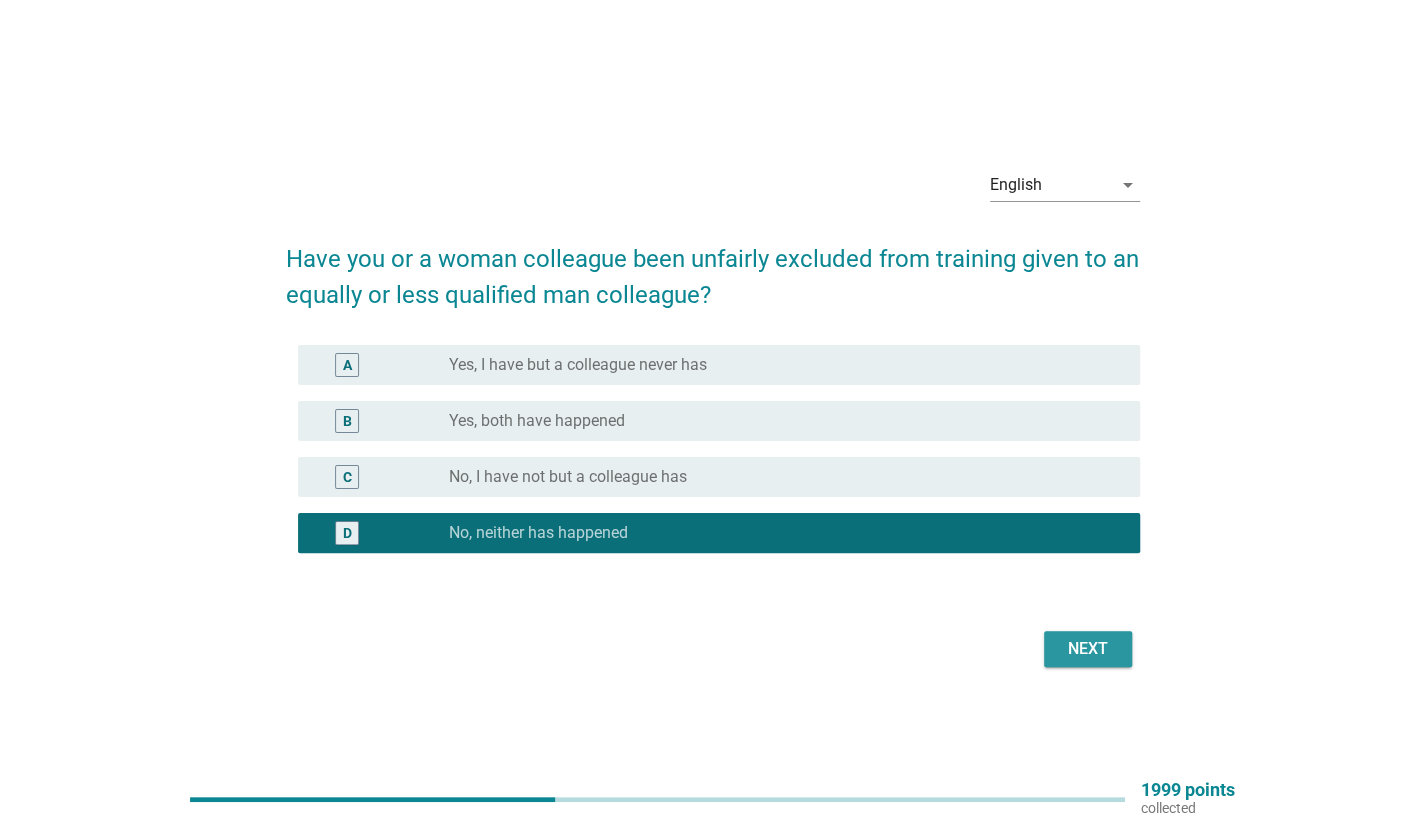 click on "Next" at bounding box center (1088, 649) 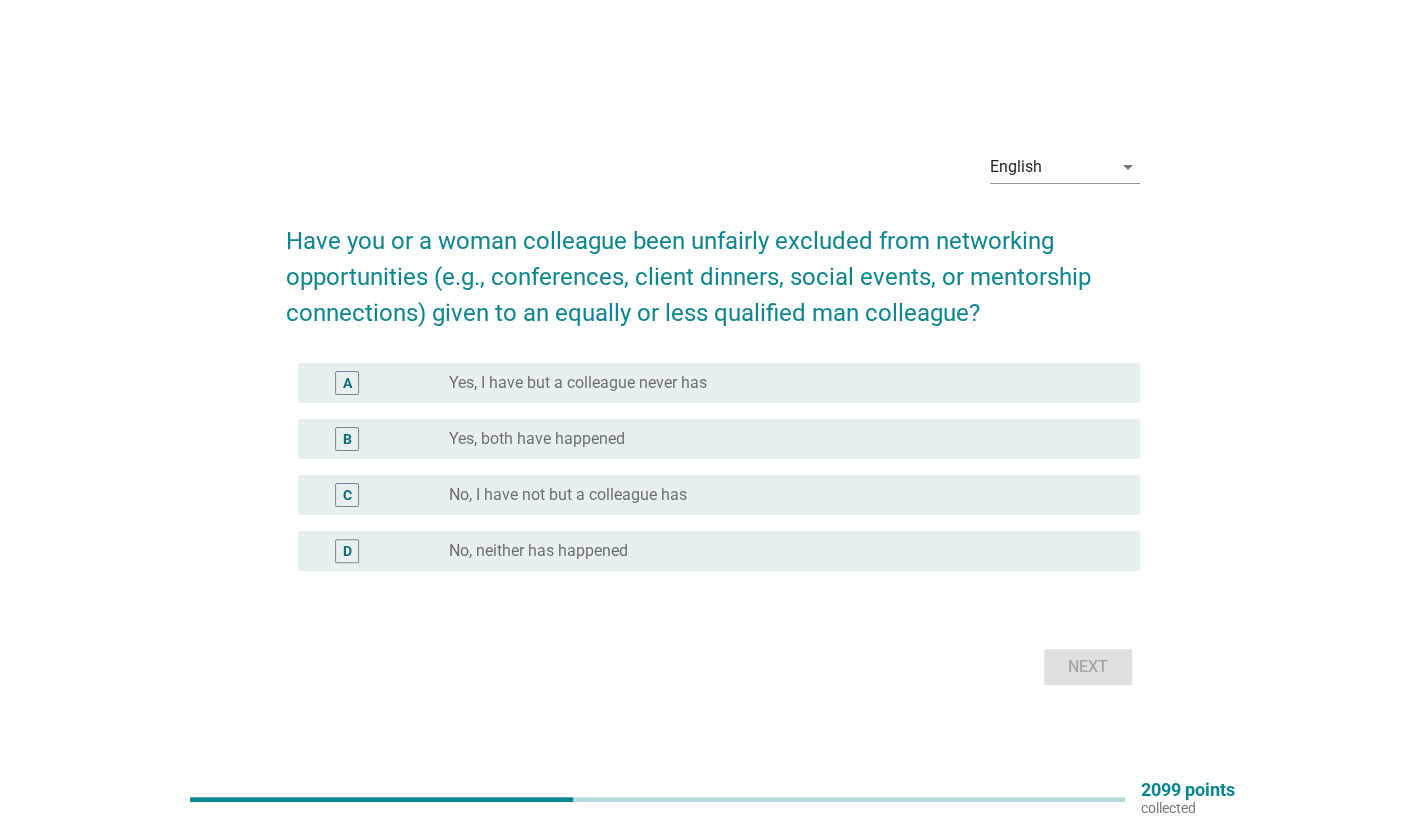 click on "D     radio_button_unchecked No, neither has happened" at bounding box center [719, 551] 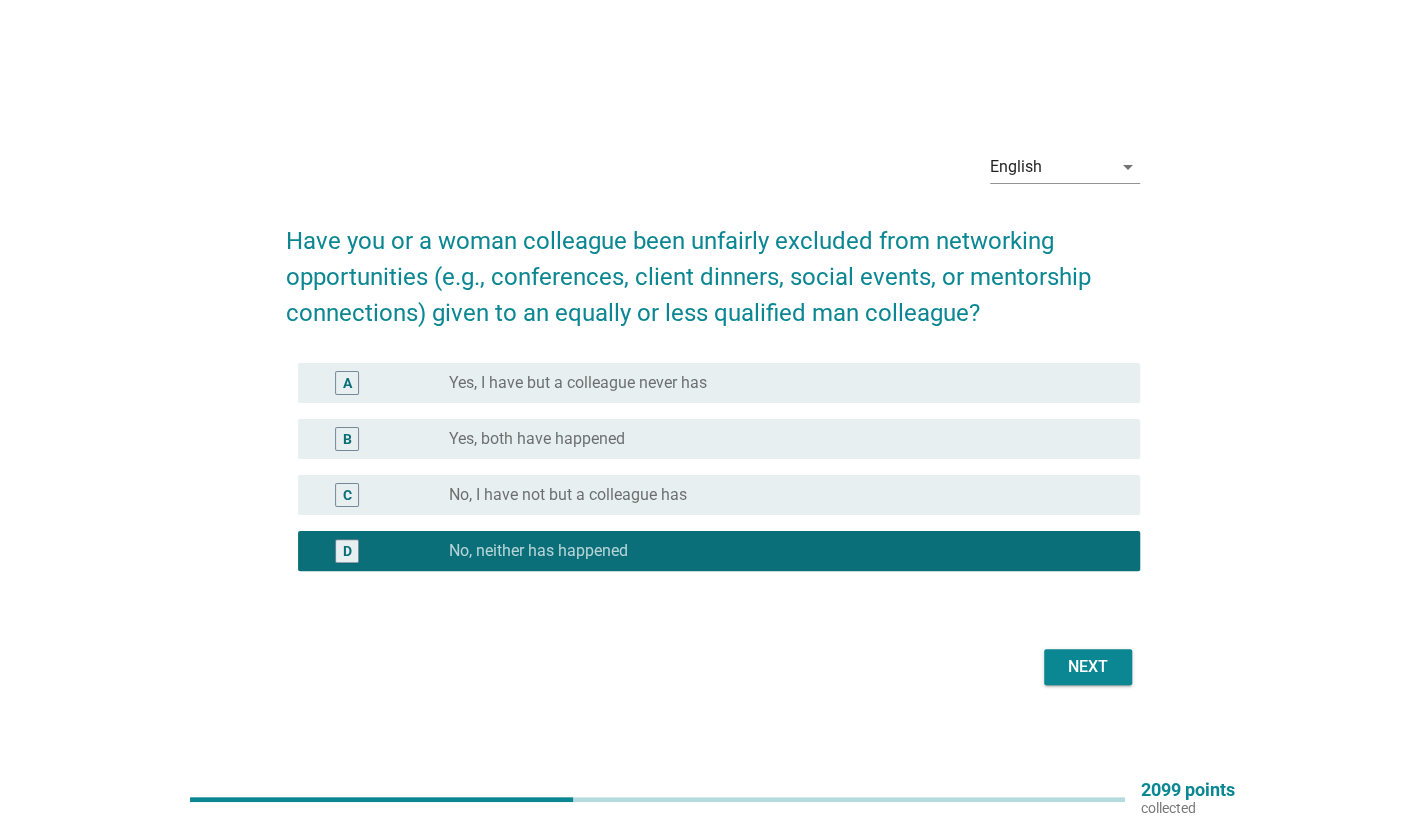 click on "Next" at bounding box center [1088, 667] 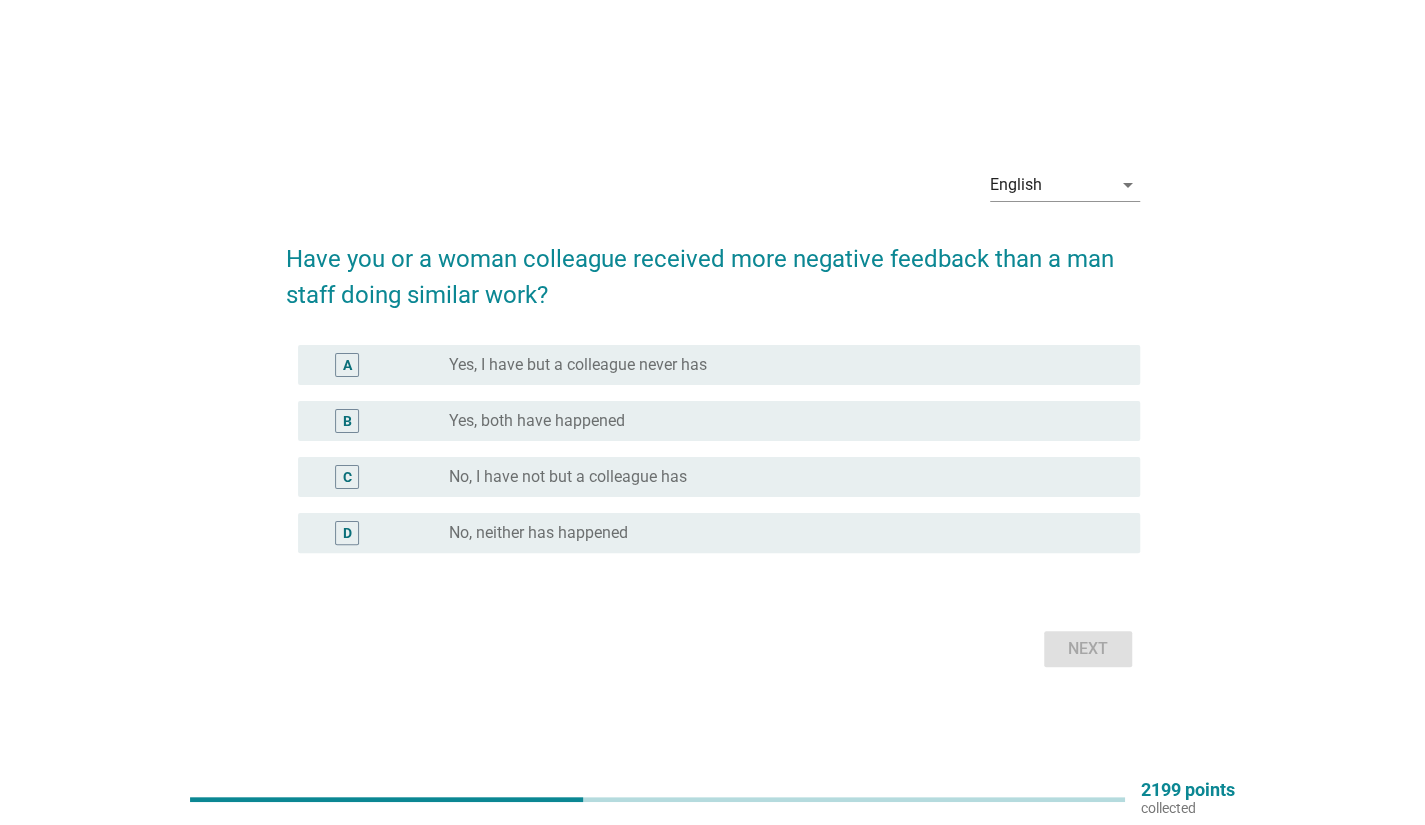 click on "radio_button_unchecked No, neither has happened" at bounding box center (778, 533) 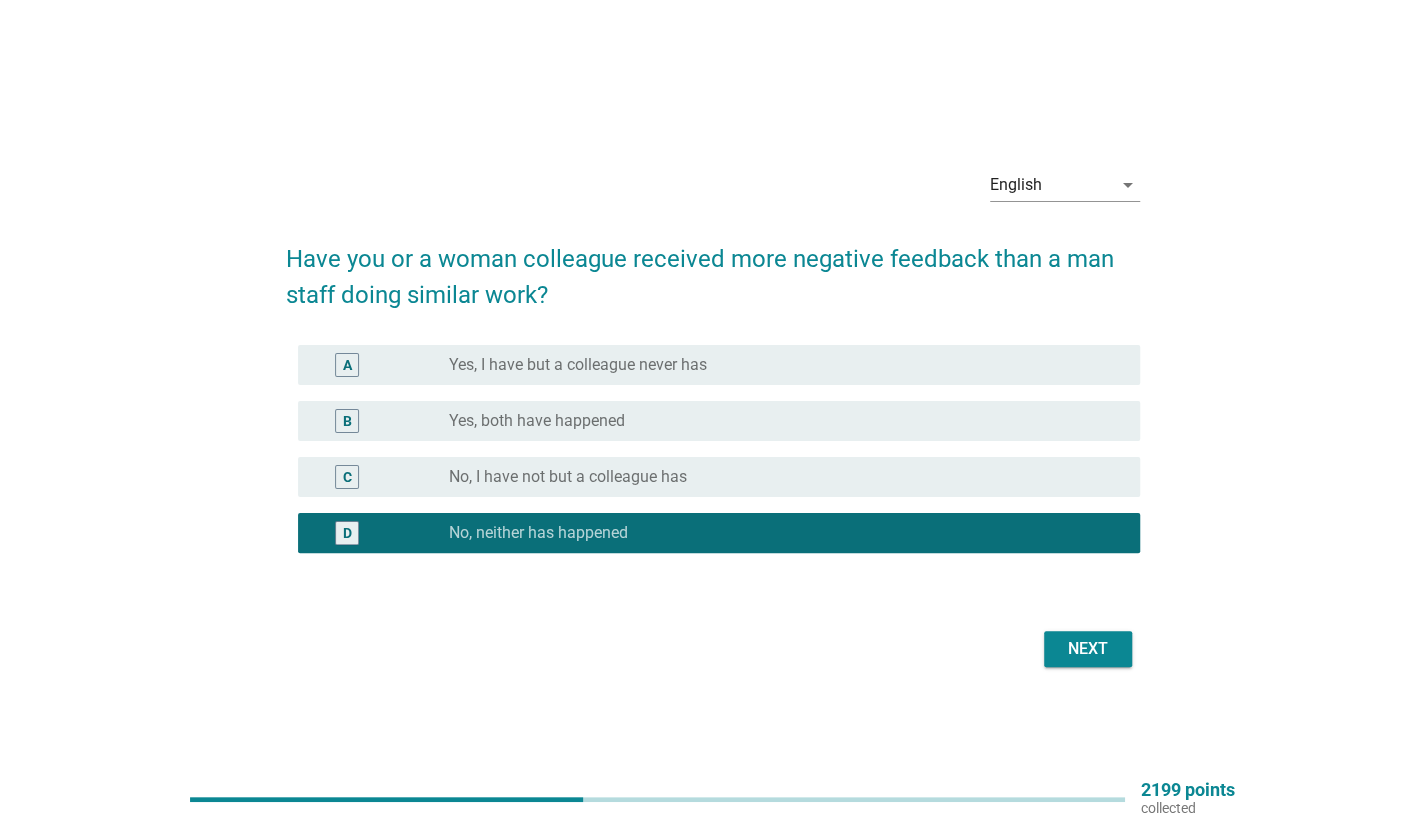 click on "Next" at bounding box center (1088, 649) 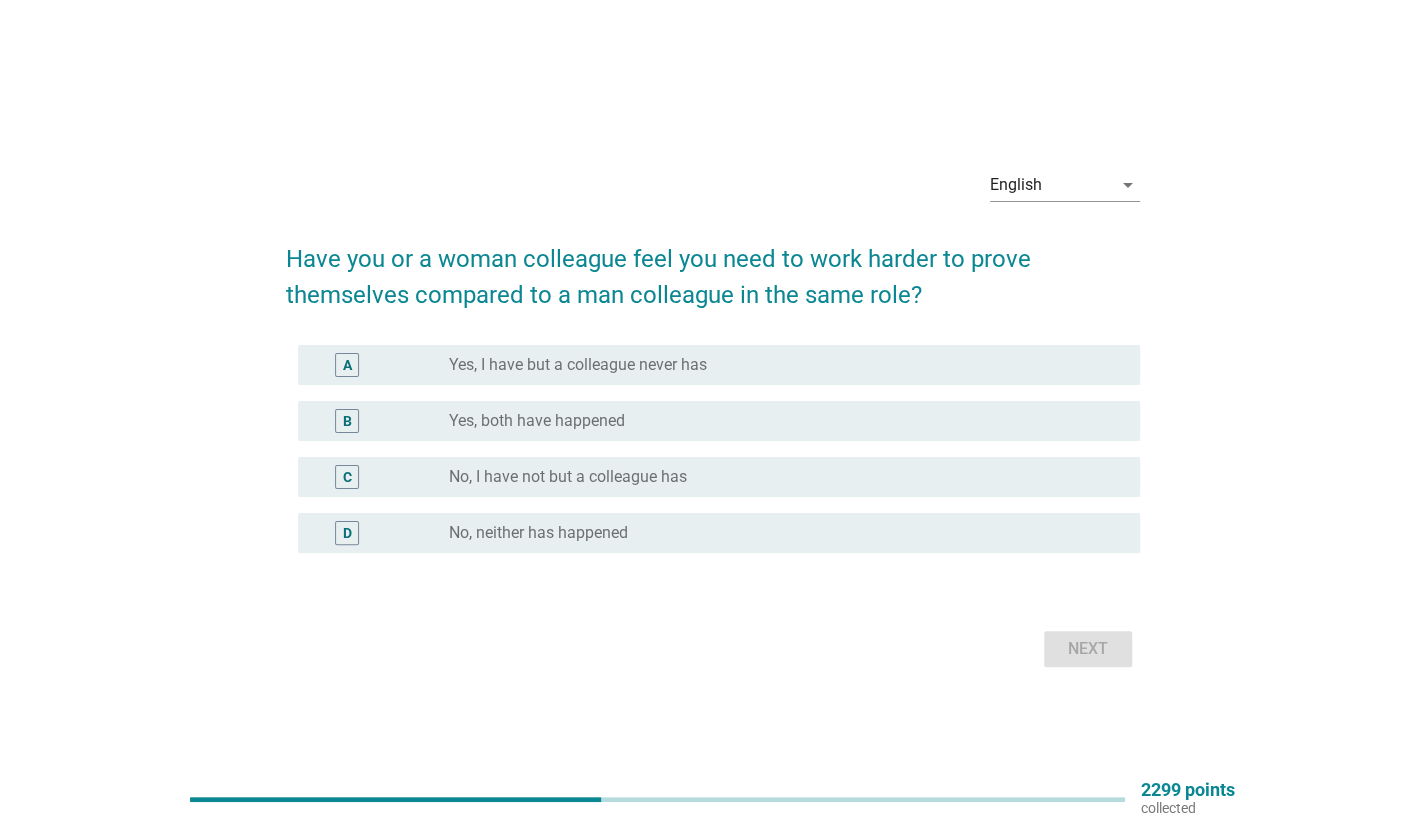 click on "D     radio_button_unchecked No, neither has happened" at bounding box center [719, 533] 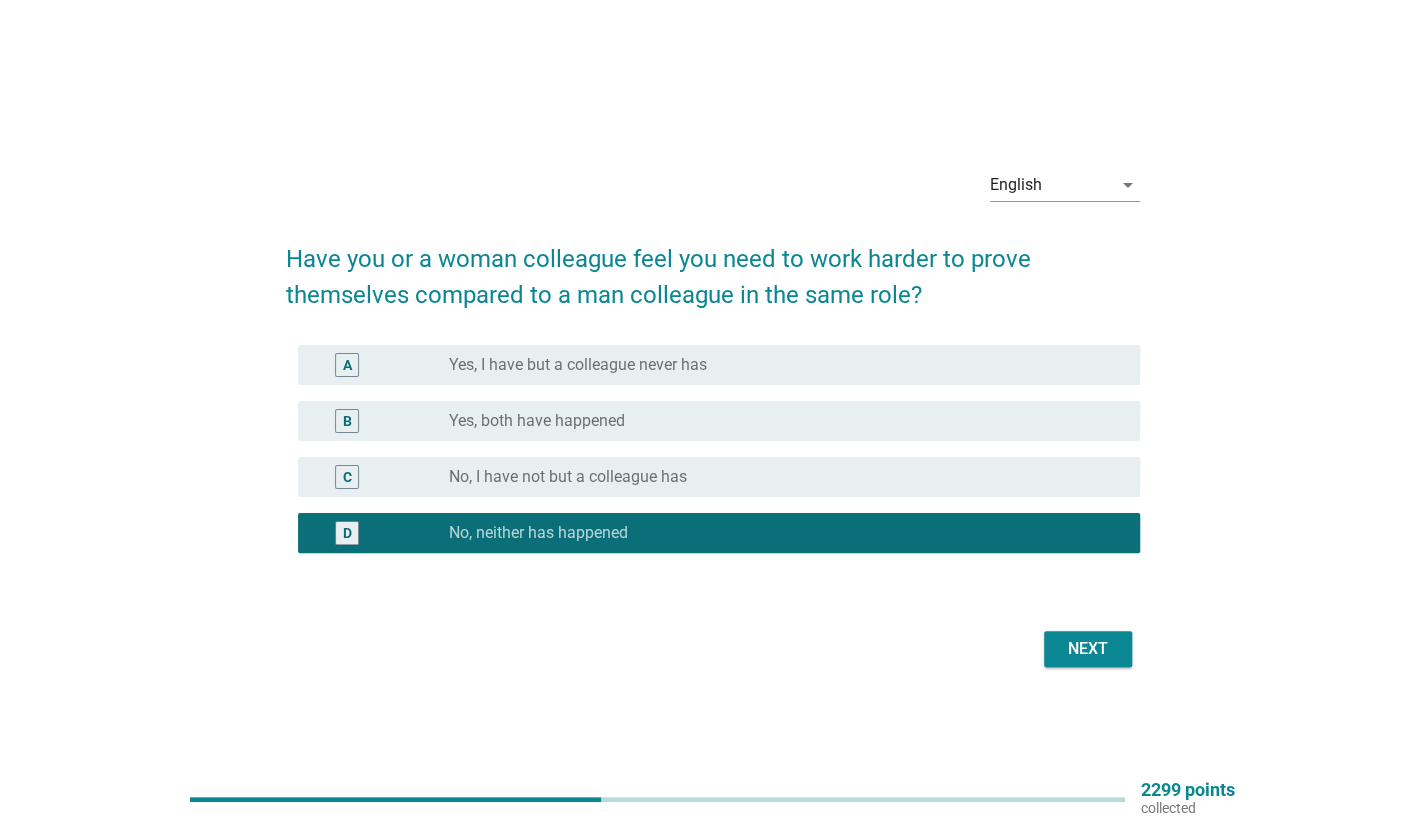 click on "Next" at bounding box center (1088, 649) 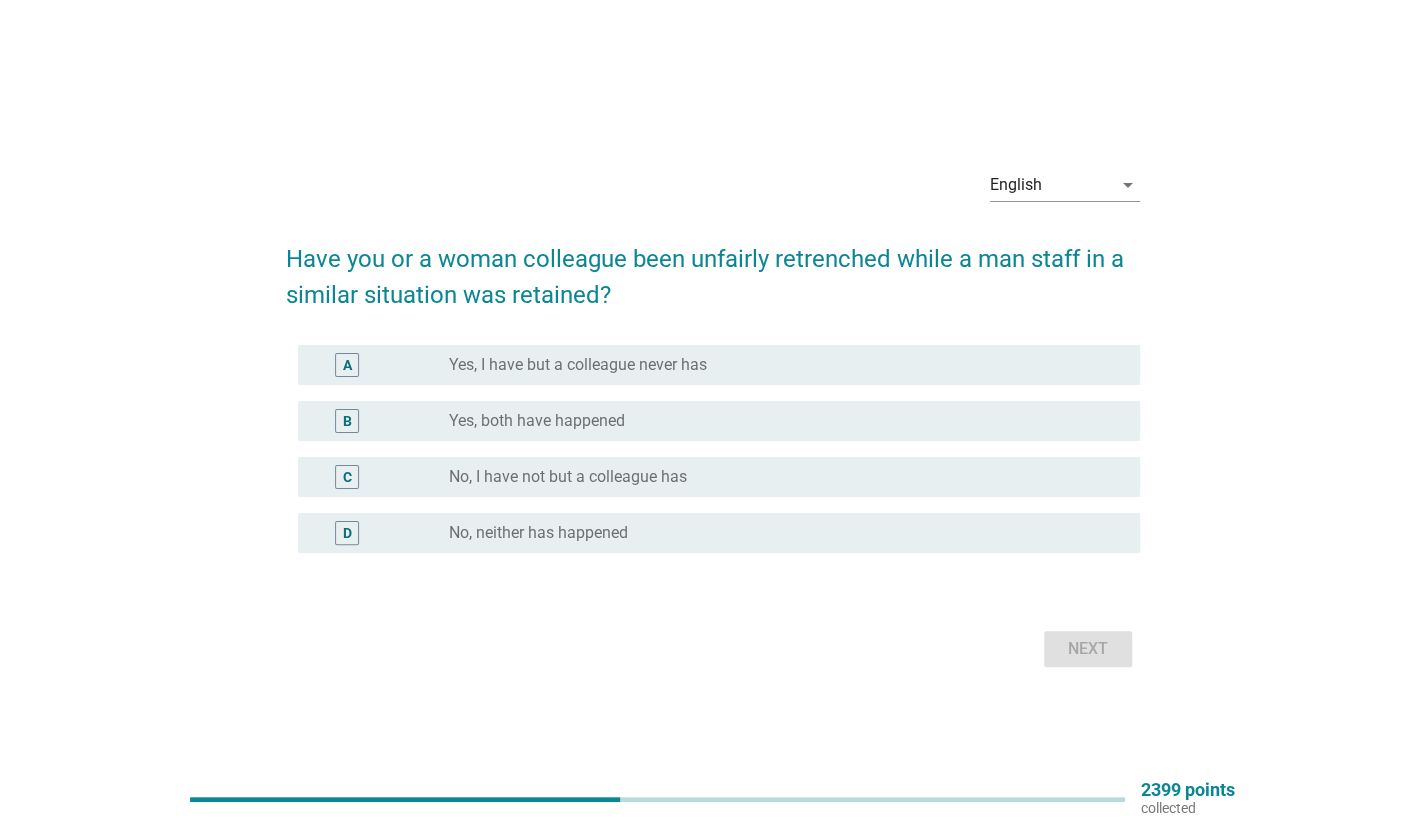 click on "radio_button_unchecked No, neither has happened" at bounding box center [778, 533] 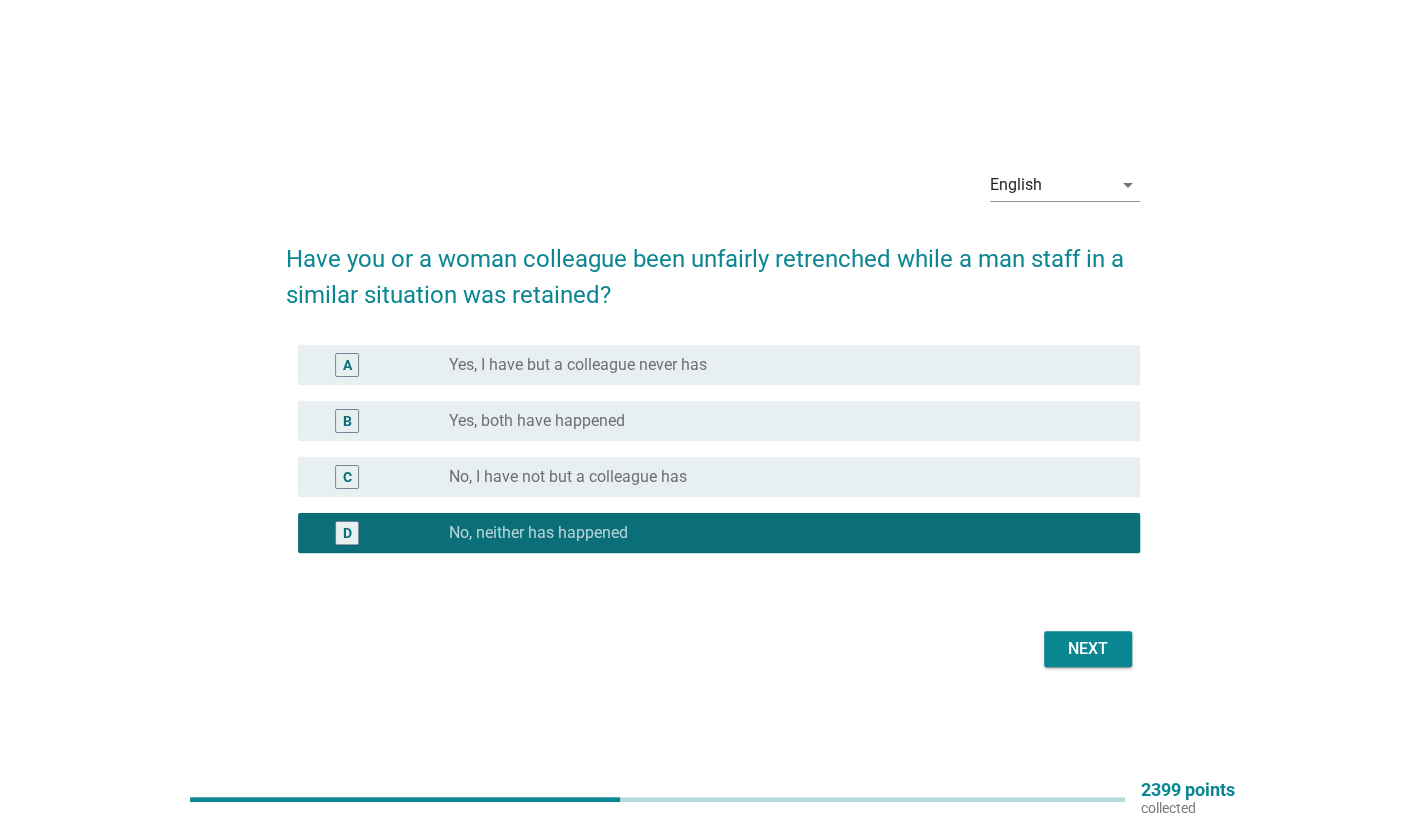 click on "Next" at bounding box center [1088, 649] 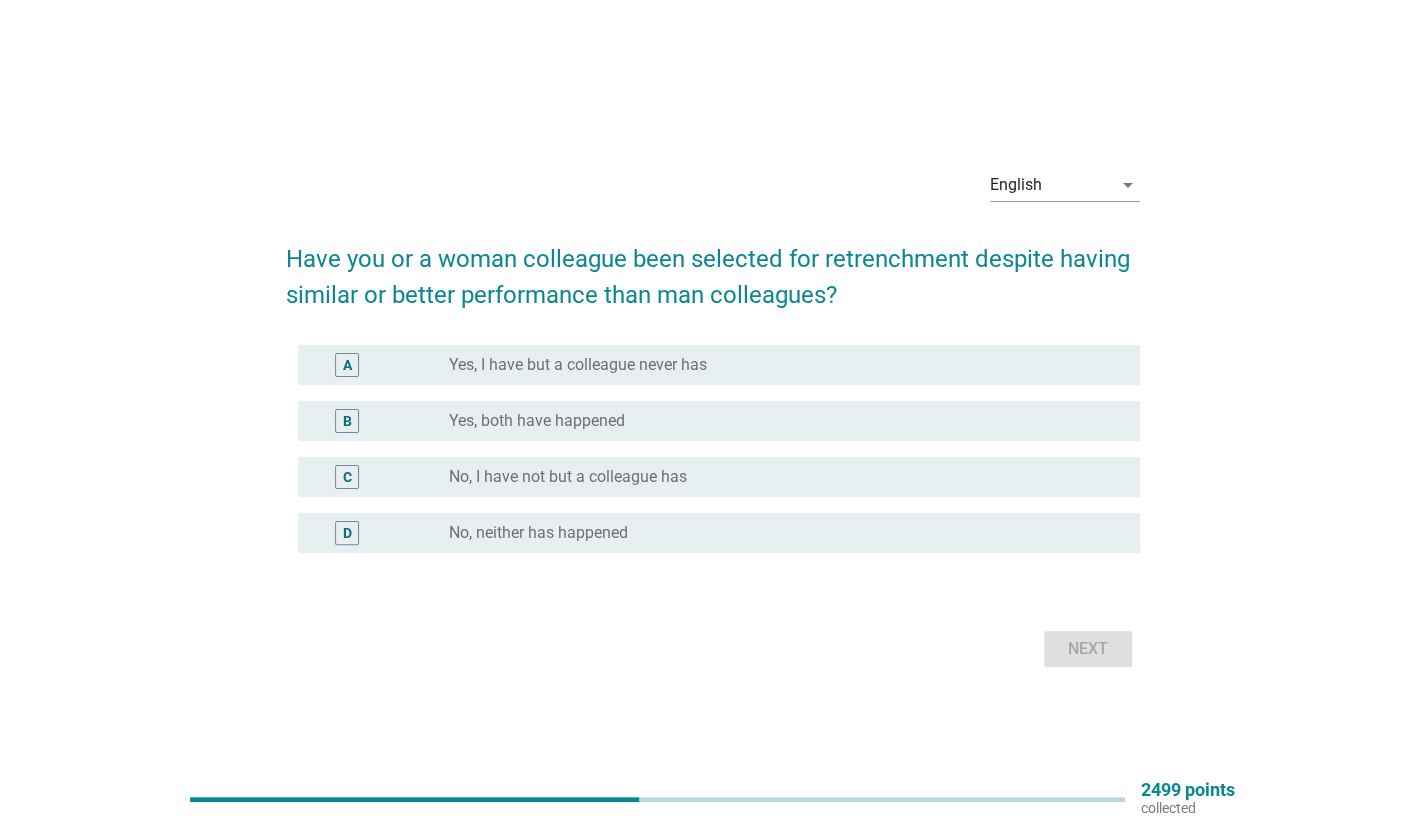 click on "radio_button_unchecked No, neither has happened" at bounding box center [786, 533] 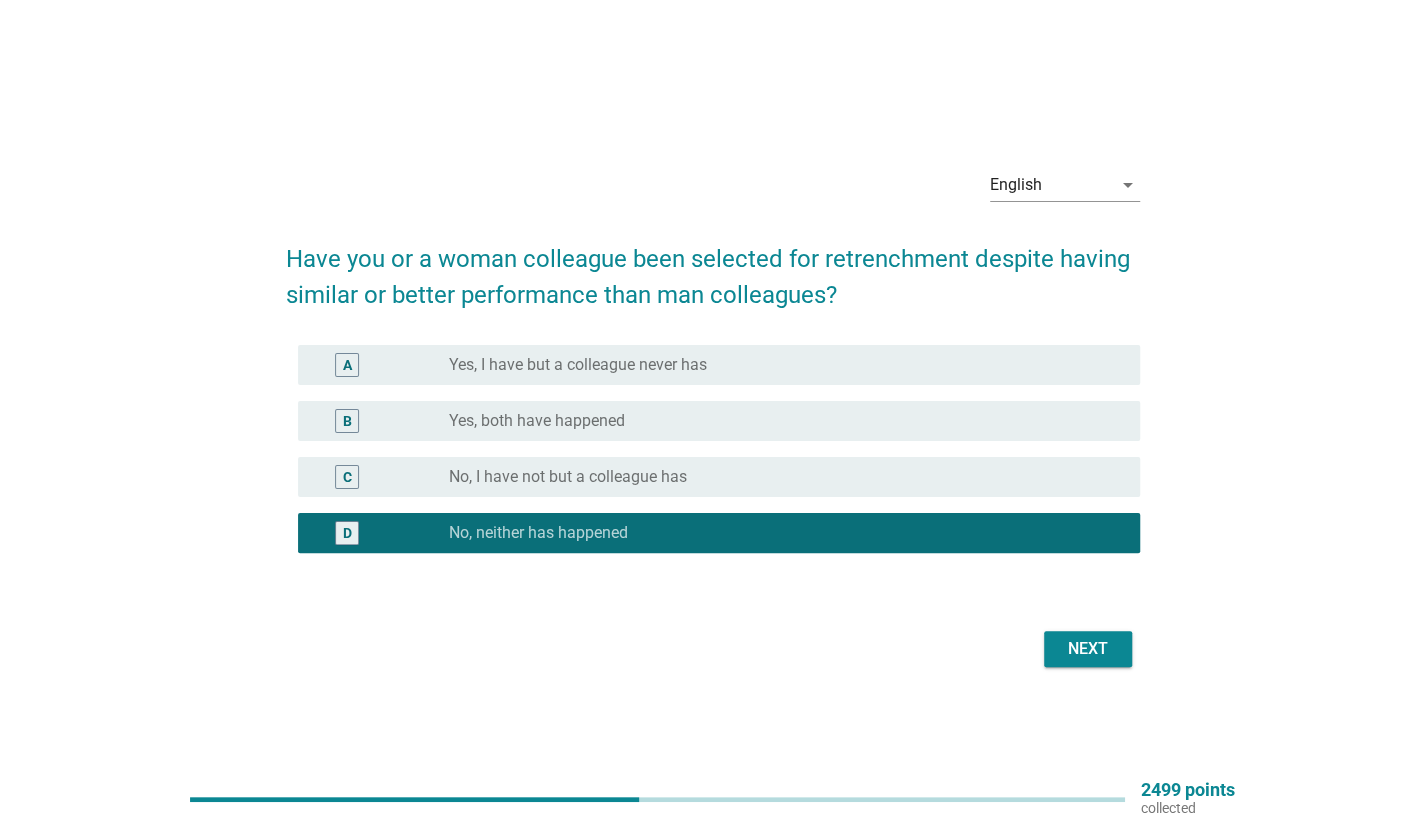 click on "Next" at bounding box center (713, 649) 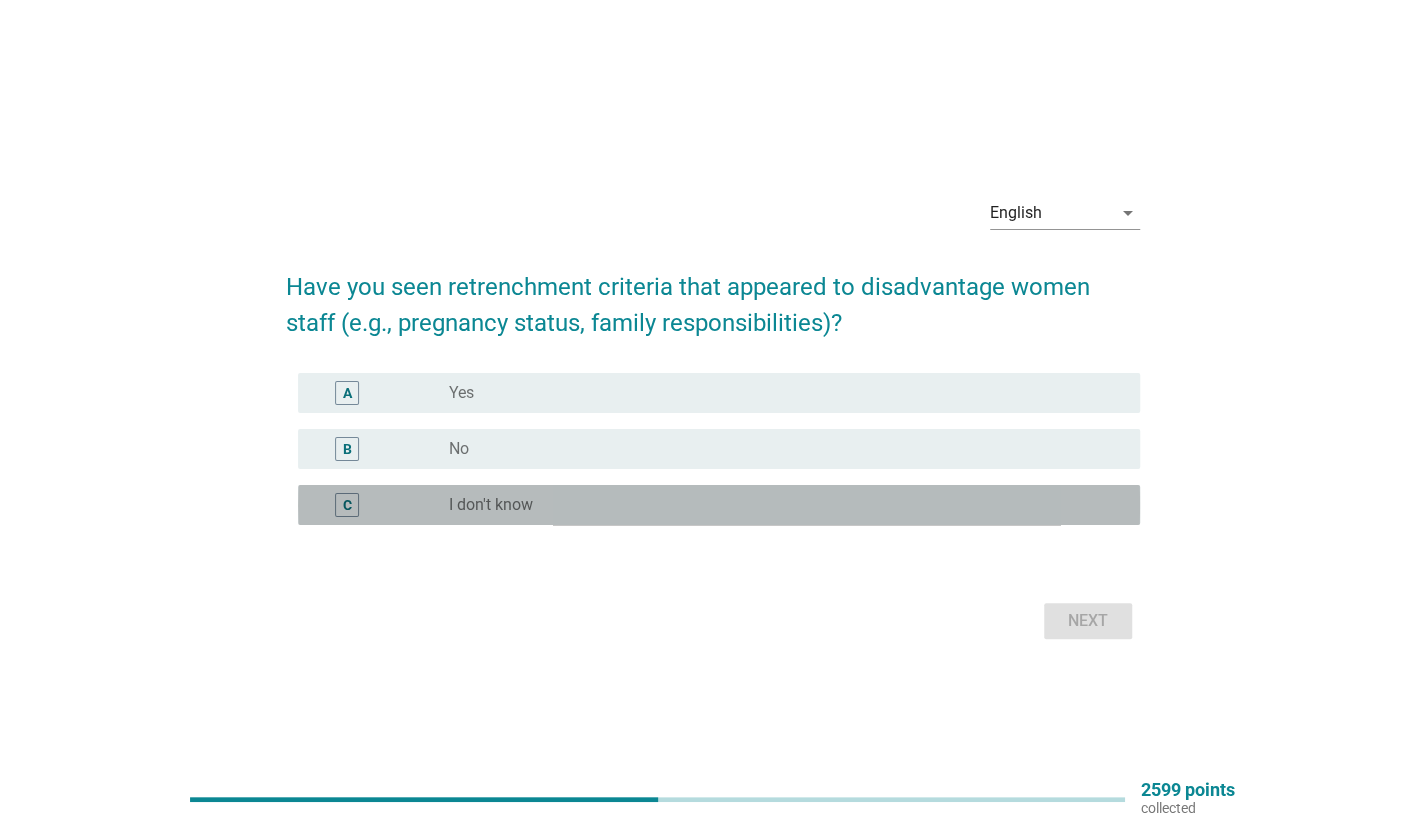 click on "radio_button_unchecked I don't know" at bounding box center [778, 505] 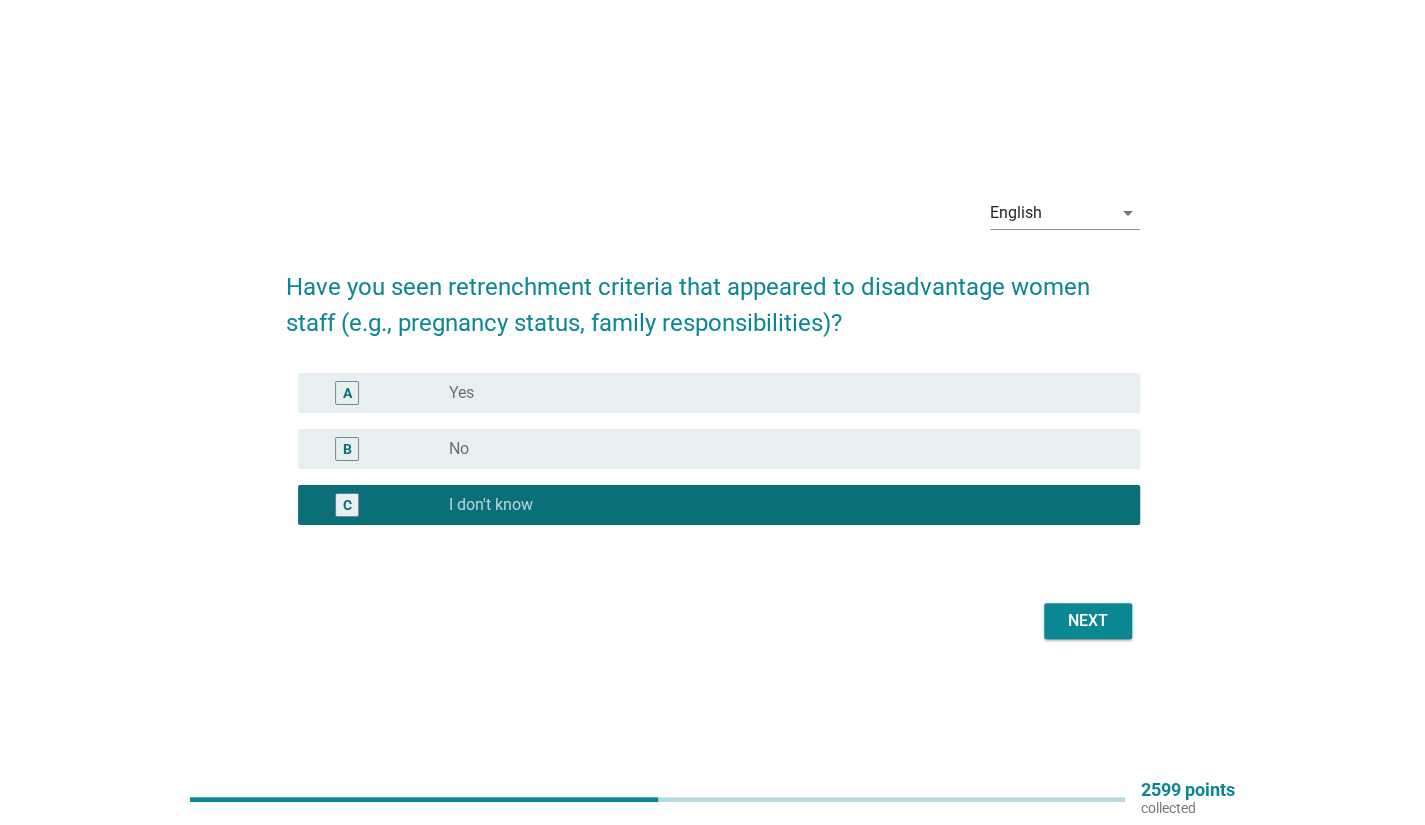 click on "B     radio_button_unchecked No" at bounding box center [713, 449] 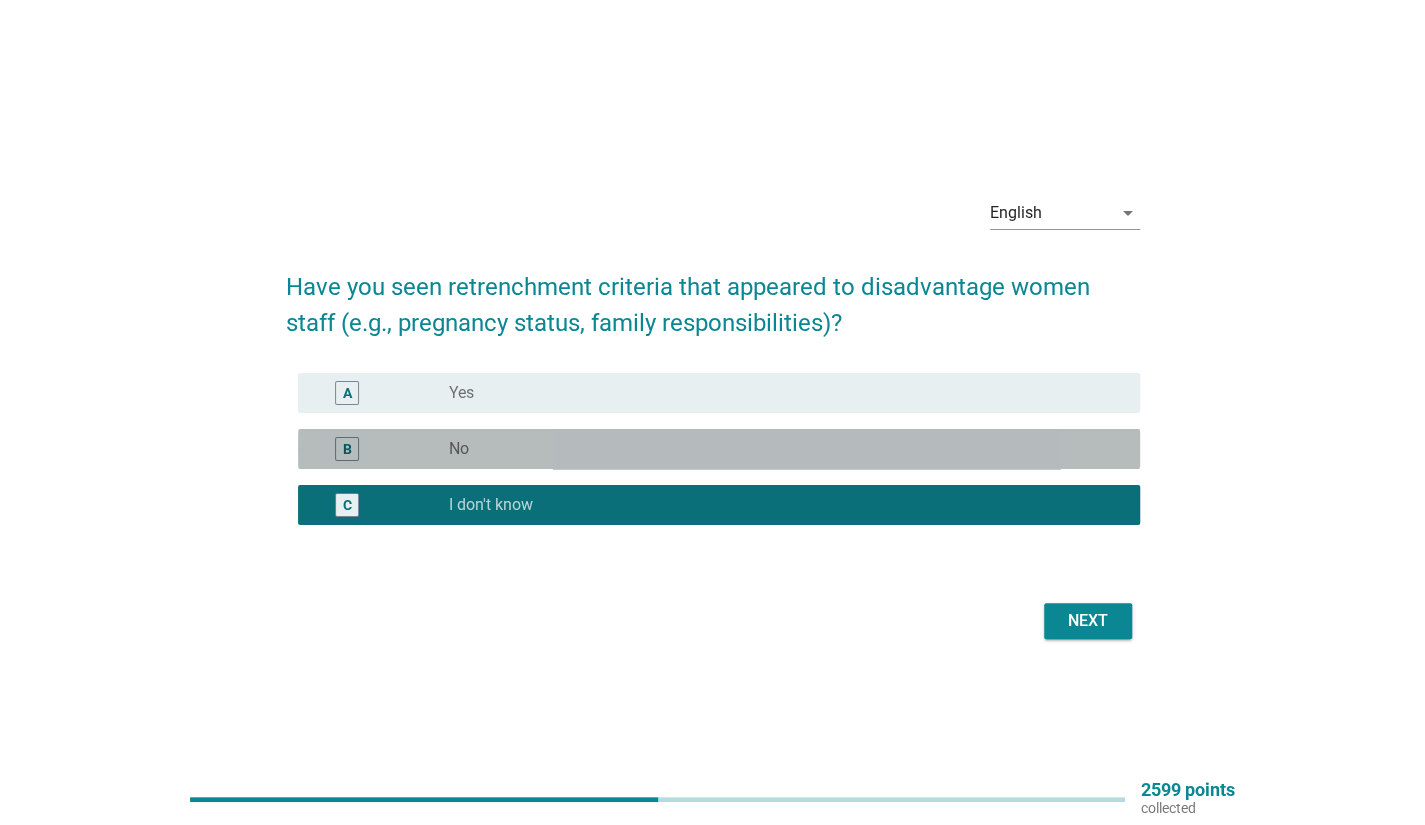click on "radio_button_unchecked No" at bounding box center (778, 449) 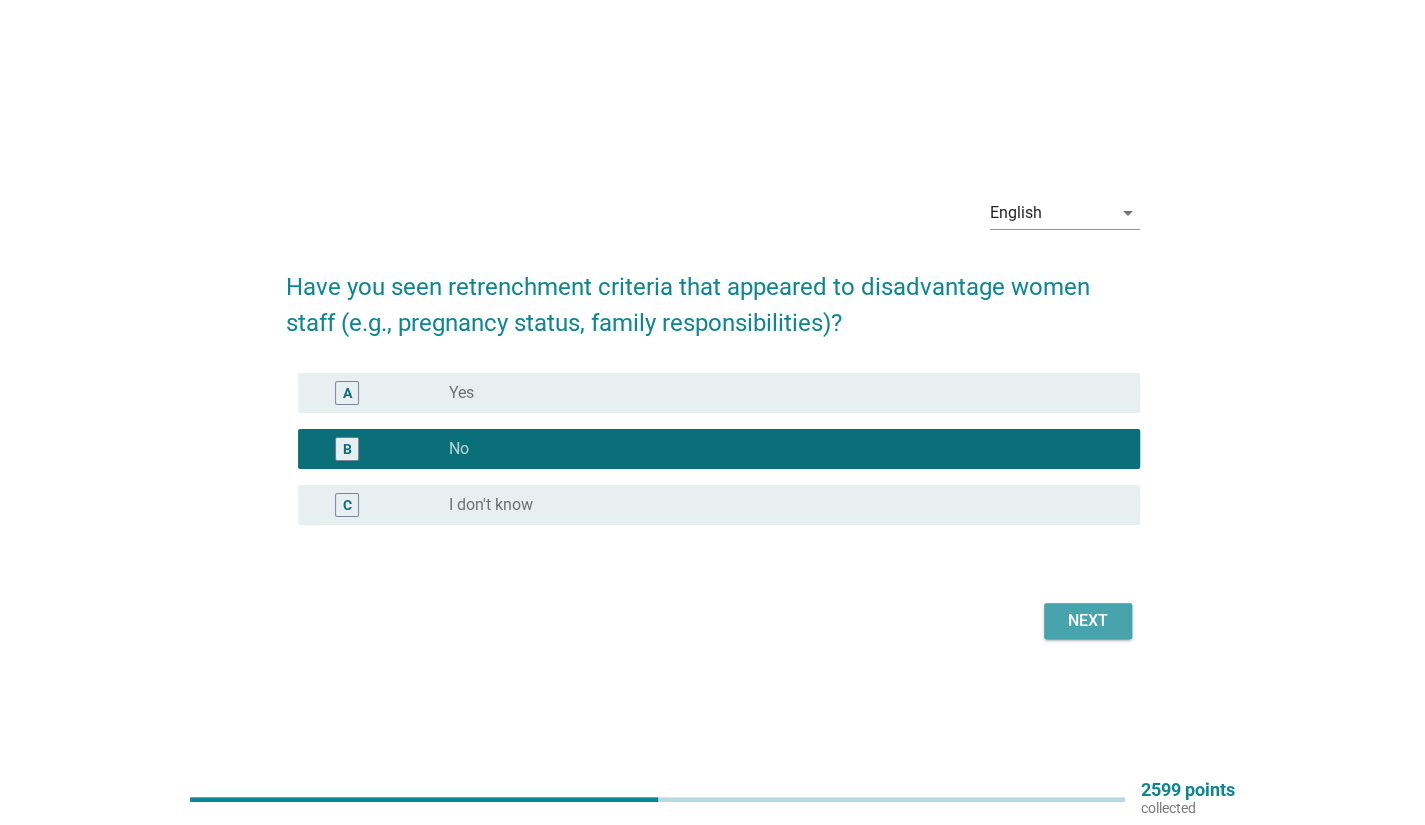 click on "Next" at bounding box center [1088, 621] 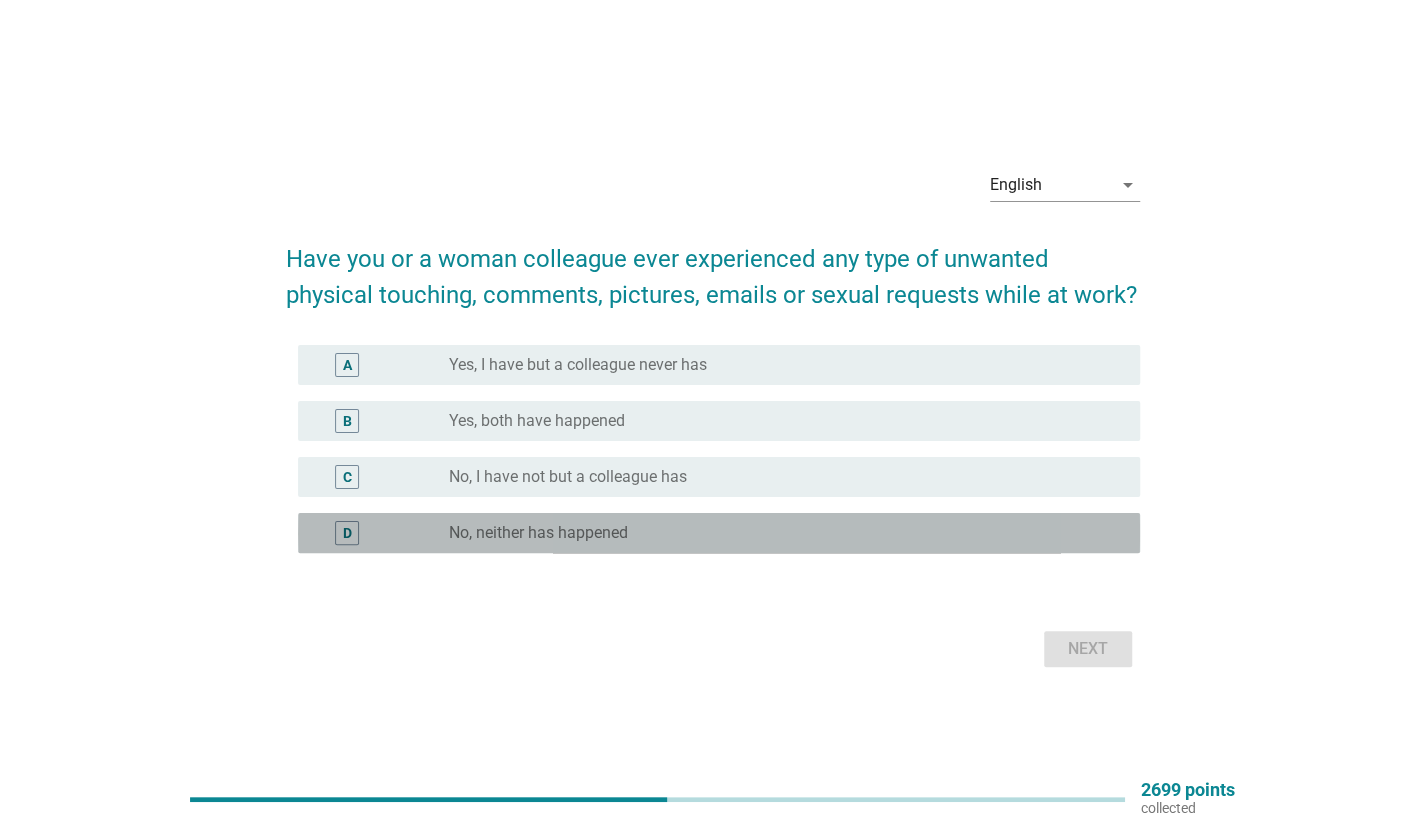 click on "radio_button_unchecked No, neither has happened" at bounding box center [778, 533] 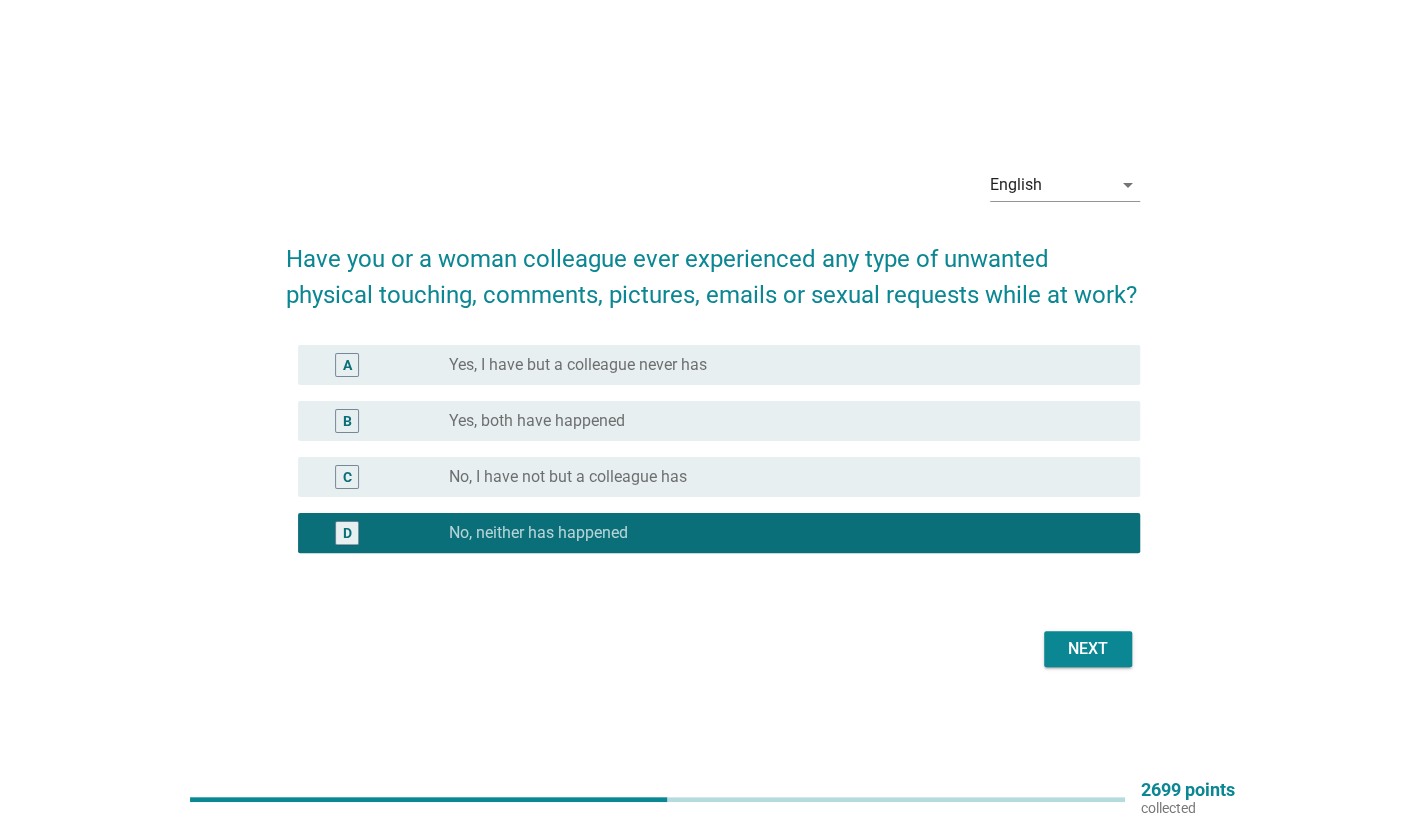 click on "English arrow_drop_down   Have you or a woman colleague ever experienced any type of unwanted physical touching, comments, pictures, emails or sexual requests while at work?     A     radio_button_unchecked Yes, I have but a colleague never has   B     radio_button_unchecked Yes, both have happened   C     radio_button_unchecked No, I have not but a colleague has   D     radio_button_checked No, neither has happened     Next" at bounding box center [713, 413] 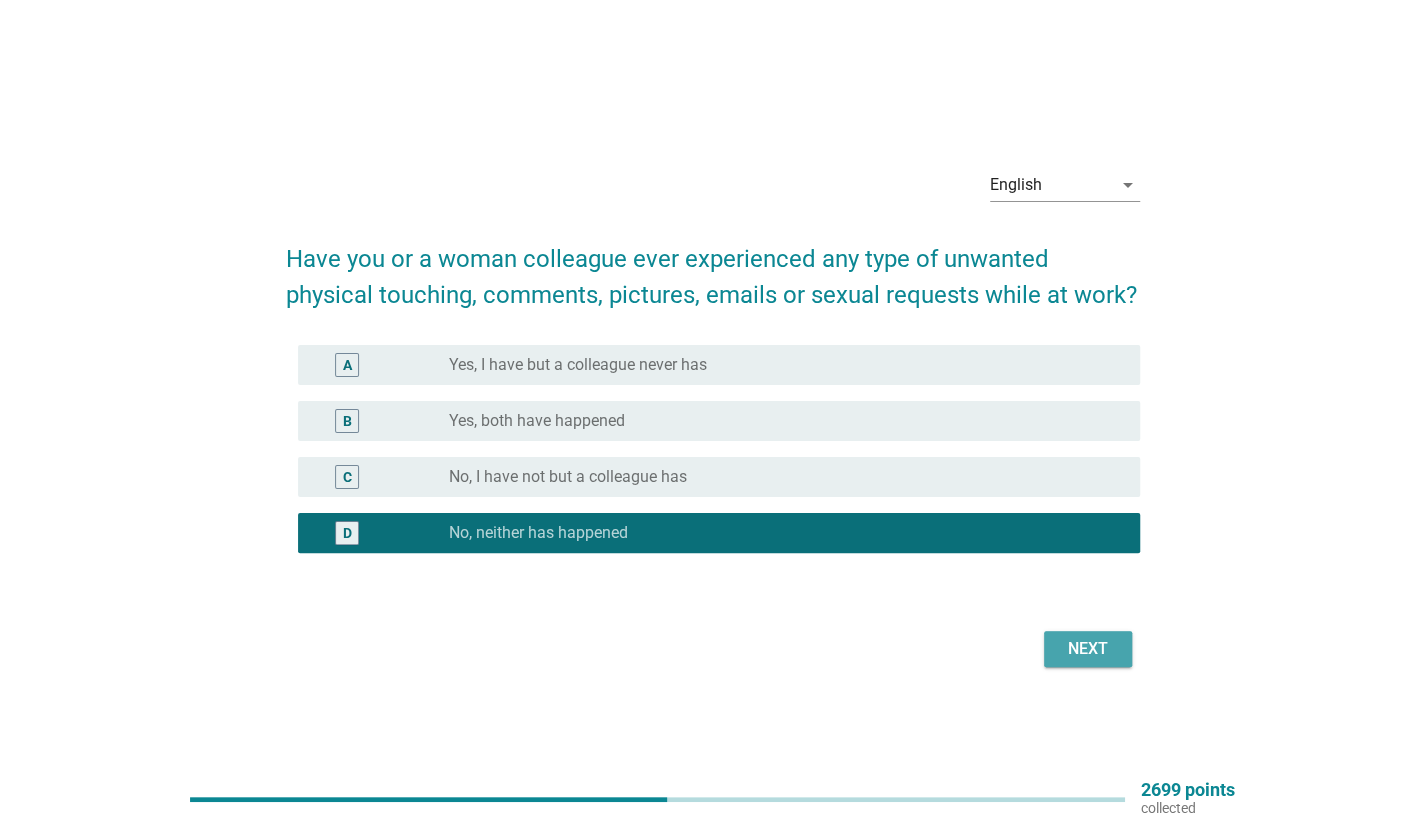 click on "Next" at bounding box center [1088, 649] 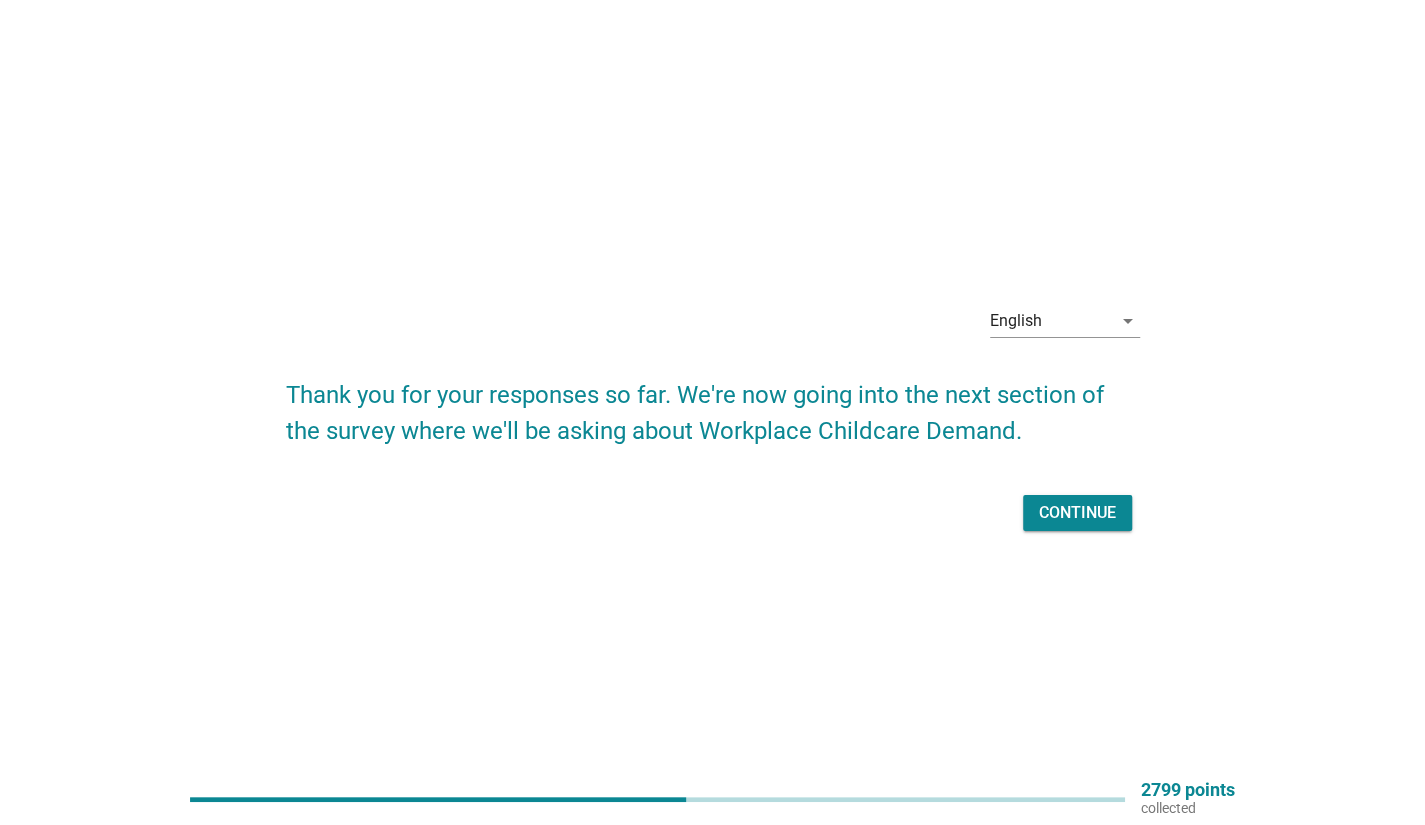 click on "Continue" at bounding box center (1077, 513) 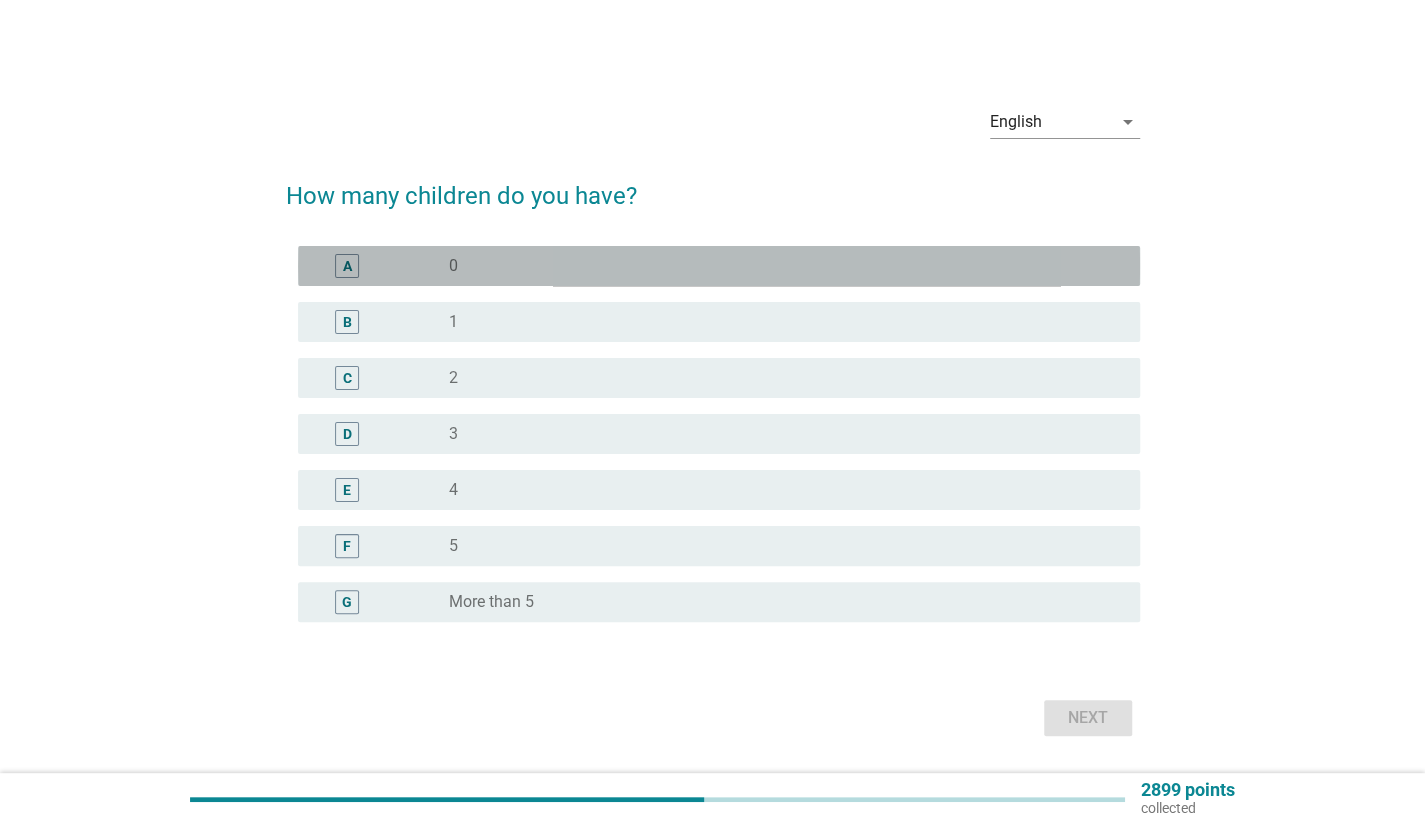 click on "radio_button_unchecked 0" at bounding box center (778, 266) 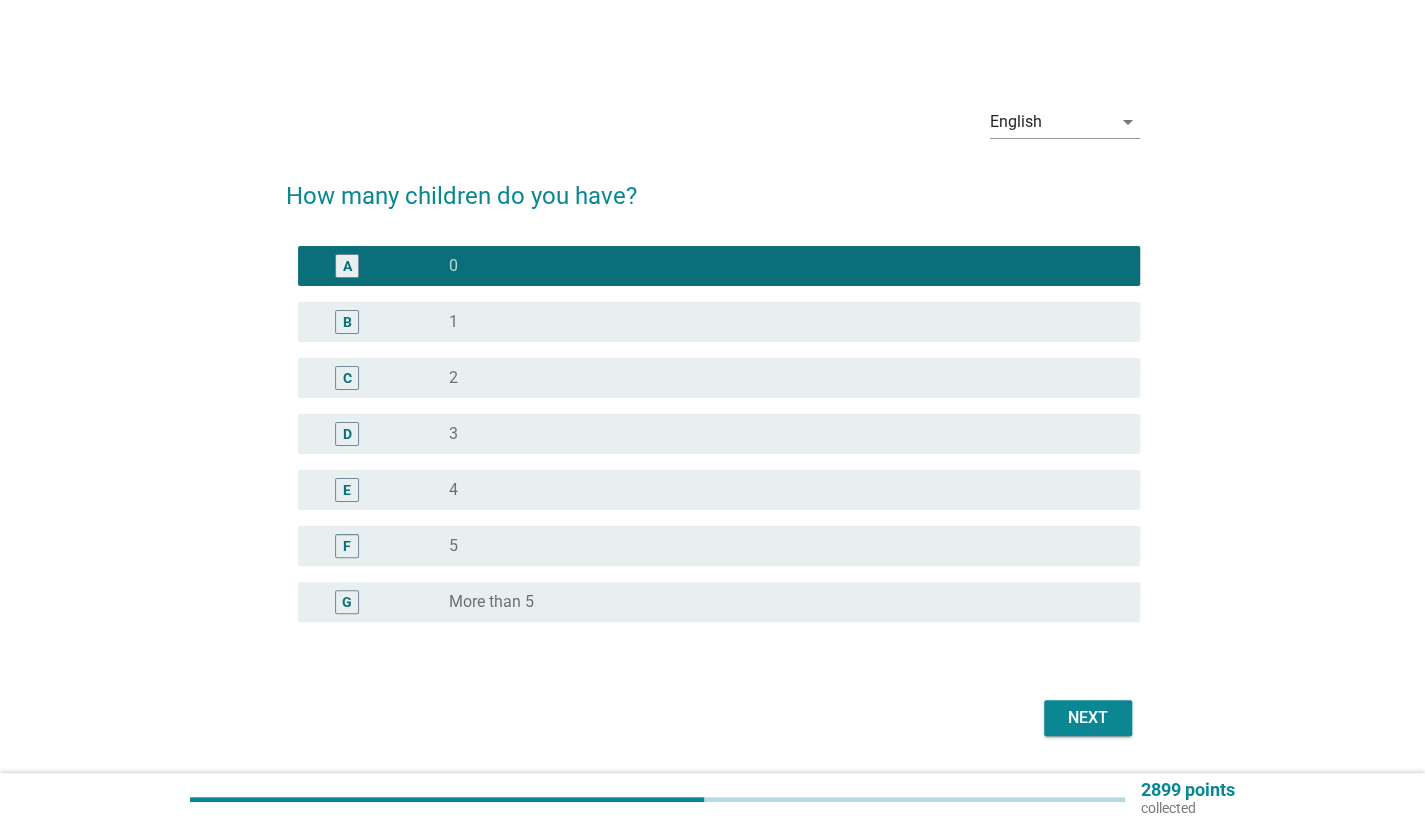 click on "Next" at bounding box center (1088, 718) 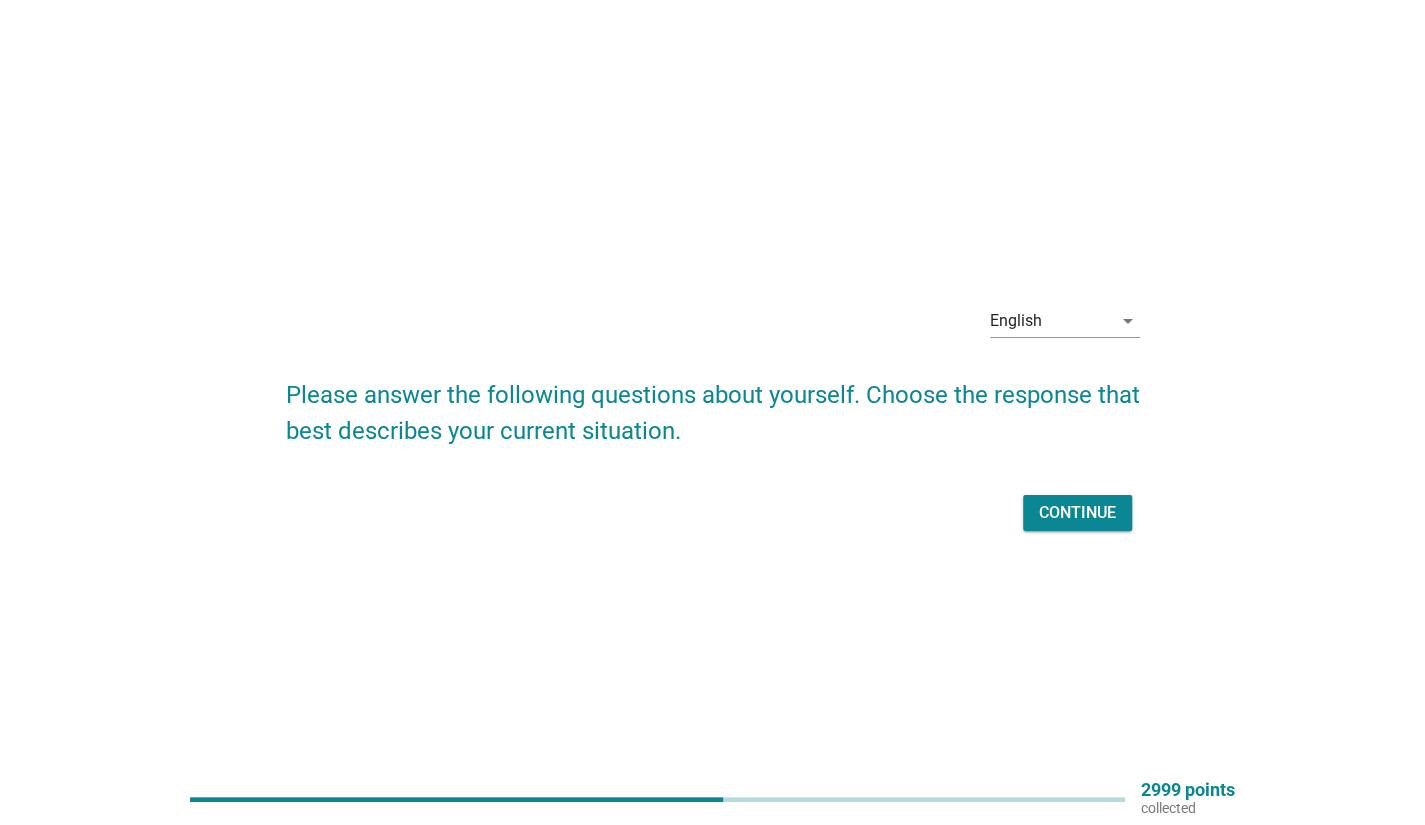 click on "Continue" at bounding box center [1077, 513] 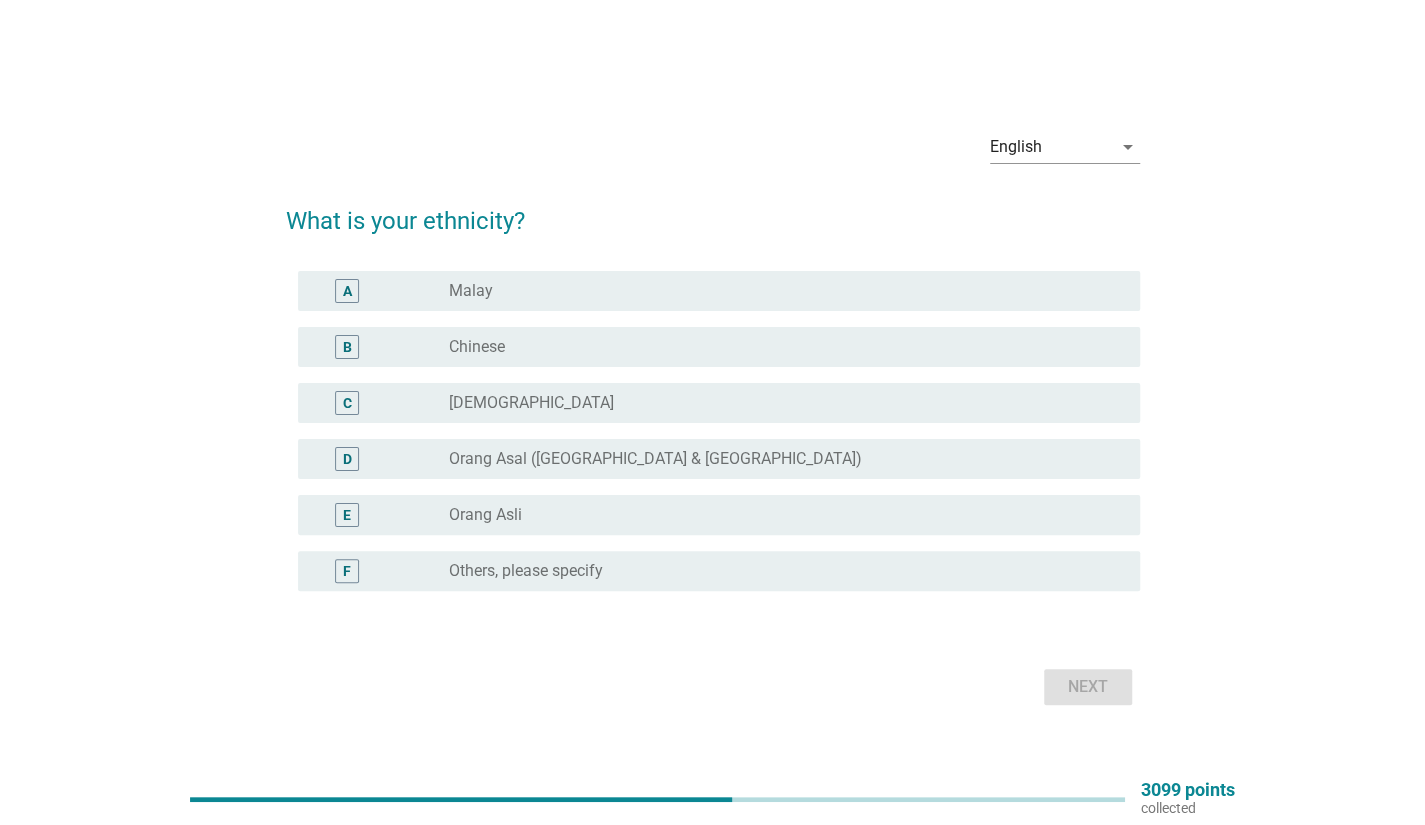 click on "radio_button_unchecked Chinese" at bounding box center [778, 347] 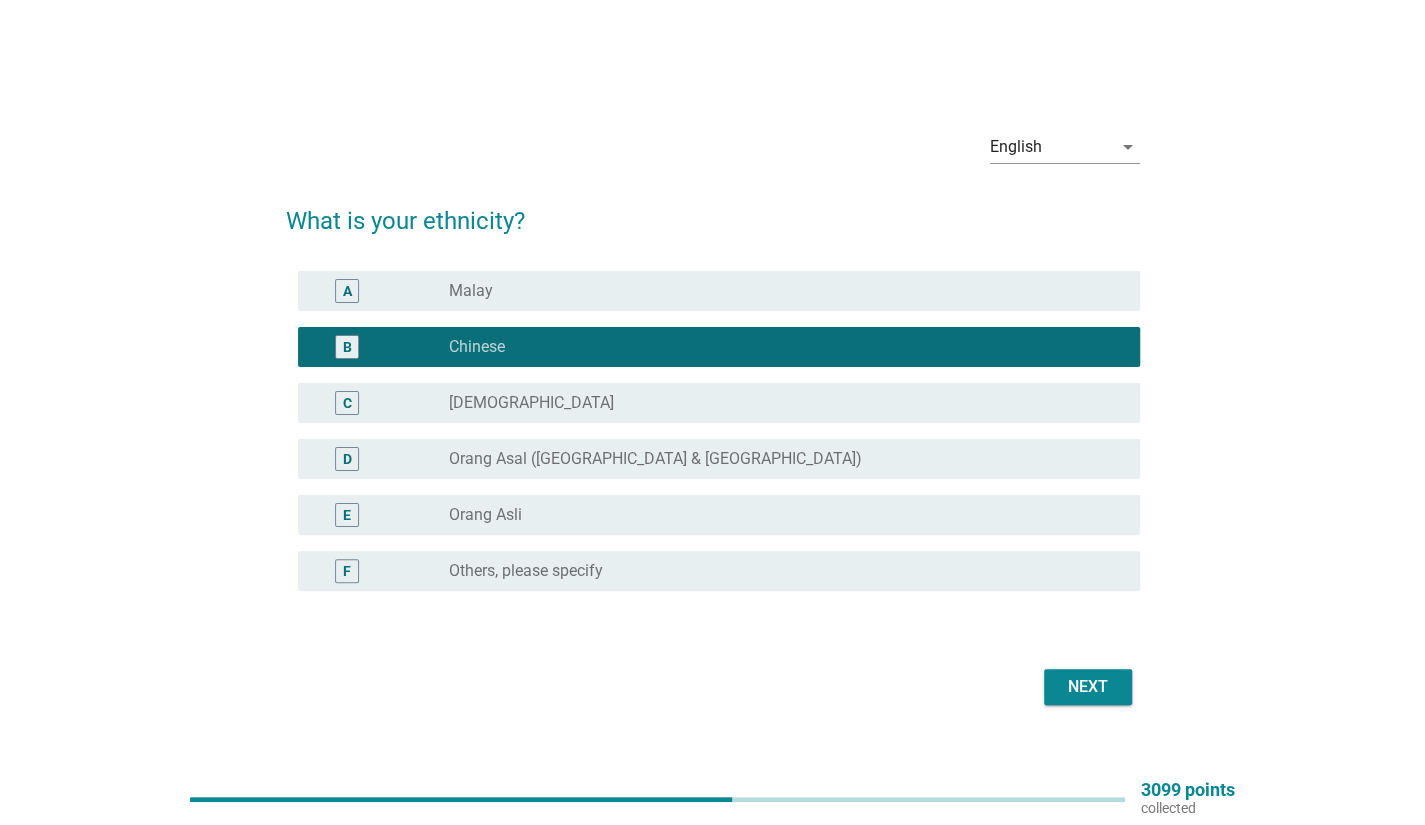 click on "Next" at bounding box center (1088, 687) 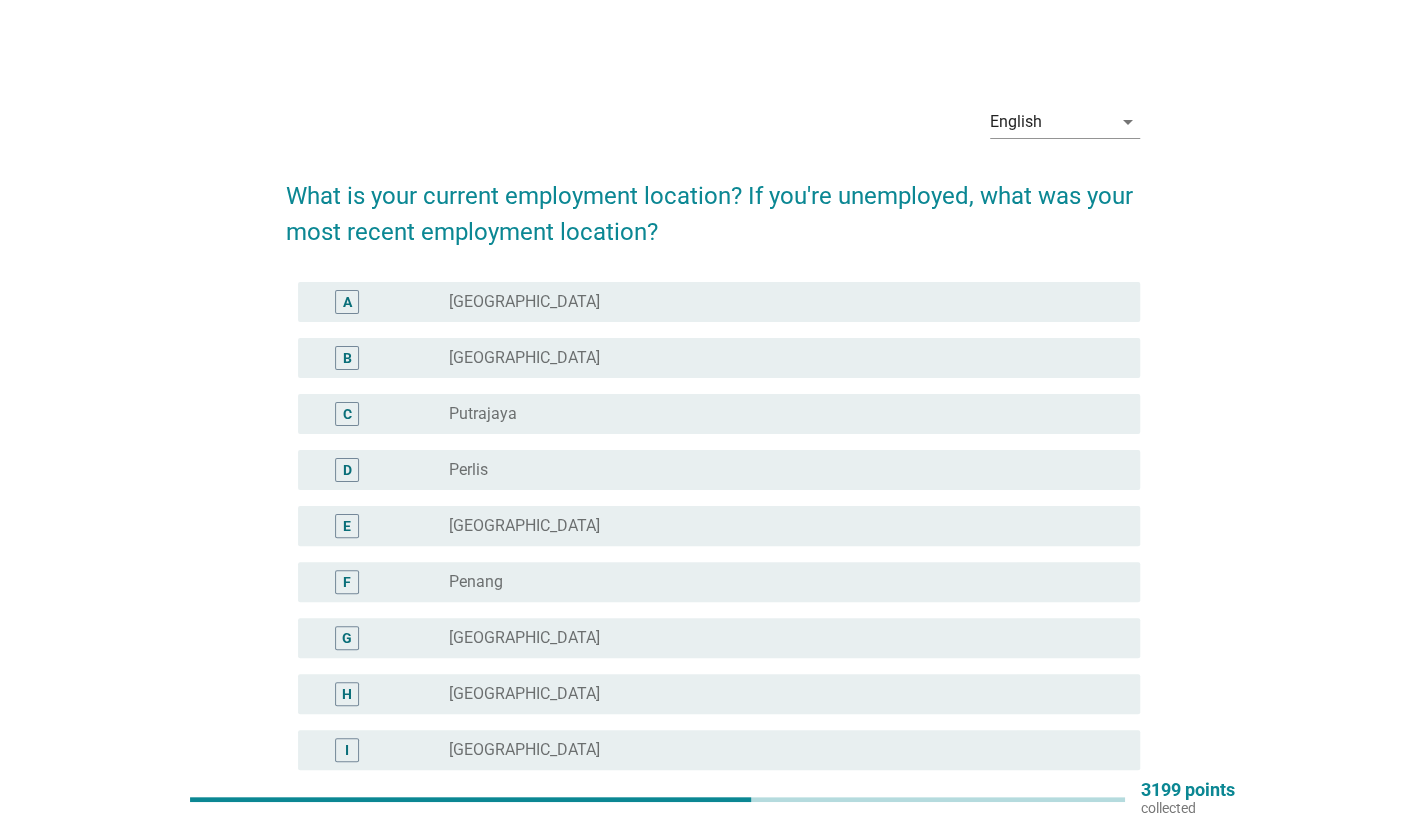 click on "radio_button_unchecked [GEOGRAPHIC_DATA]" at bounding box center [778, 694] 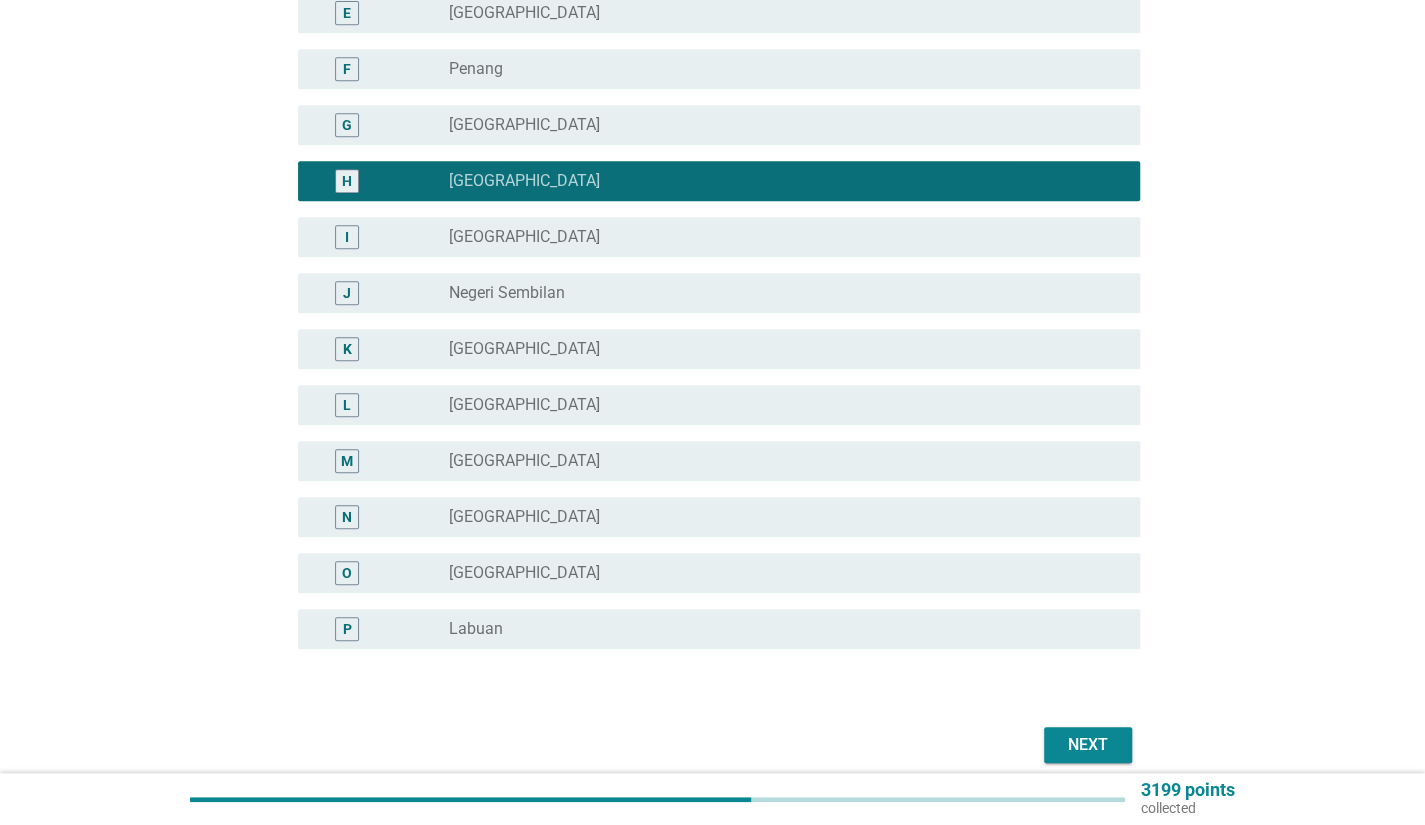 scroll, scrollTop: 598, scrollLeft: 0, axis: vertical 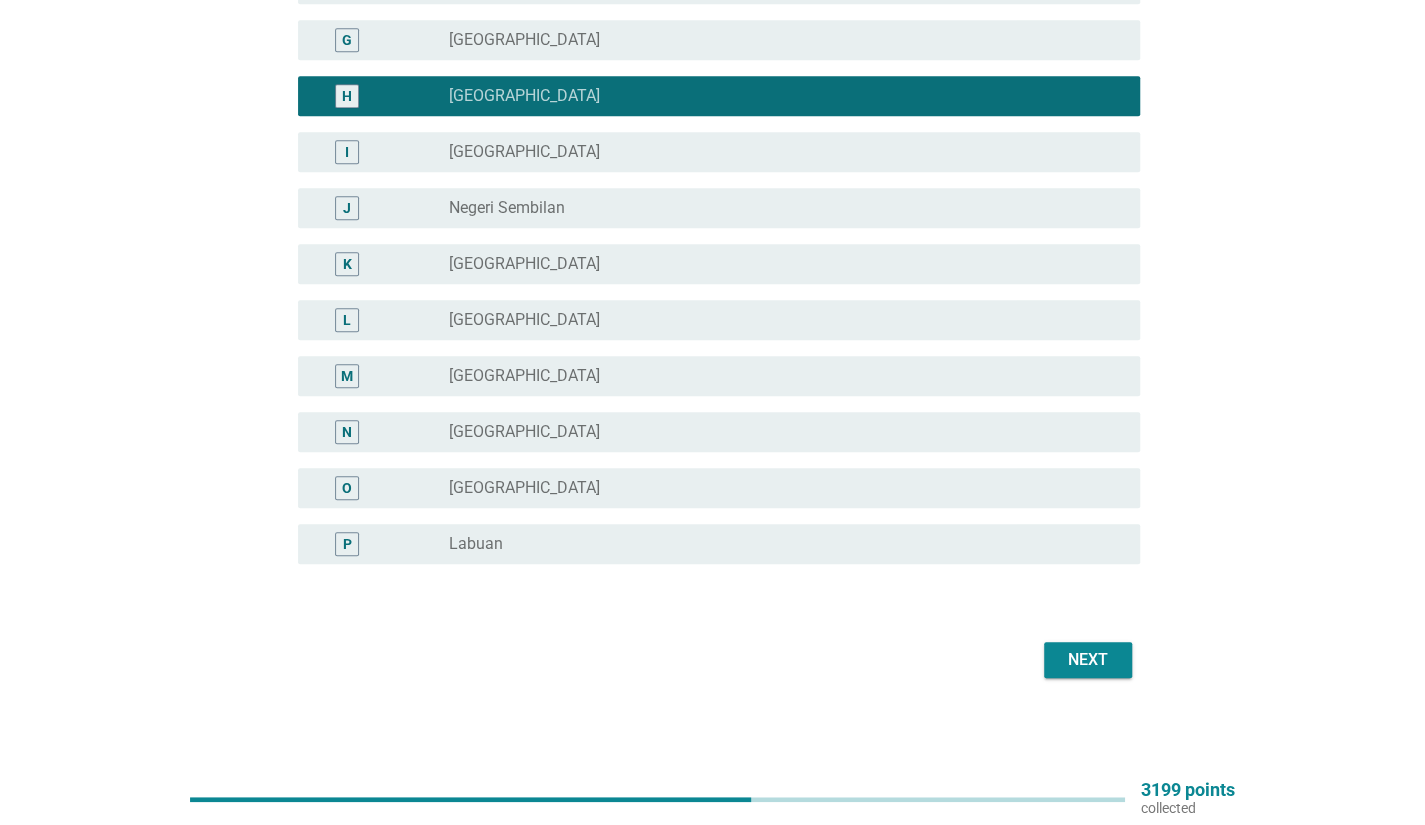 click on "Next" at bounding box center (1088, 660) 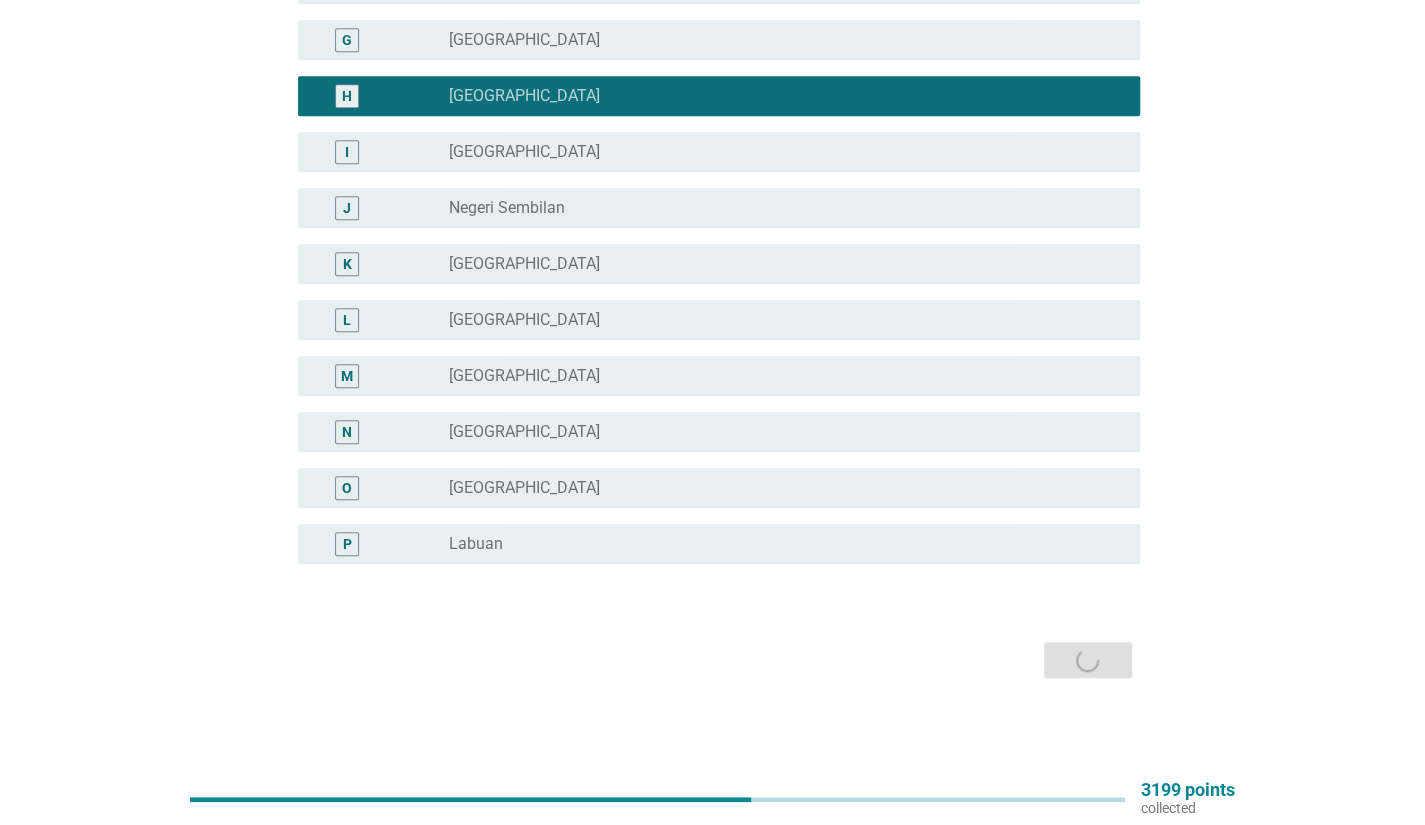 scroll, scrollTop: 0, scrollLeft: 0, axis: both 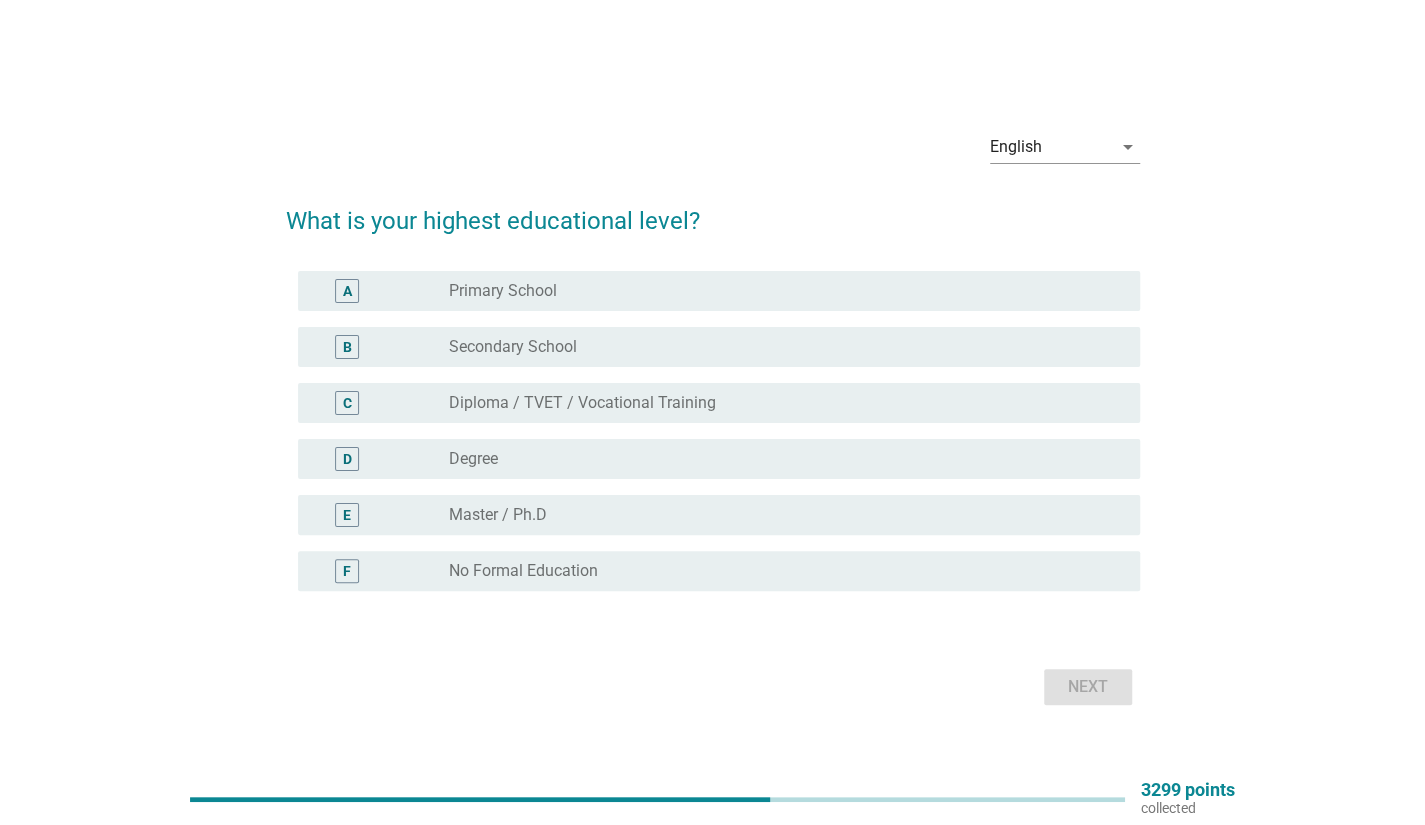 click on "radio_button_unchecked Degree" at bounding box center [778, 459] 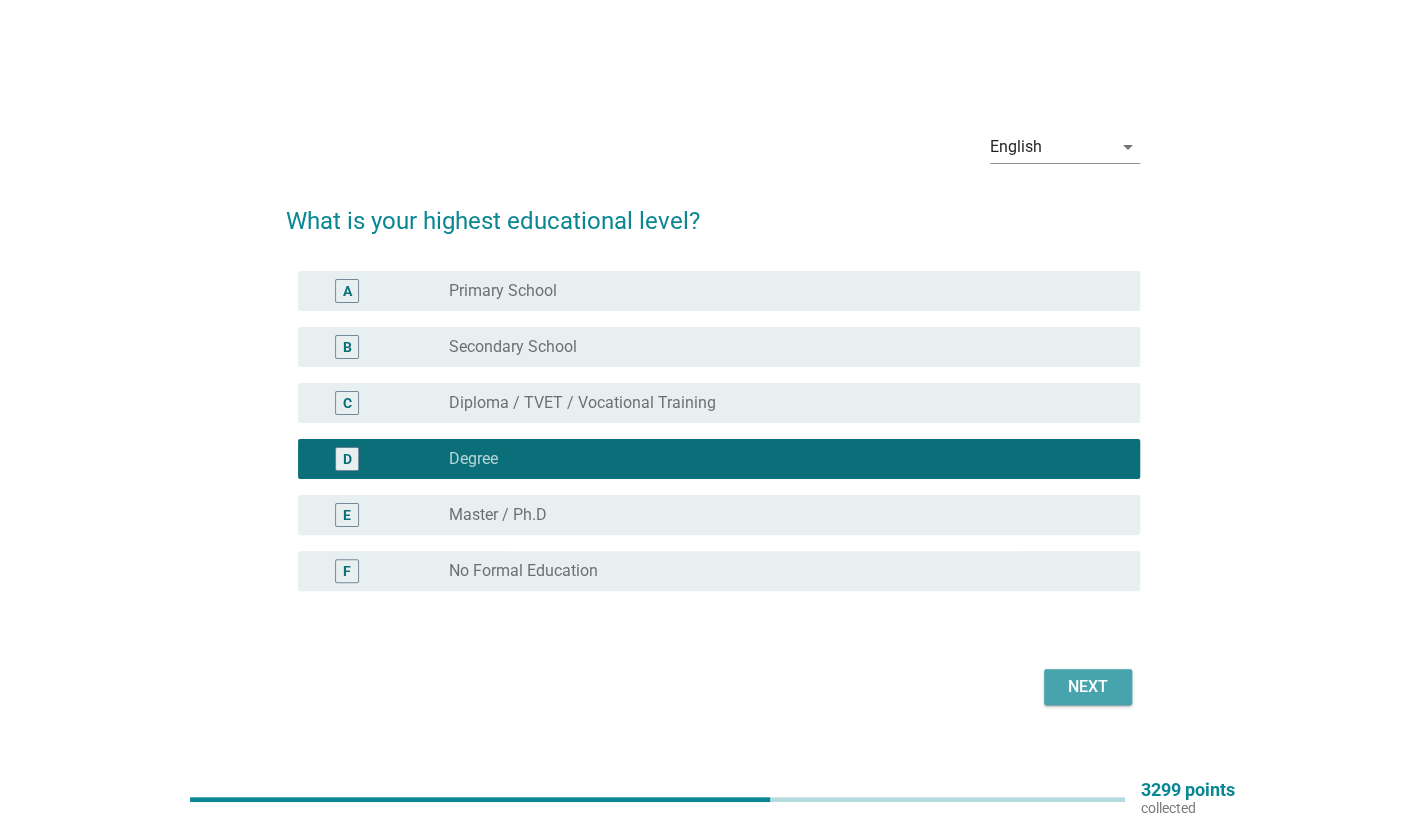 click on "Next" at bounding box center [1088, 687] 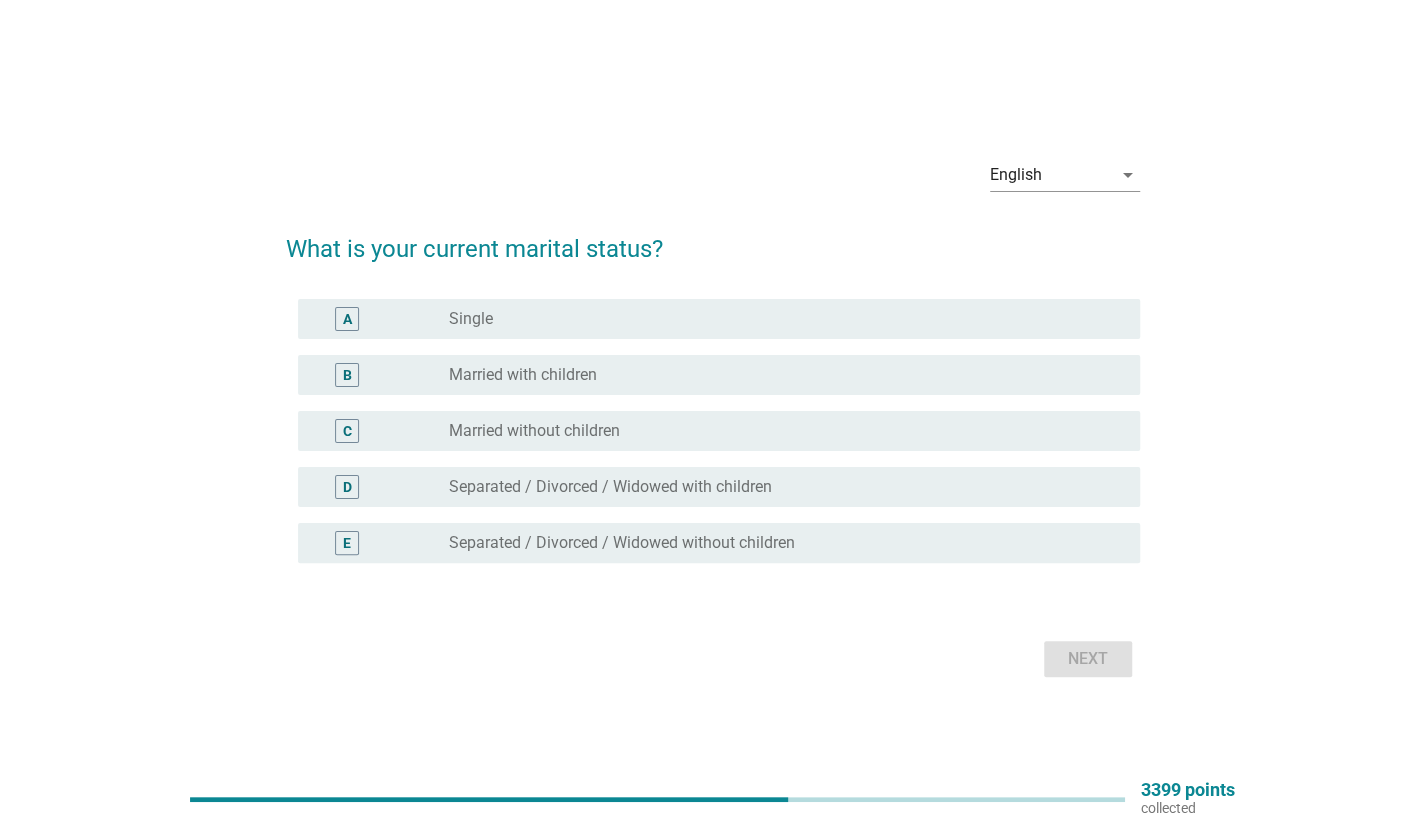 click on "radio_button_unchecked Single" at bounding box center [778, 319] 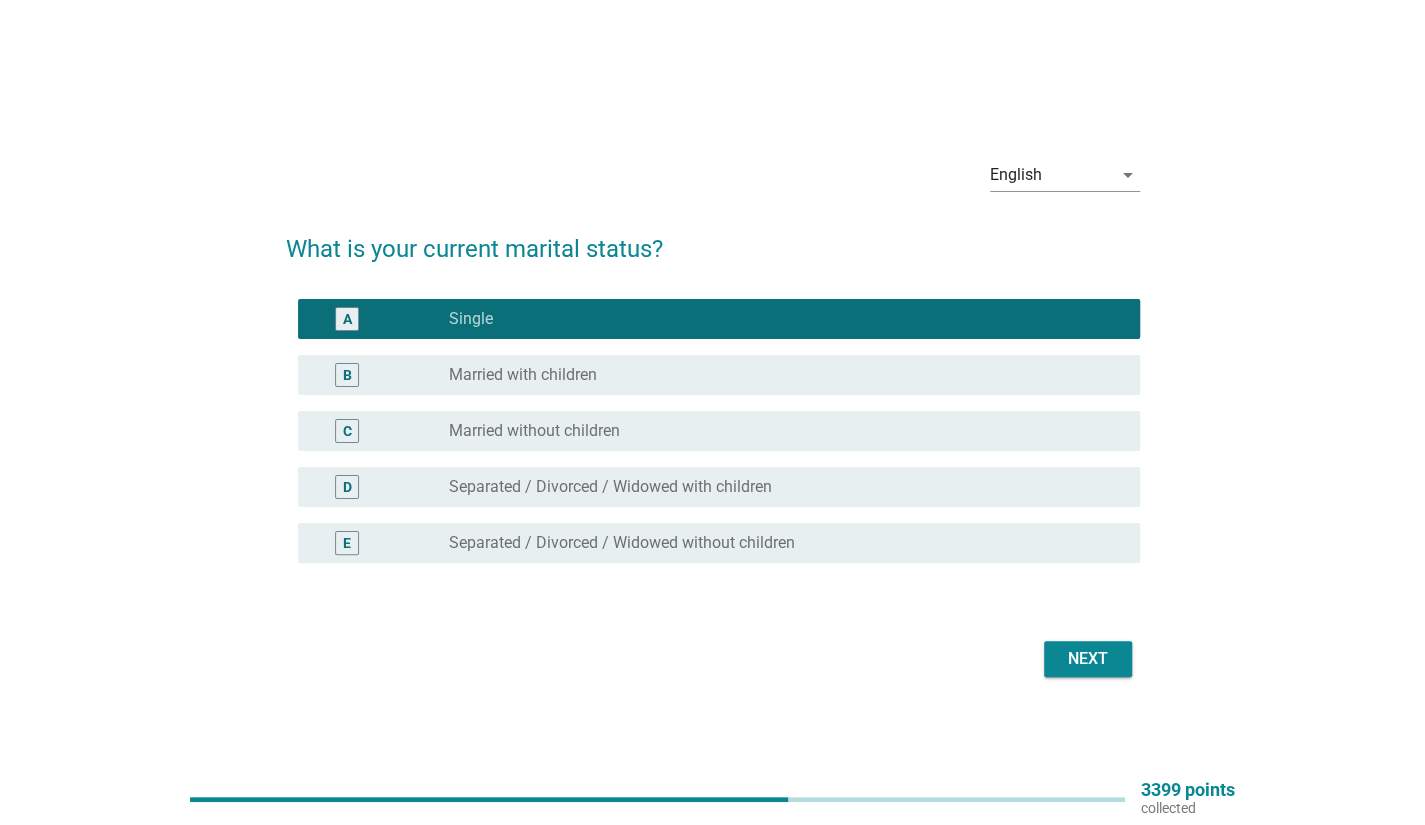 click on "Next" at bounding box center (1088, 659) 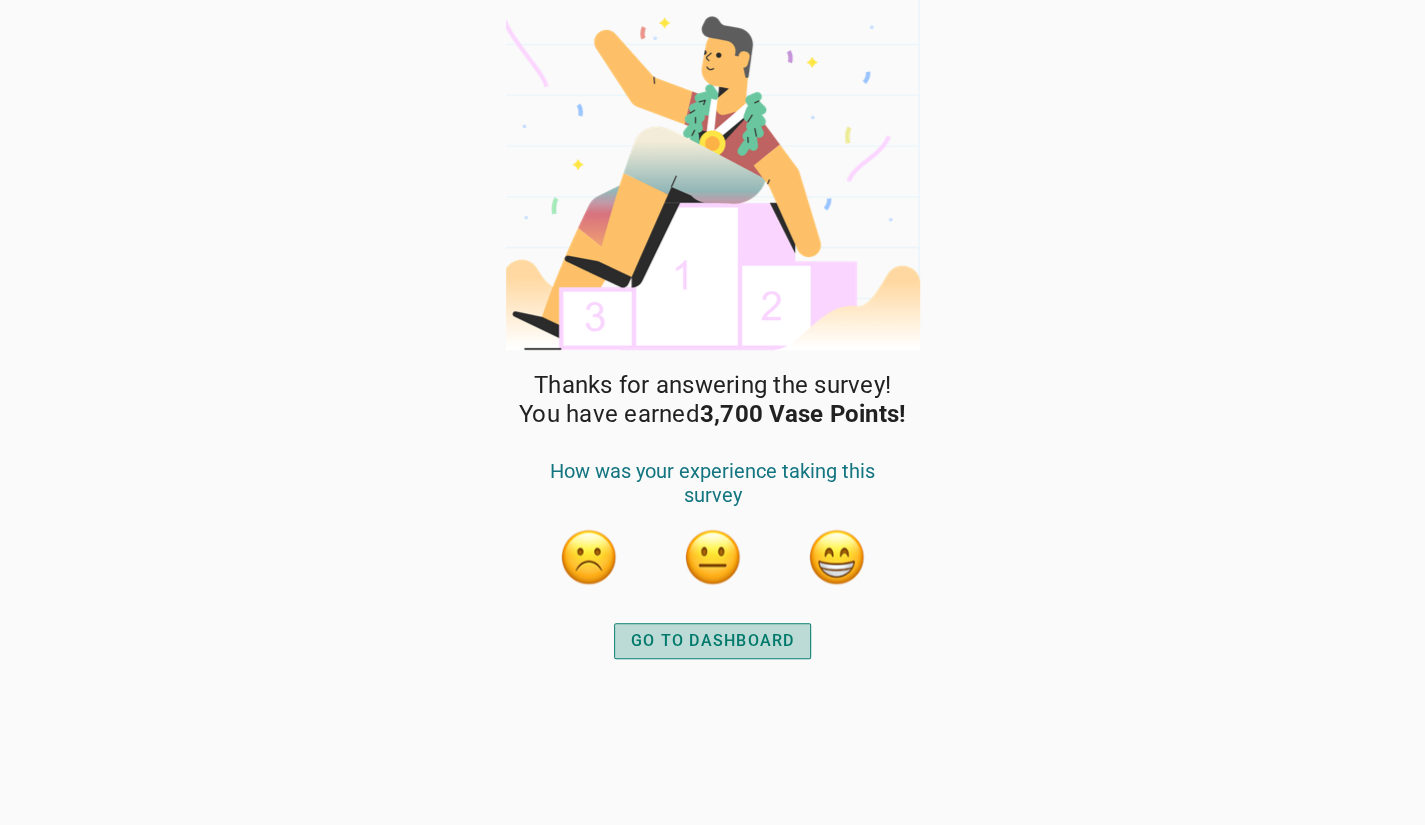 click on "GO TO DASHBOARD" at bounding box center [713, 641] 